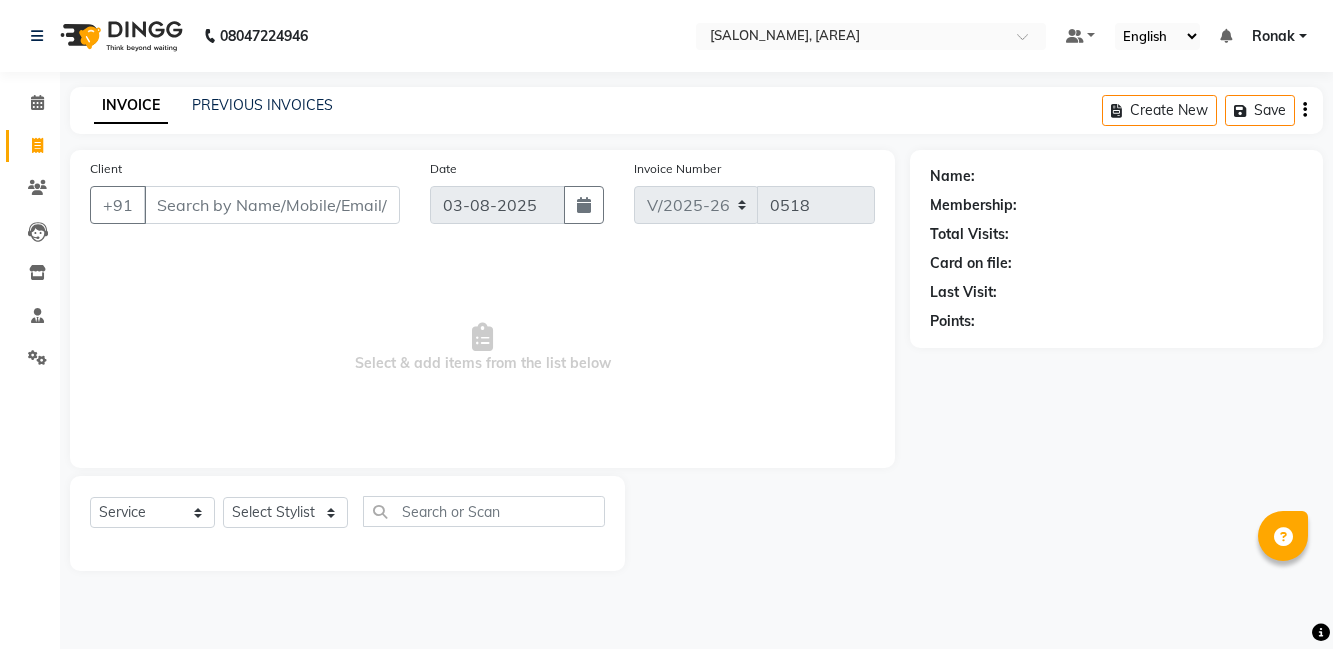 select on "8341" 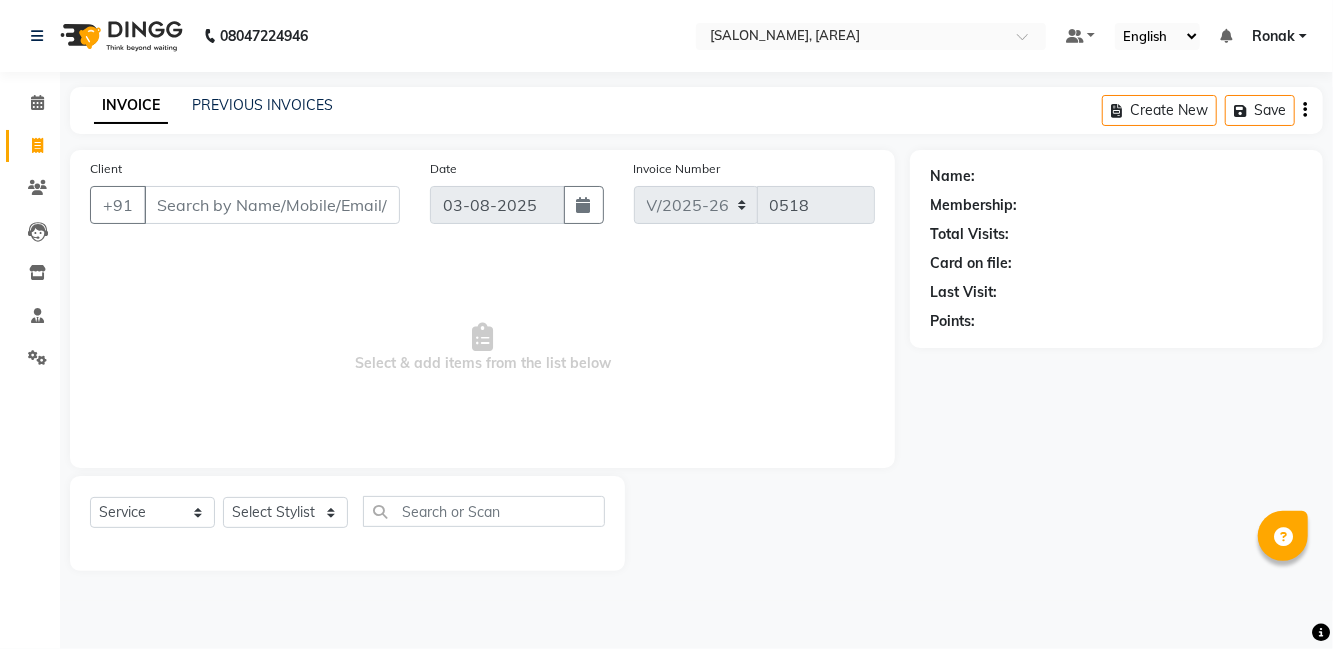 scroll, scrollTop: 0, scrollLeft: 0, axis: both 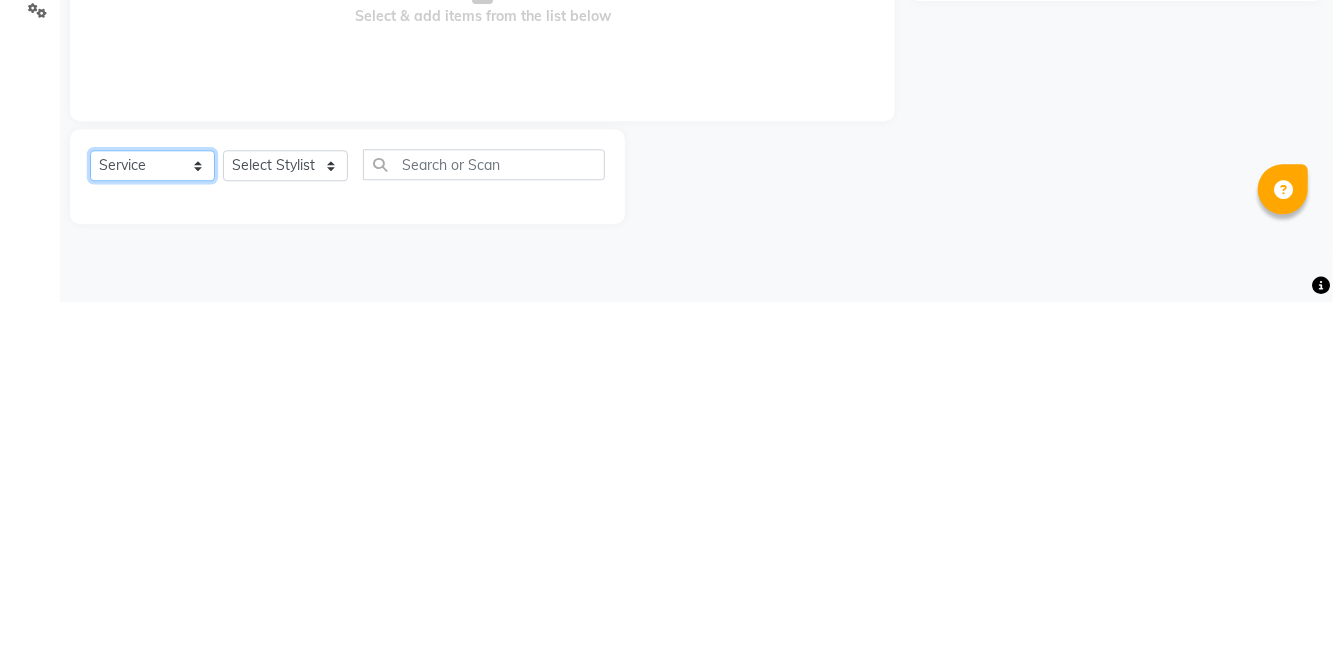 click on "Select  Service  Product  Membership  Package Voucher Prepaid Gift Card" 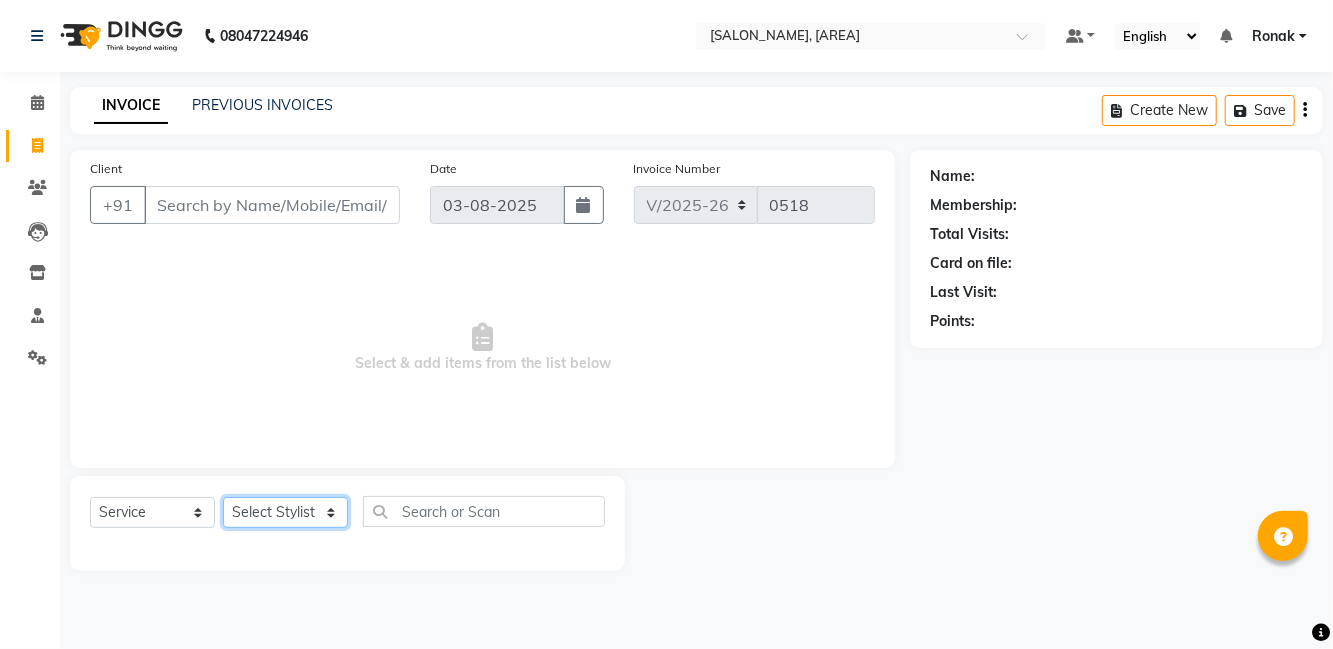 click on "Select Stylist [FIRST] [FIRST] [FIRST] [FIRST] [FIRST] [FIRST] [FIRST] [FIRST] [FIRST] [FIRST] [FIRST] [FIRST] [FIRST]" 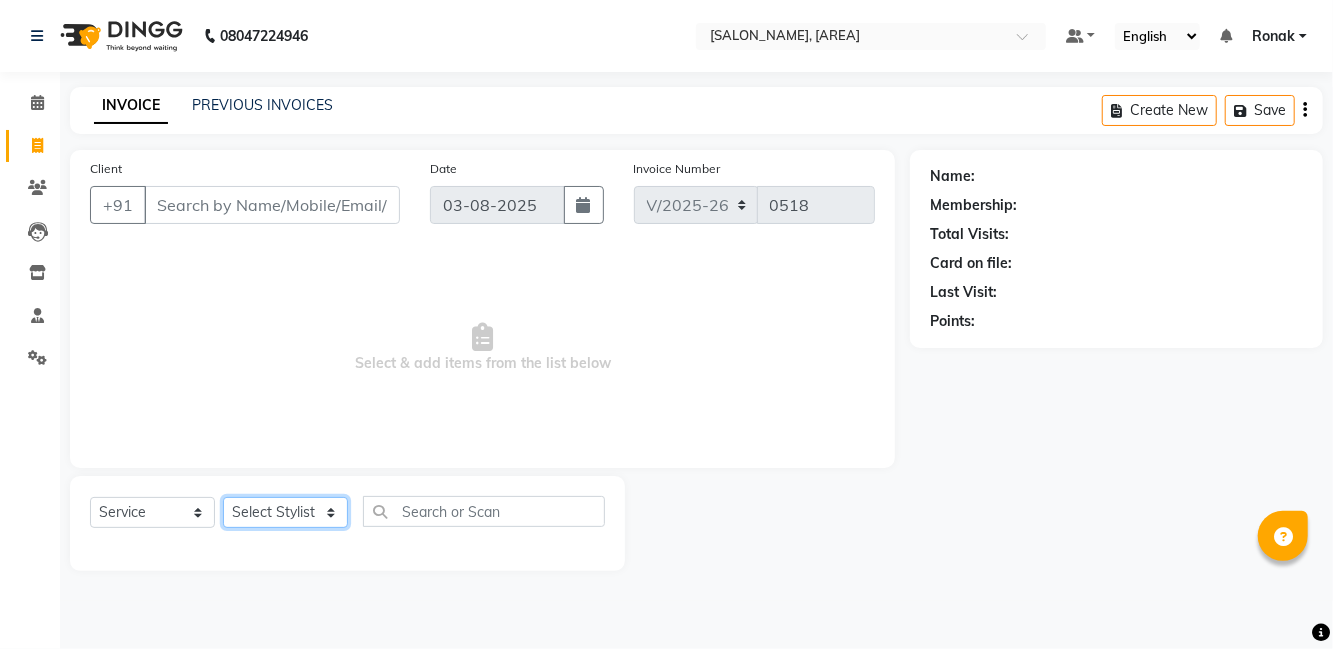 select on "[NUMBER]" 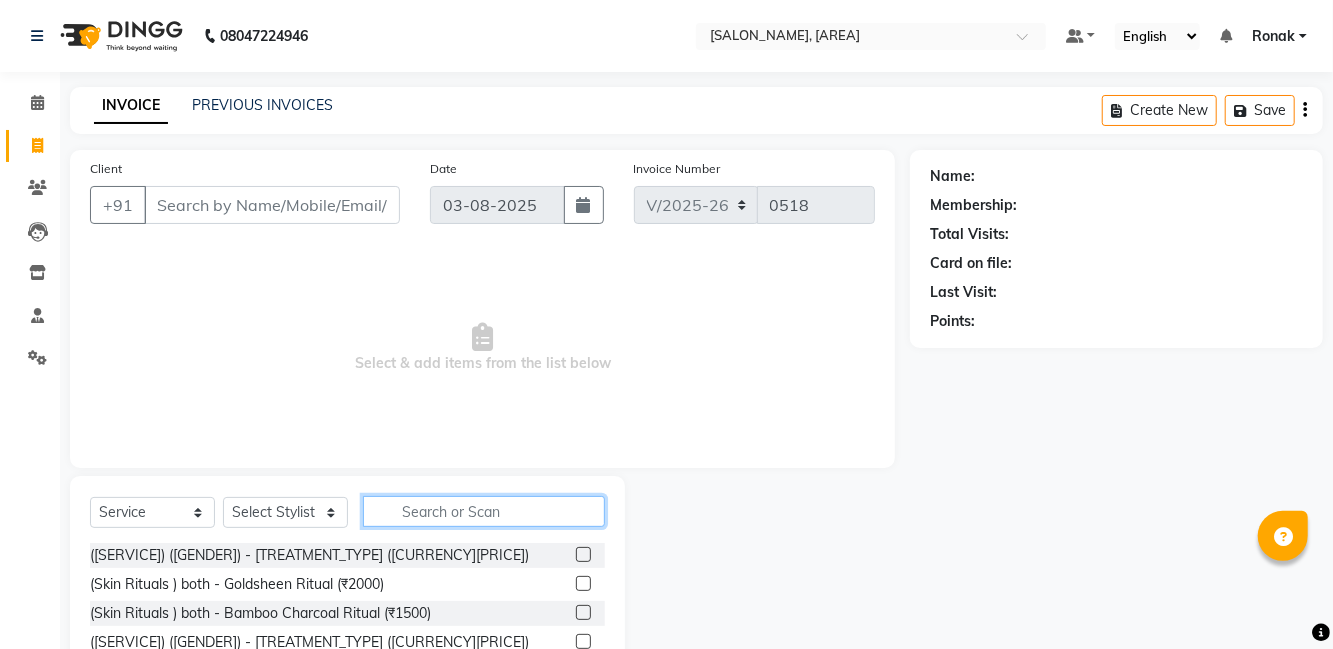 click 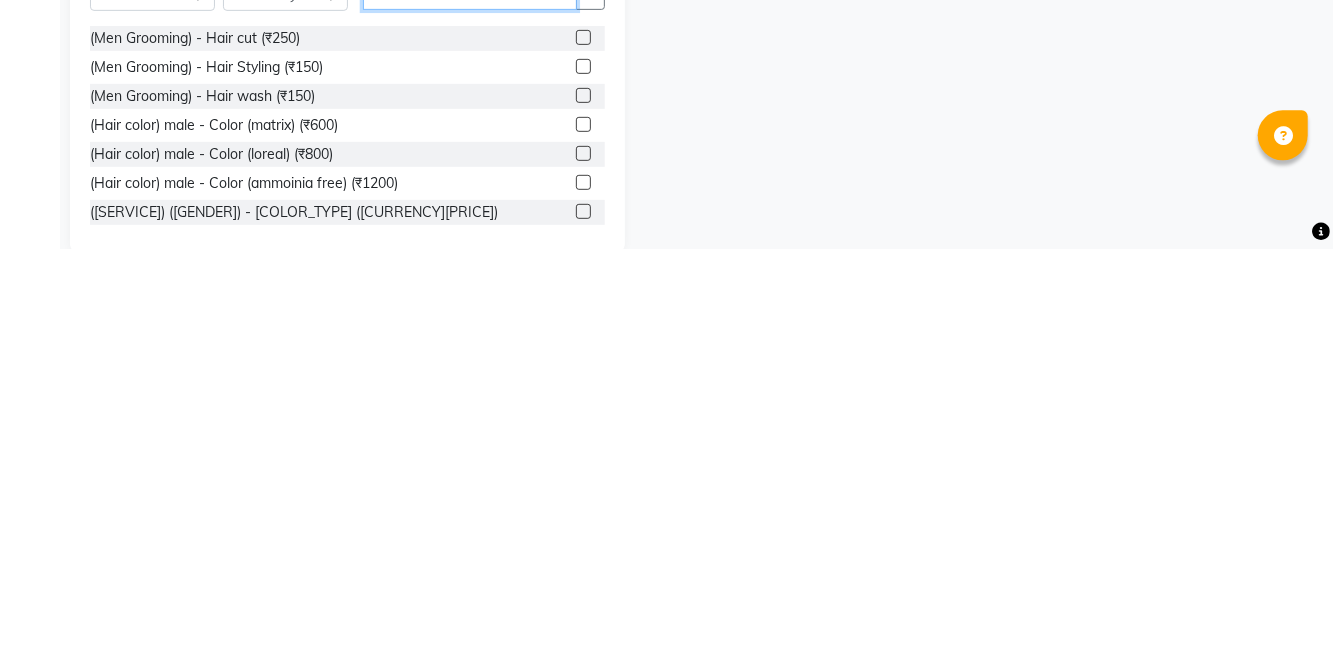 scroll, scrollTop: 117, scrollLeft: 0, axis: vertical 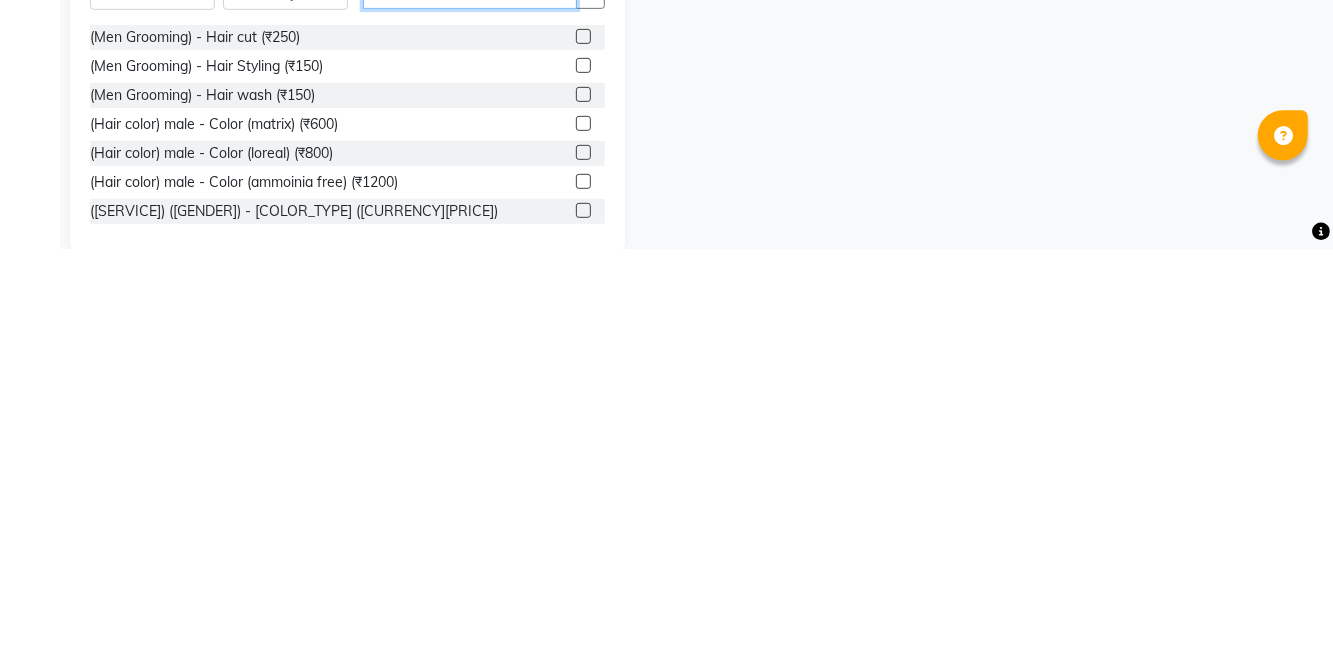 type on "Hai" 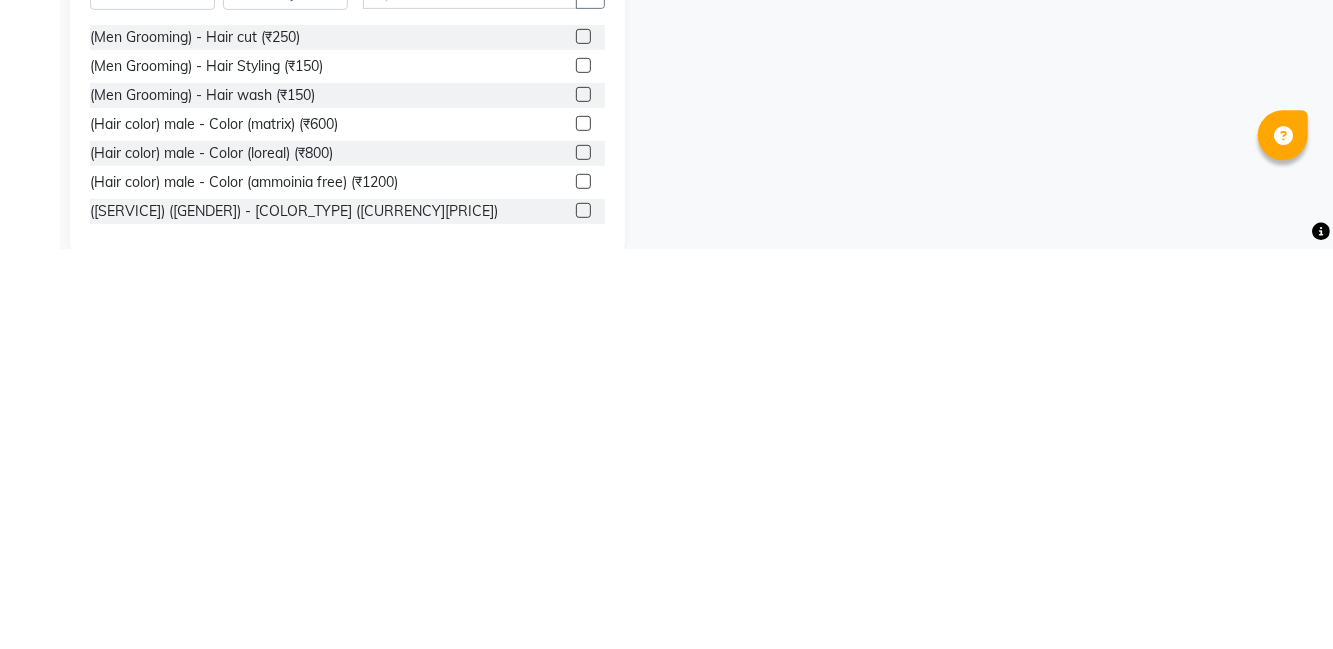 click on "(Hair color) male - Color (matrix) (₹600)" 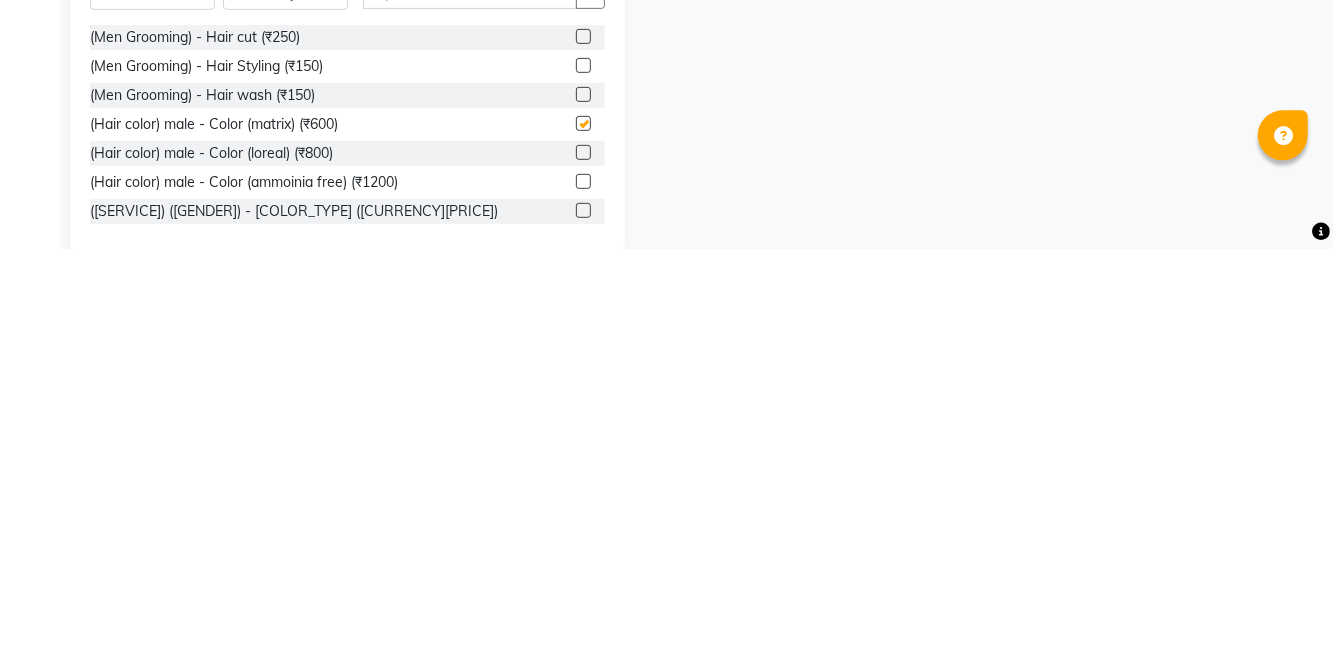 scroll, scrollTop: 117, scrollLeft: 0, axis: vertical 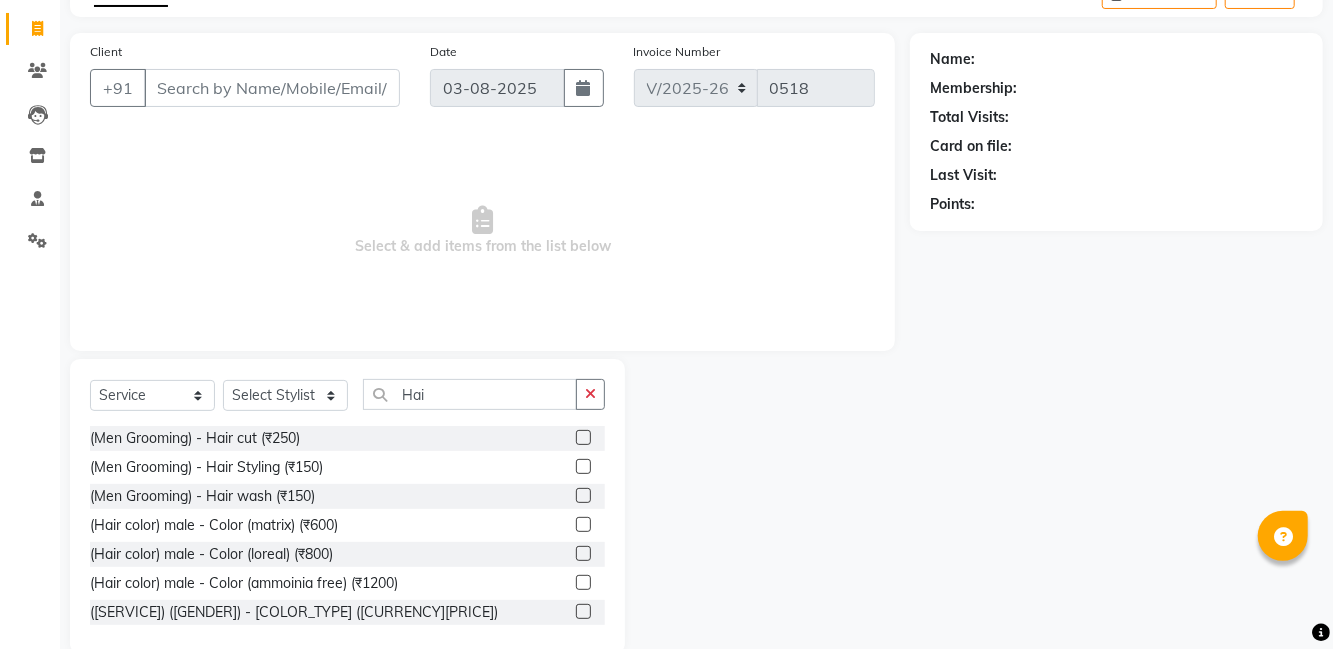 checkbox on "false" 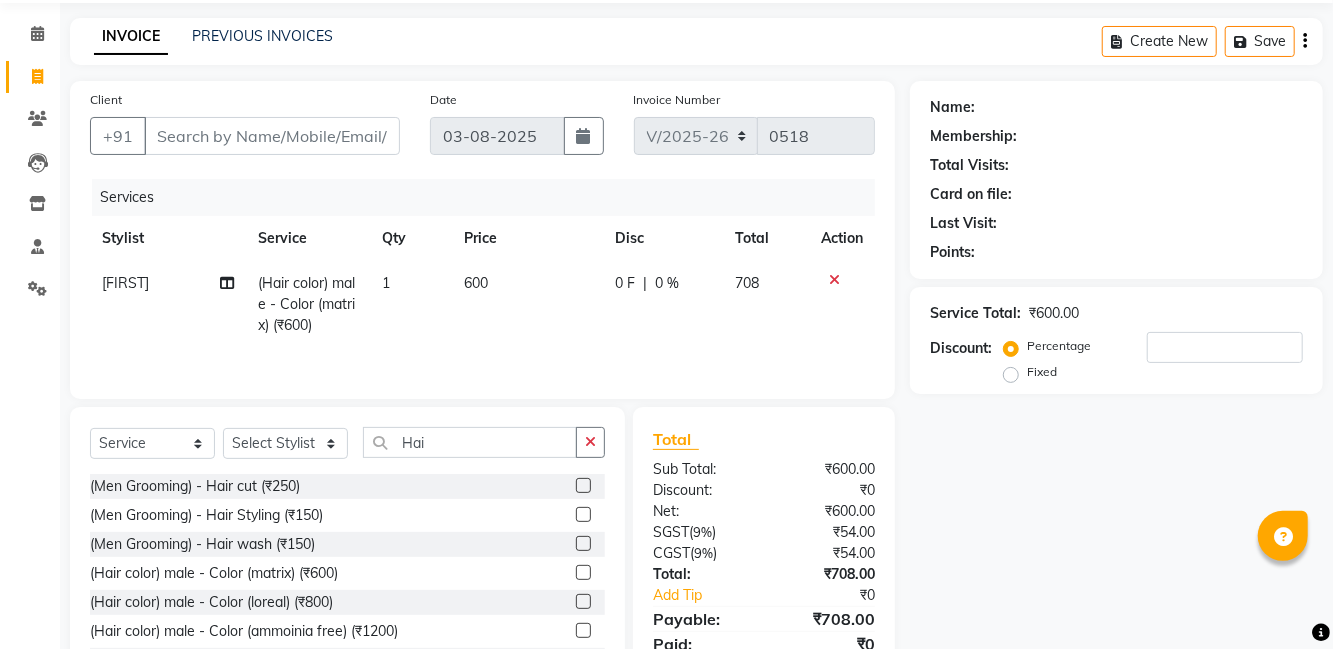scroll, scrollTop: 52, scrollLeft: 0, axis: vertical 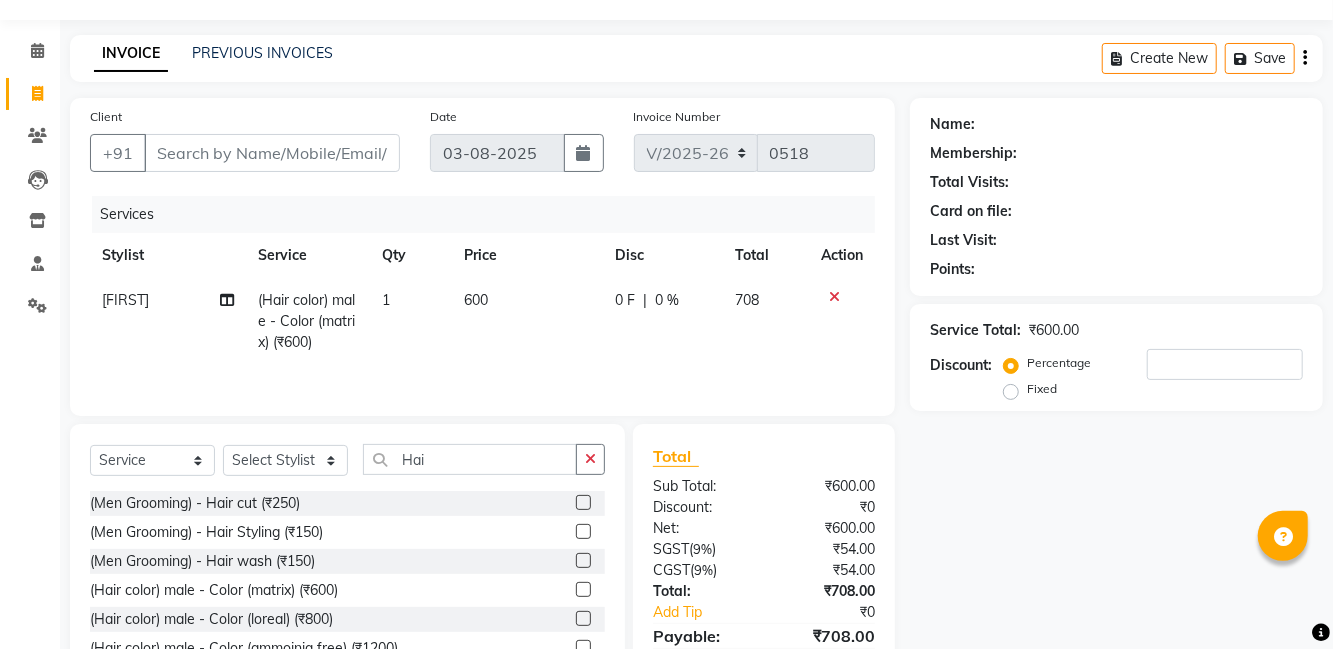 click 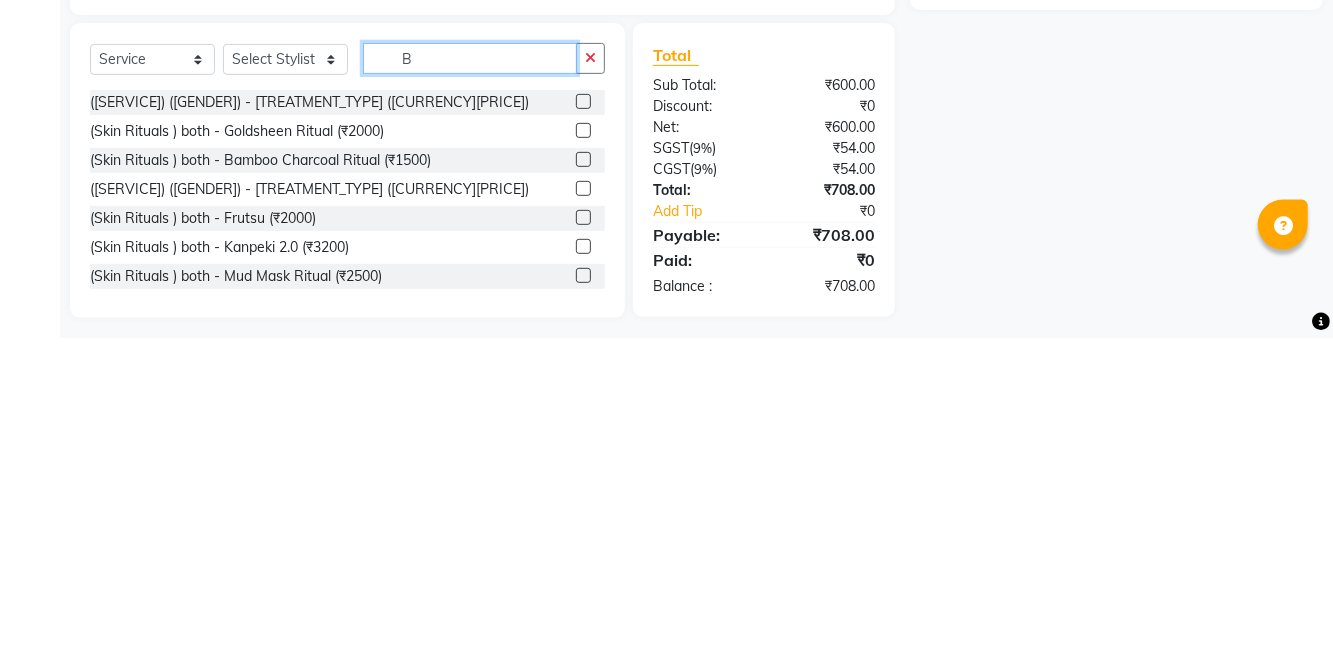 scroll, scrollTop: 142, scrollLeft: 0, axis: vertical 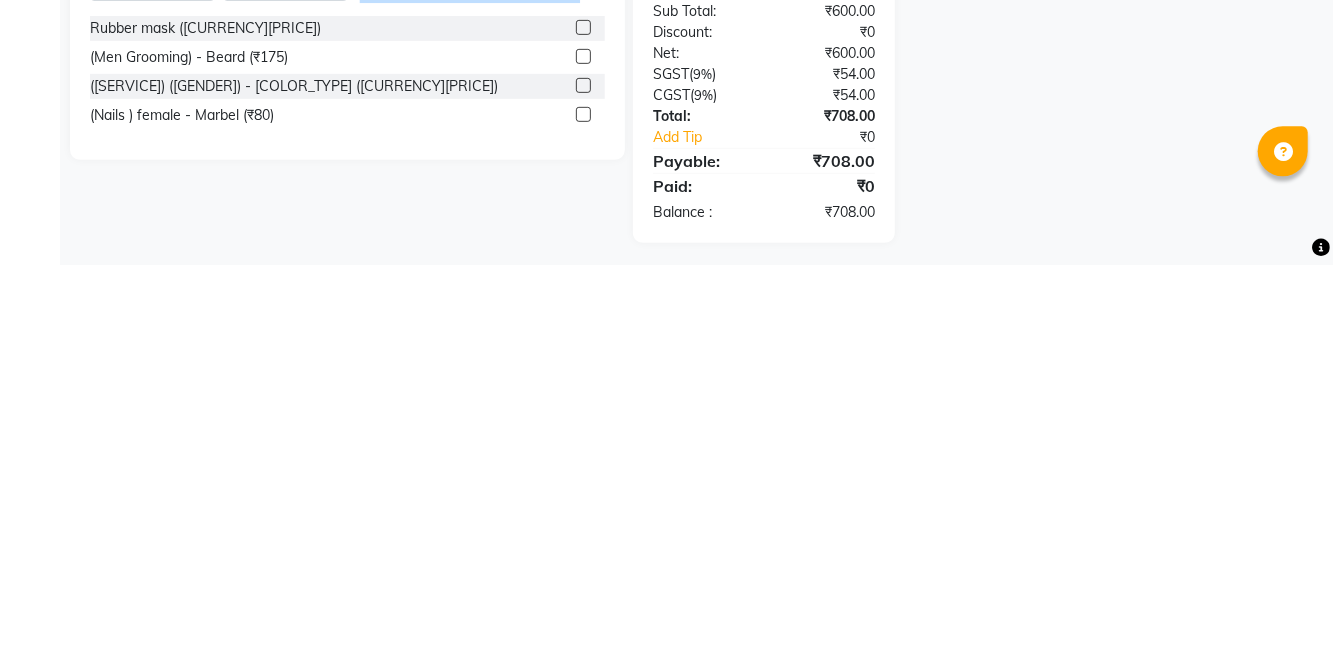 type on "Be" 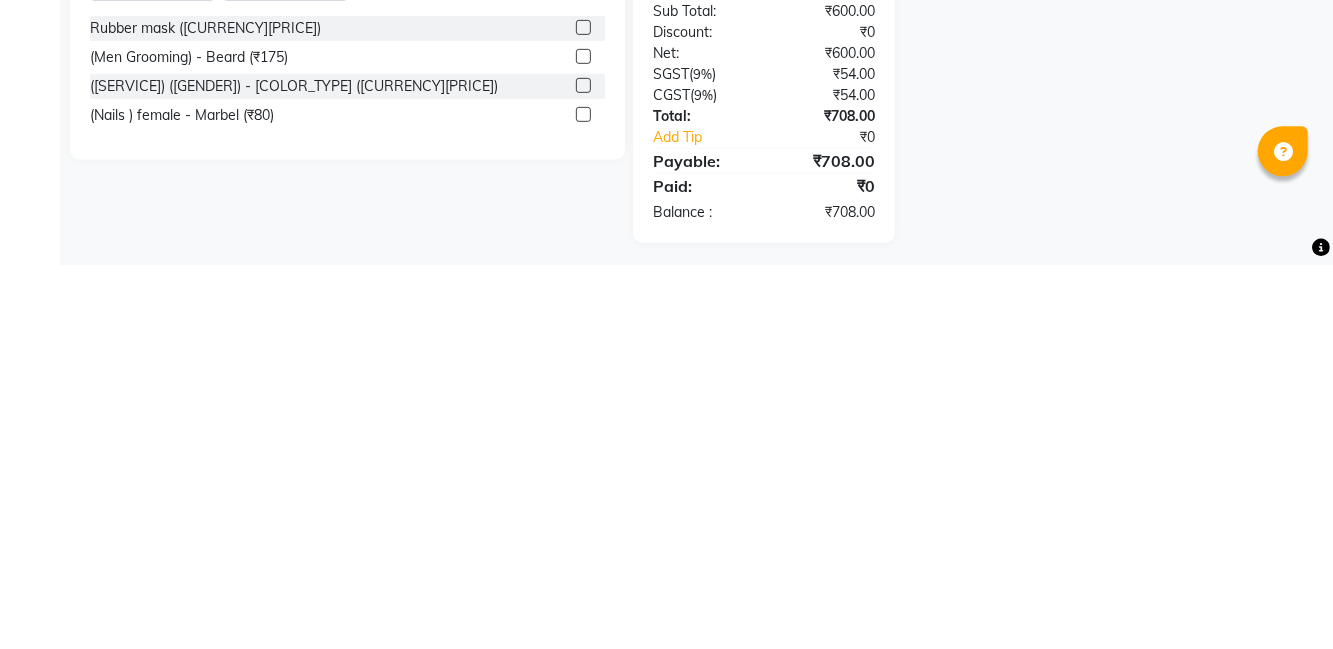 click 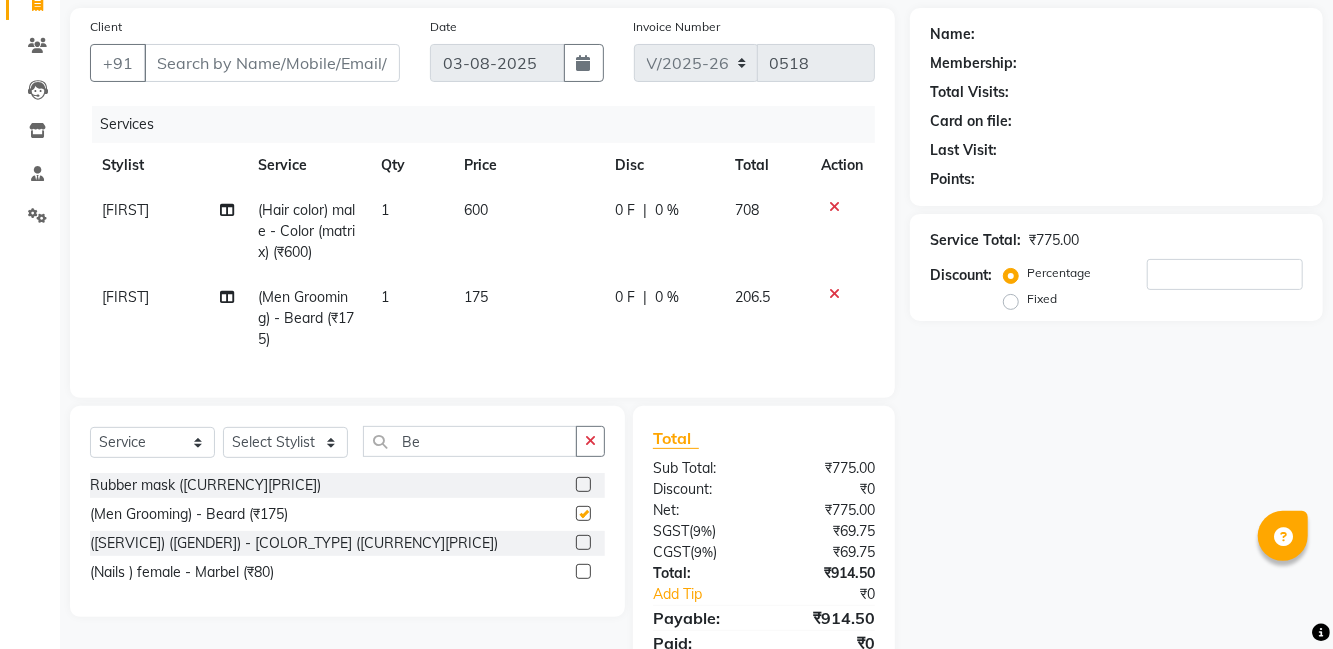 checkbox on "false" 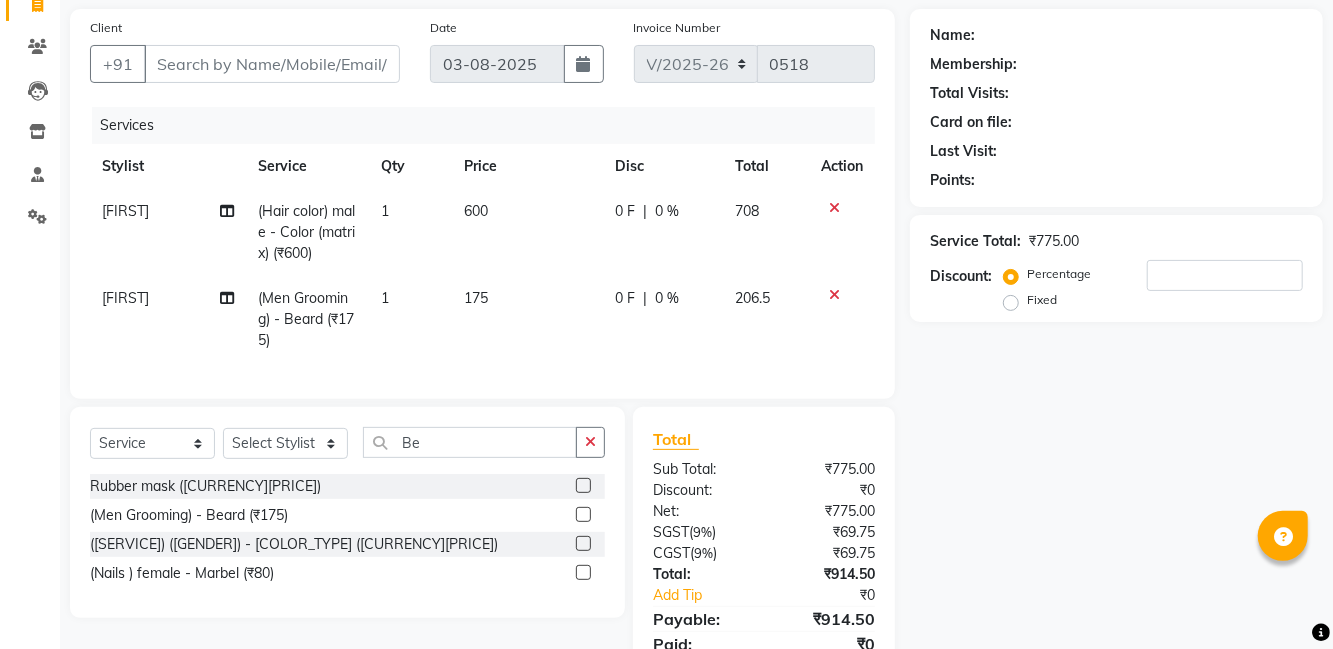 scroll, scrollTop: 125, scrollLeft: 0, axis: vertical 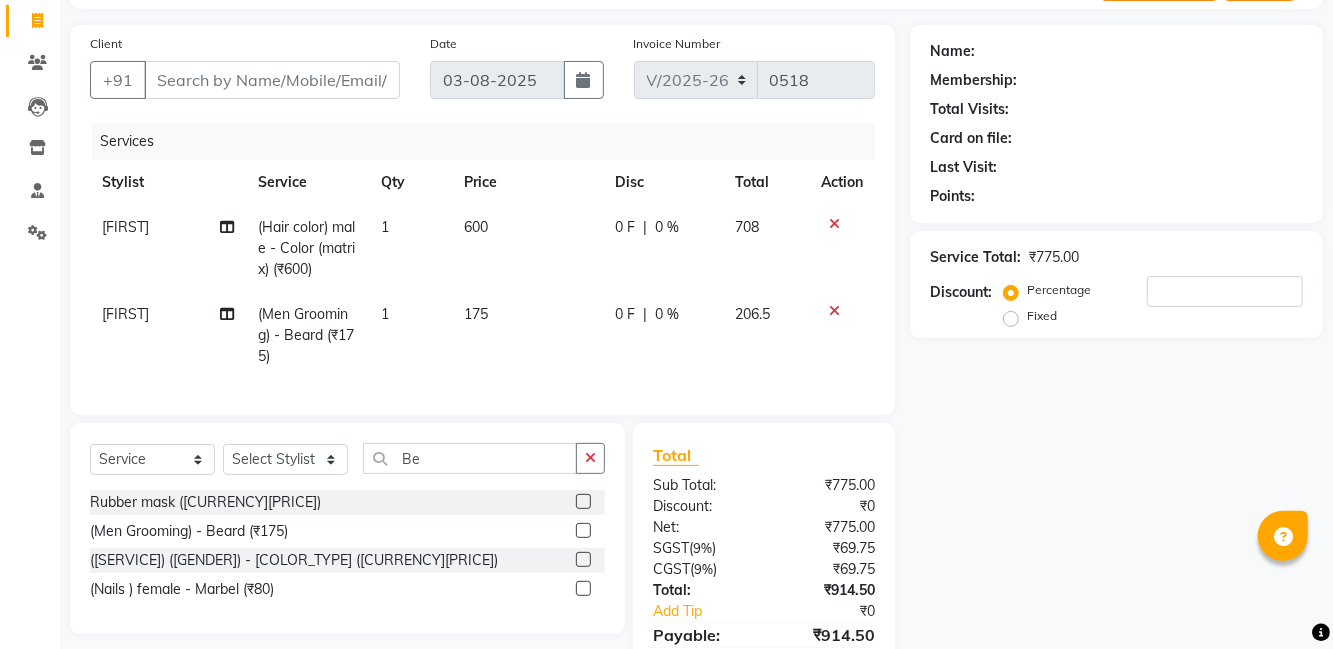 click on "600" 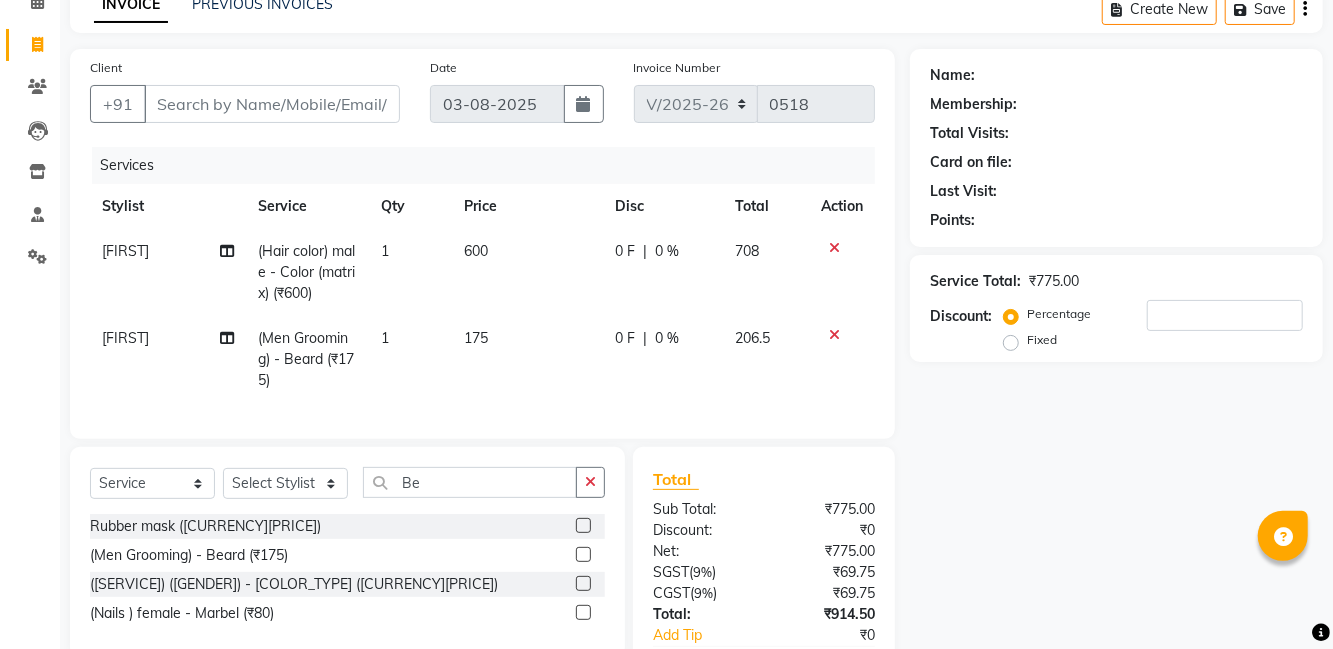 select on "[NUMBER]" 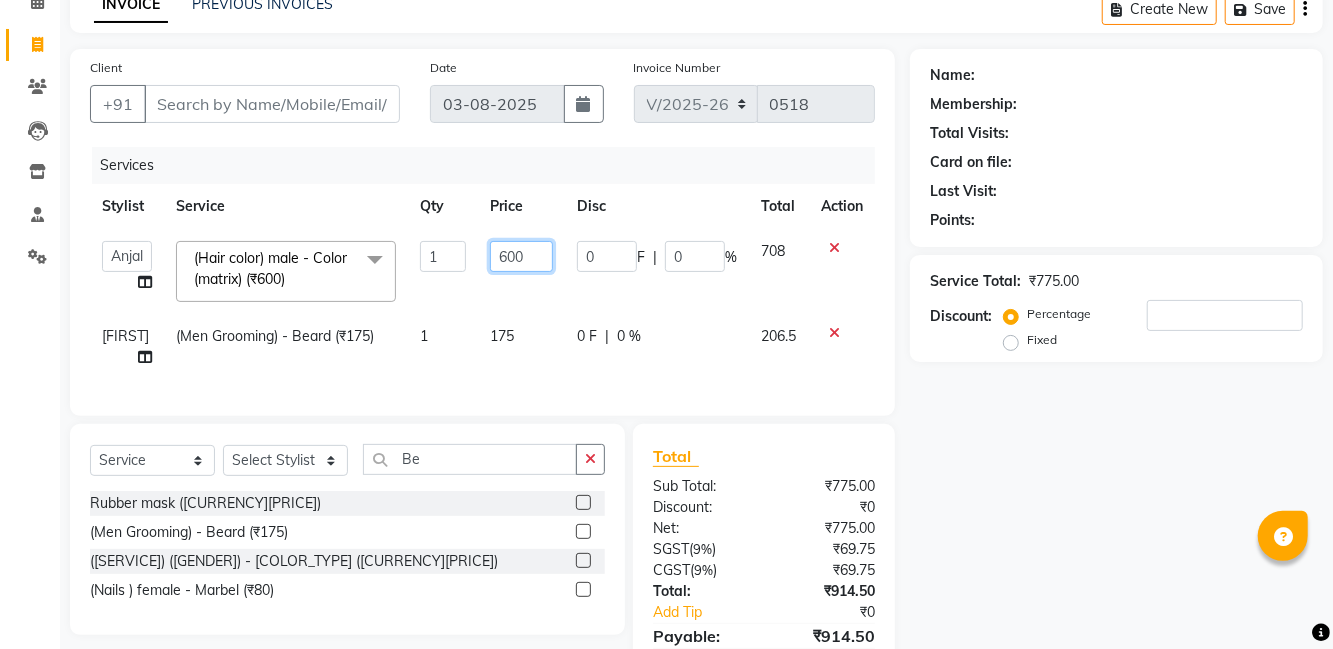 click on "600" 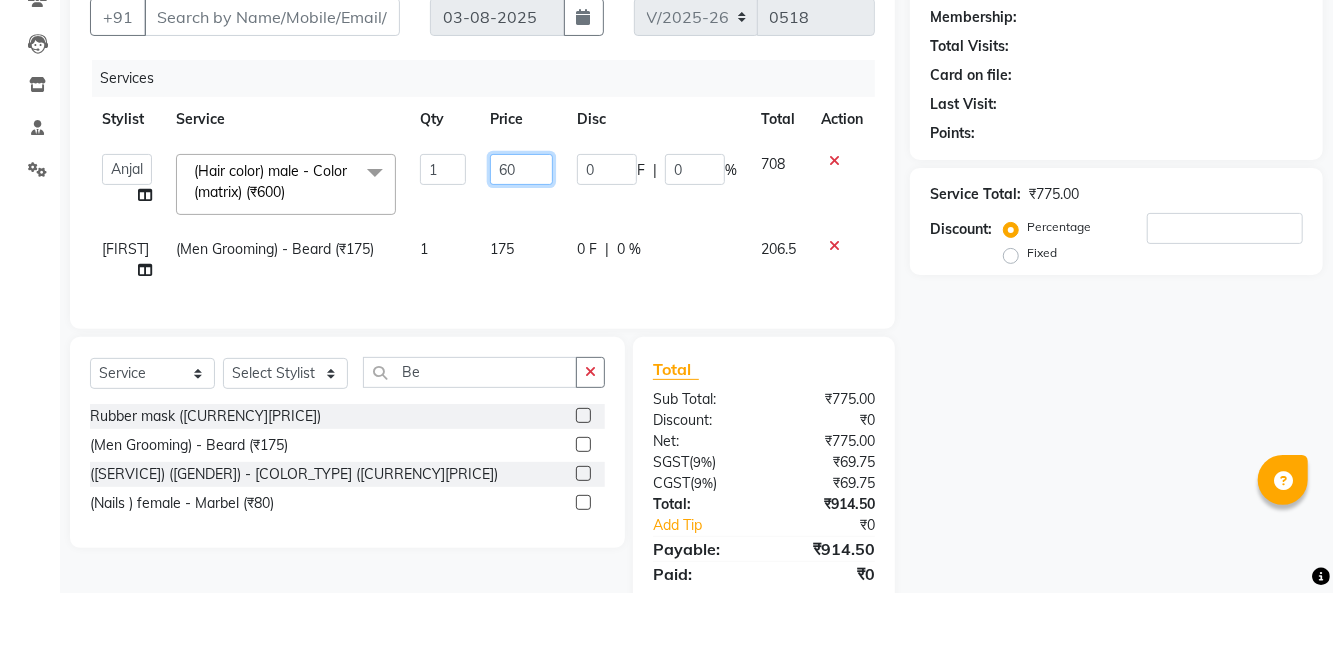 type on "6" 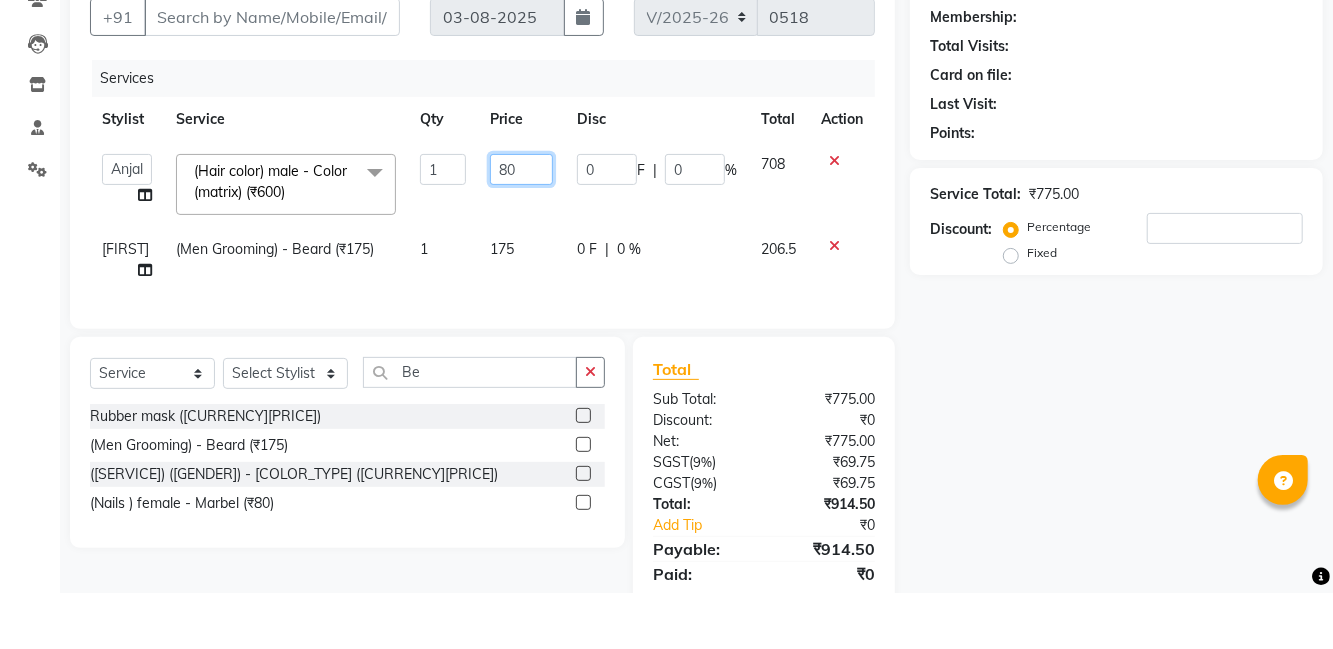 type on "800" 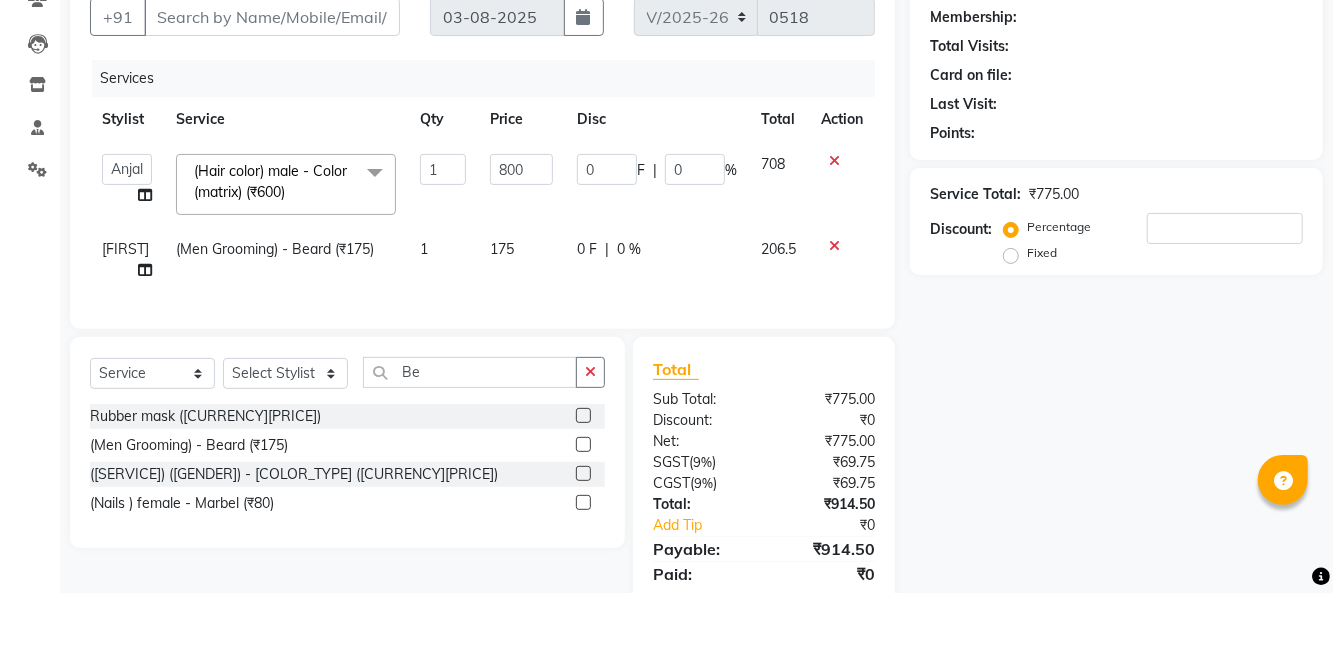 click on "Service Total:  ₹775.00  Discount:  Percentage   Fixed" 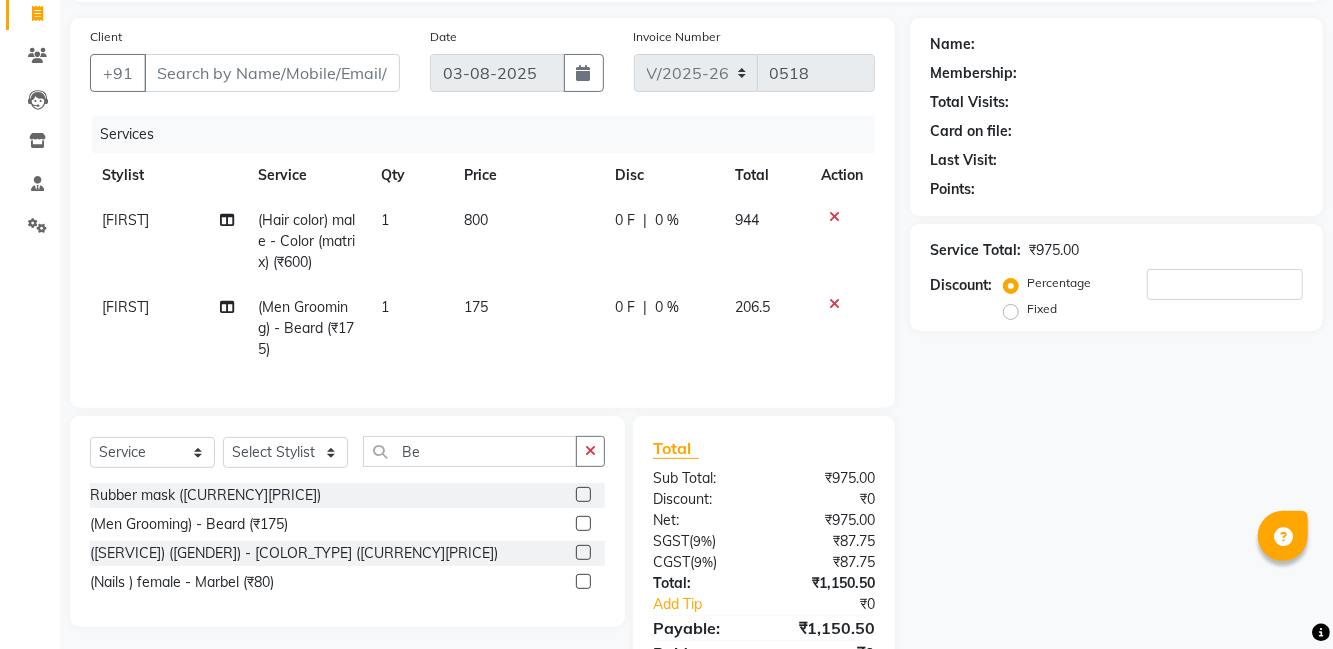 scroll, scrollTop: 125, scrollLeft: 0, axis: vertical 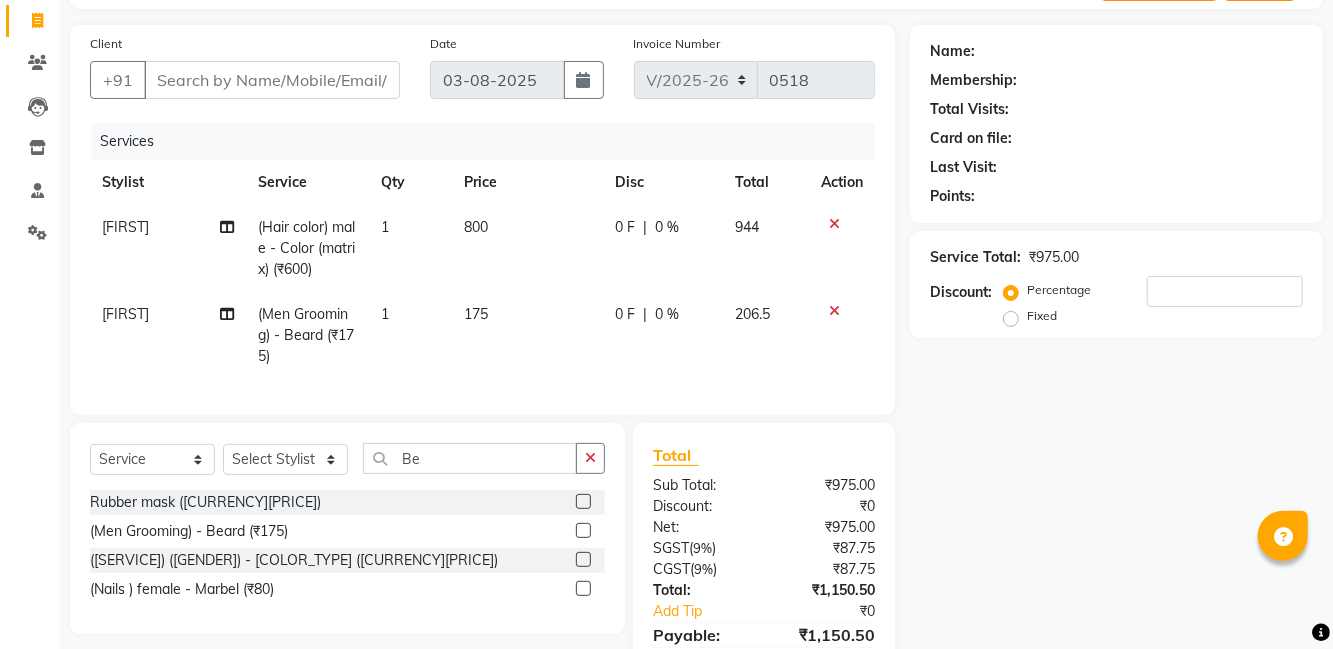 click 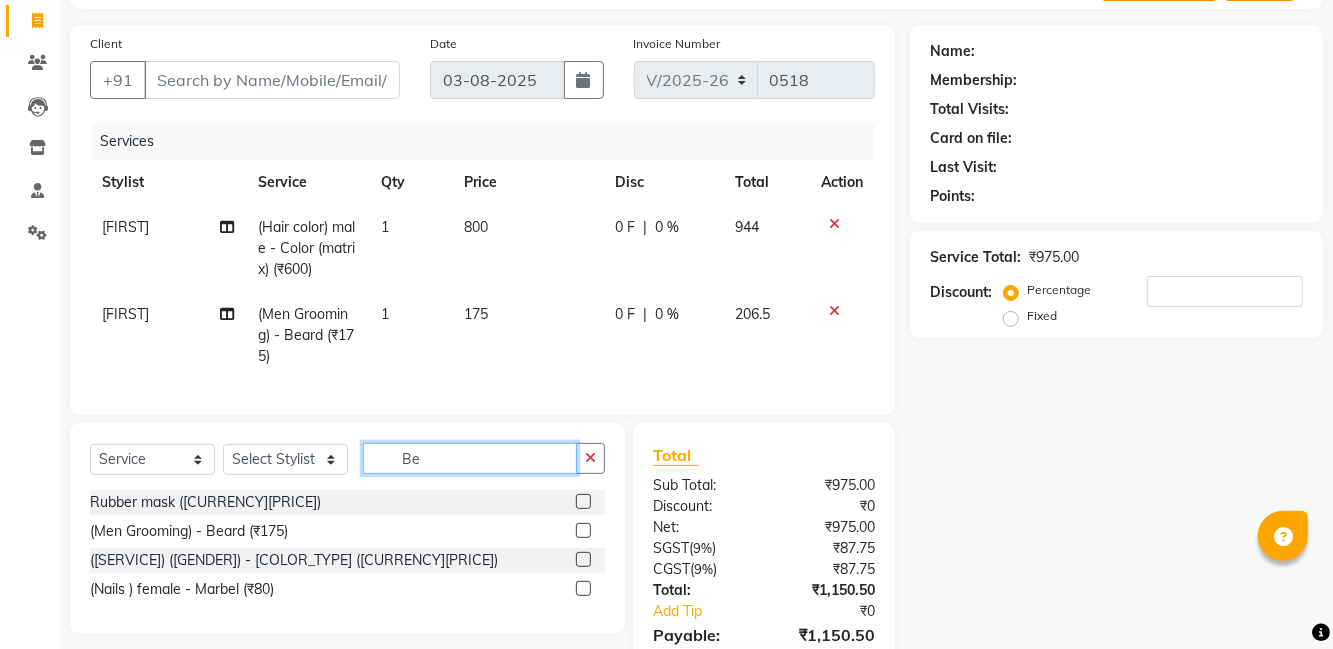 type 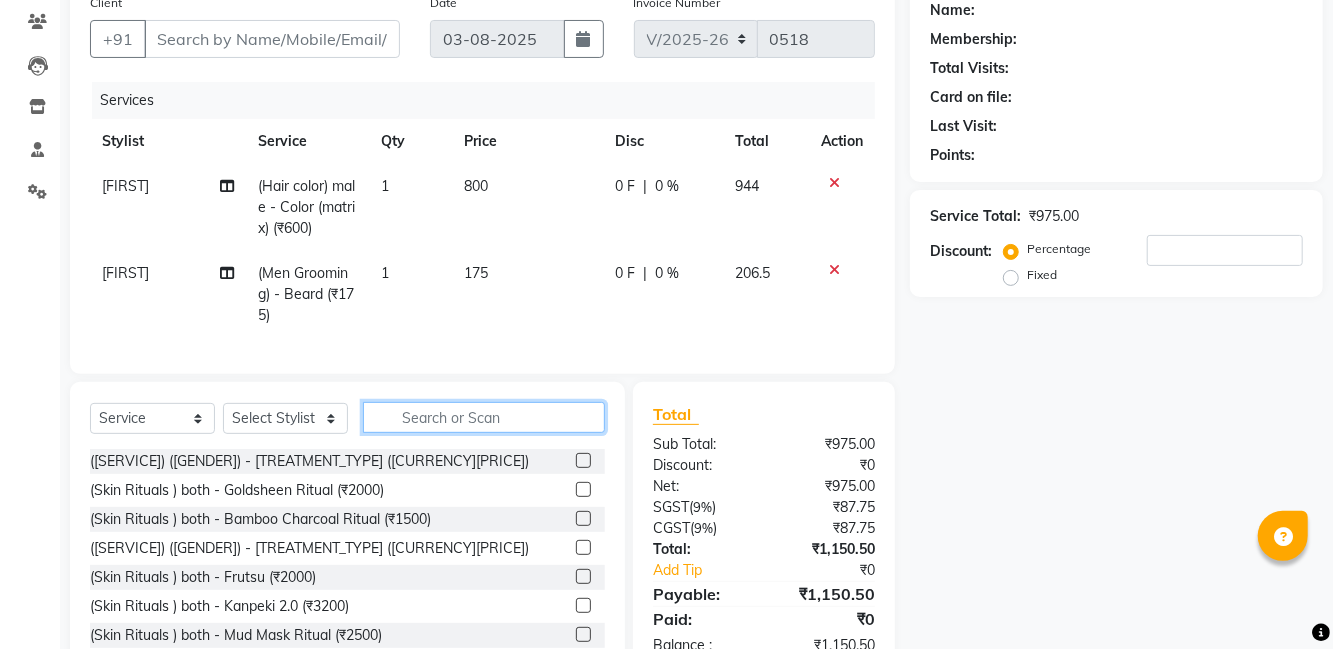 scroll, scrollTop: 138, scrollLeft: 0, axis: vertical 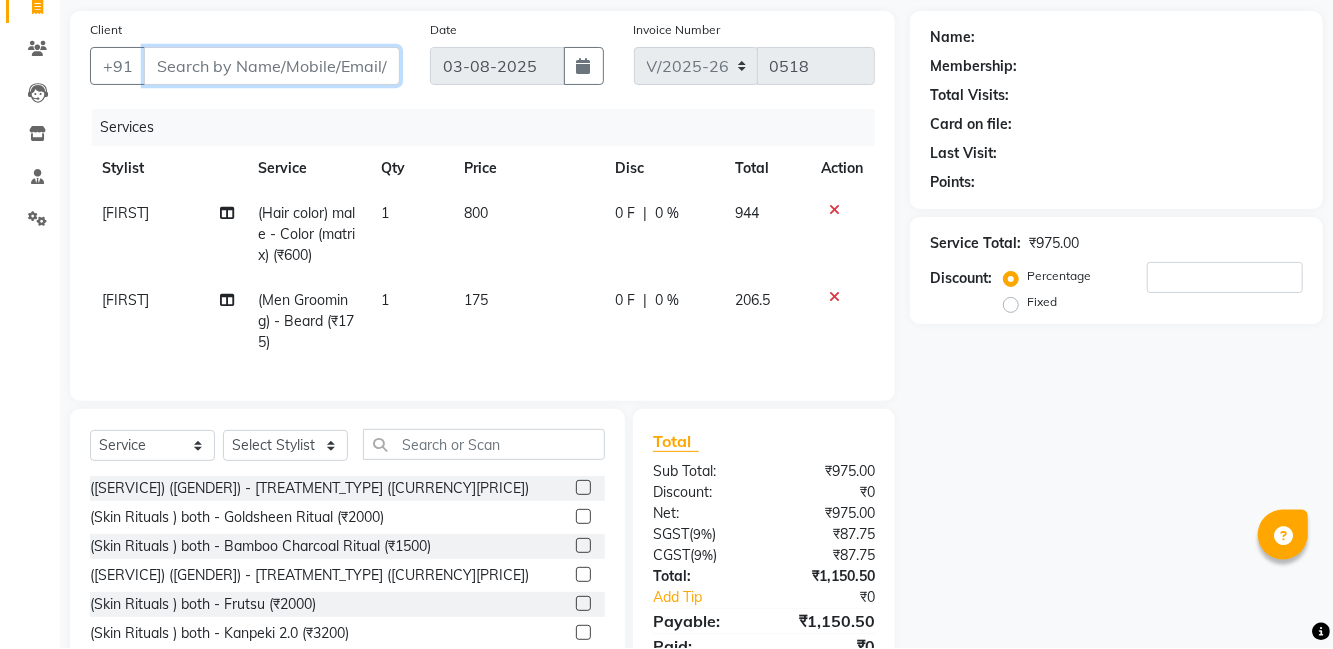 click on "Client" at bounding box center [272, 67] 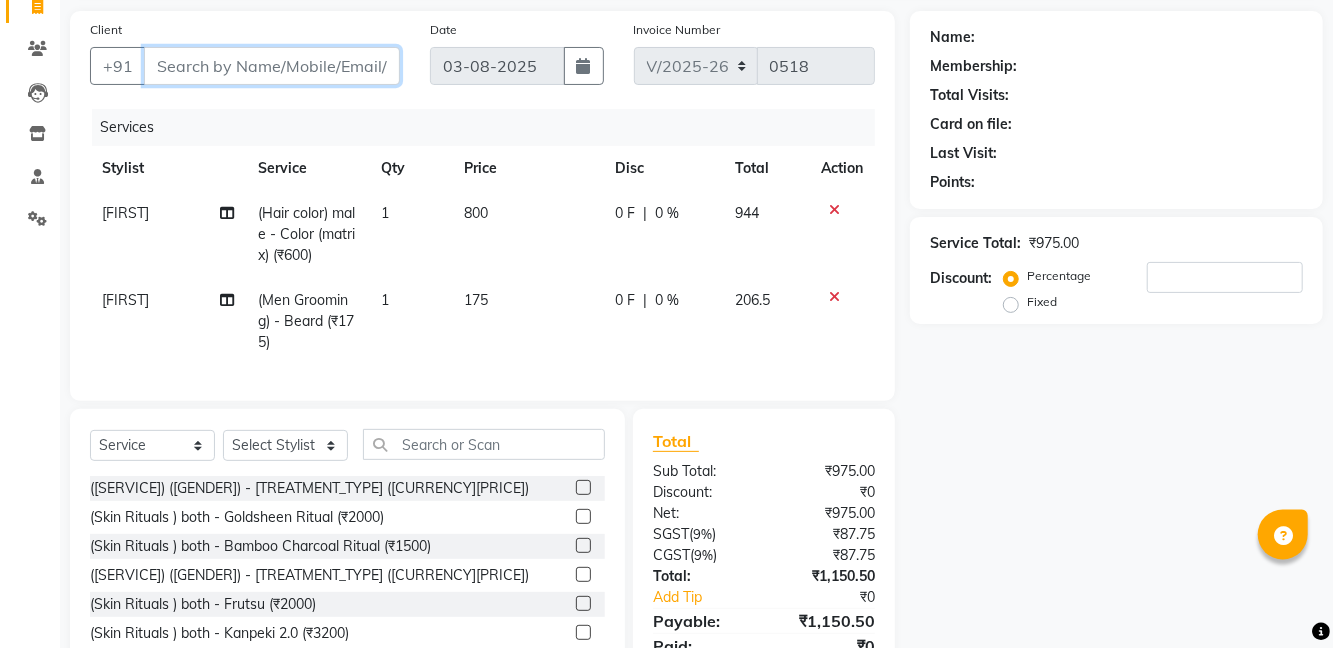 type on "8" 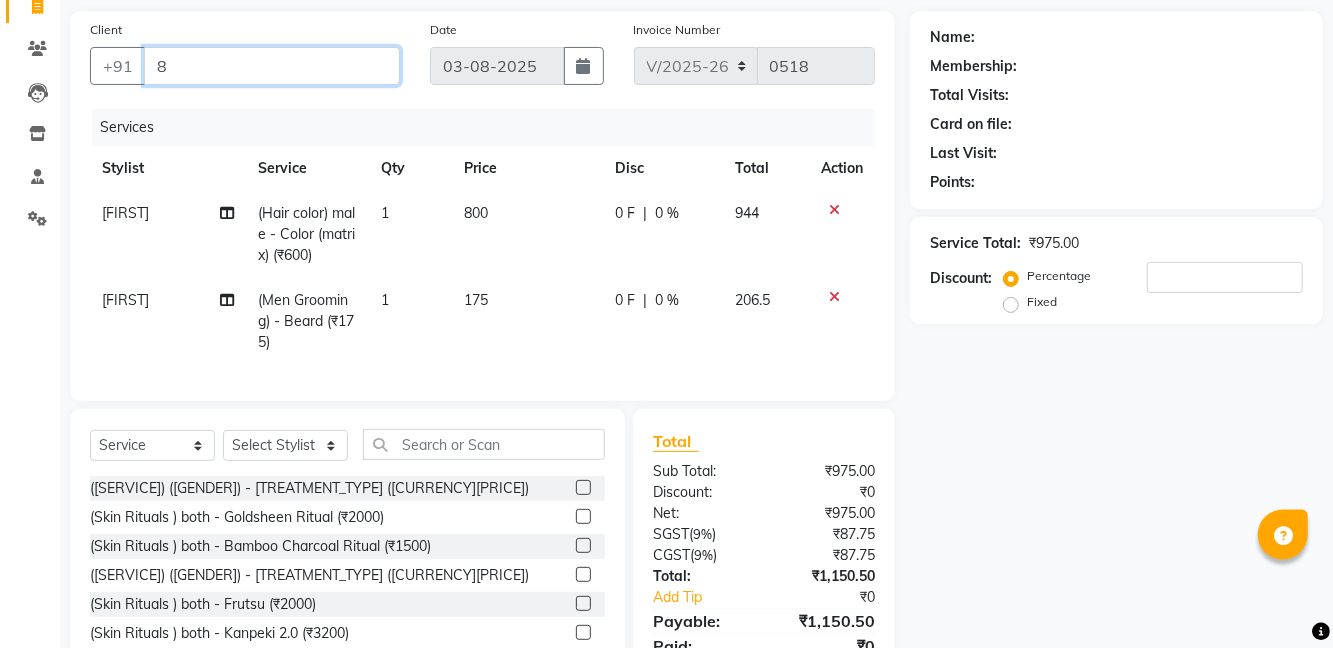 type on "0" 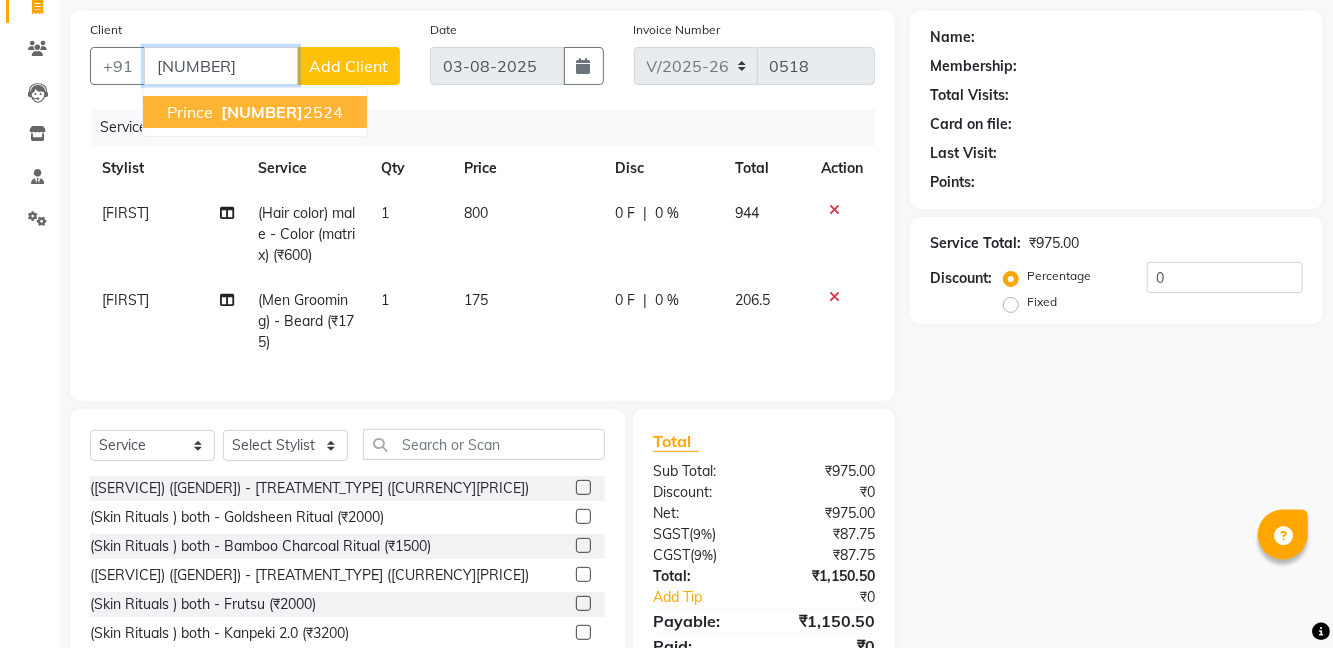 click on "[FIRST]   [PHONE]" at bounding box center (255, 113) 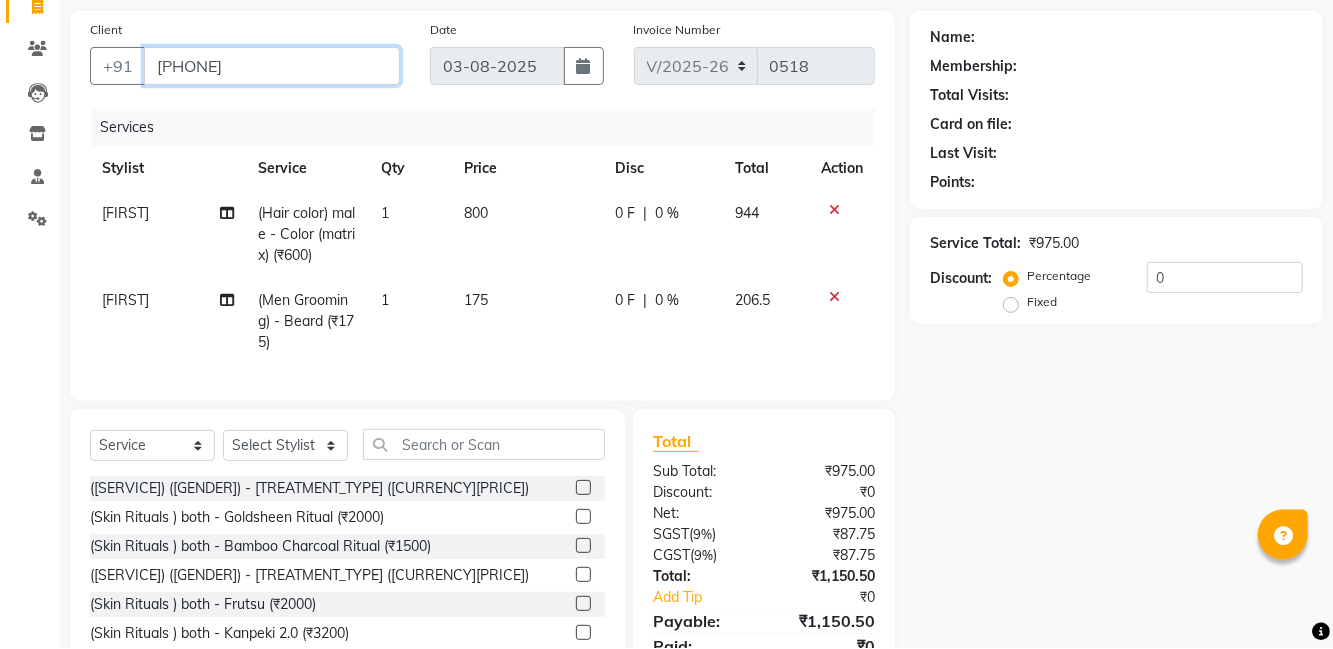 type on "[PHONE]" 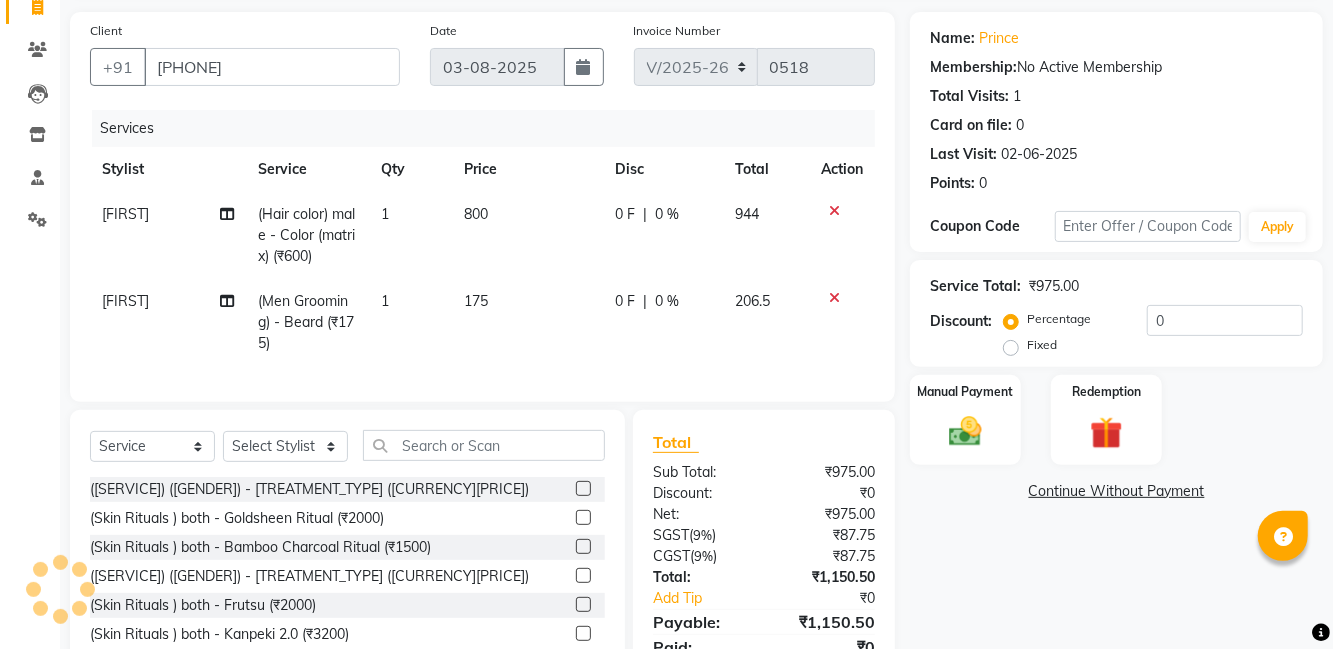 scroll, scrollTop: 126, scrollLeft: 0, axis: vertical 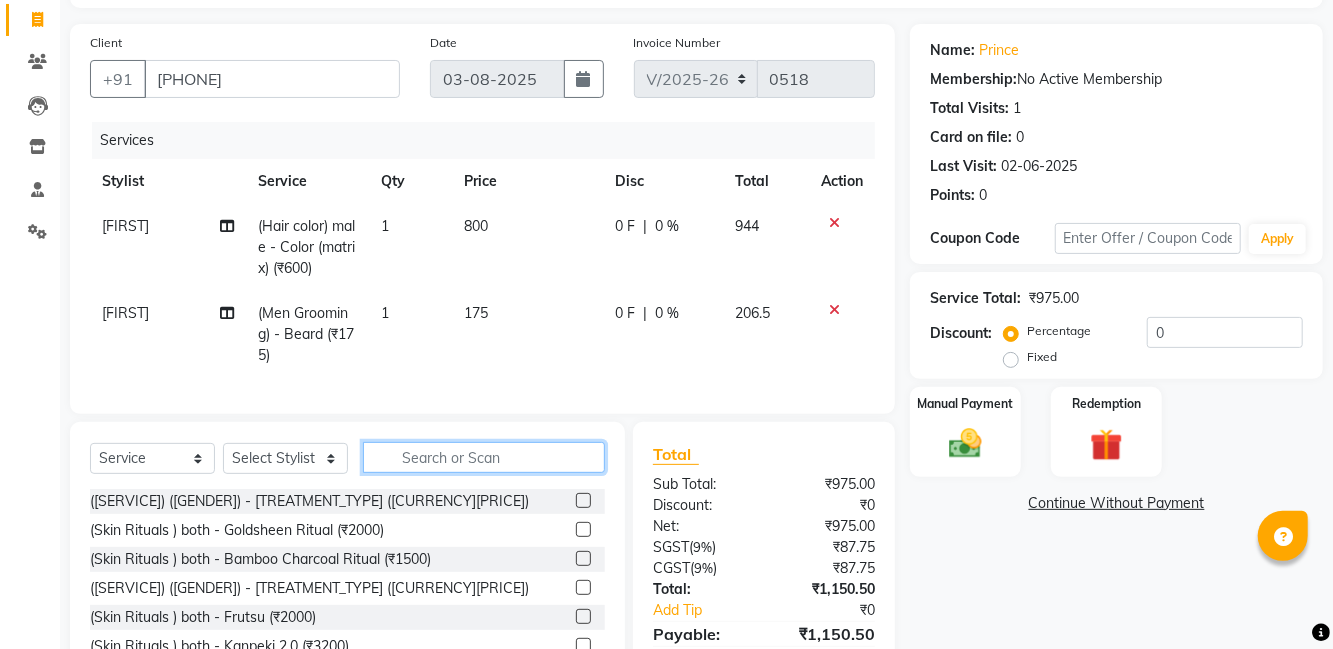 click 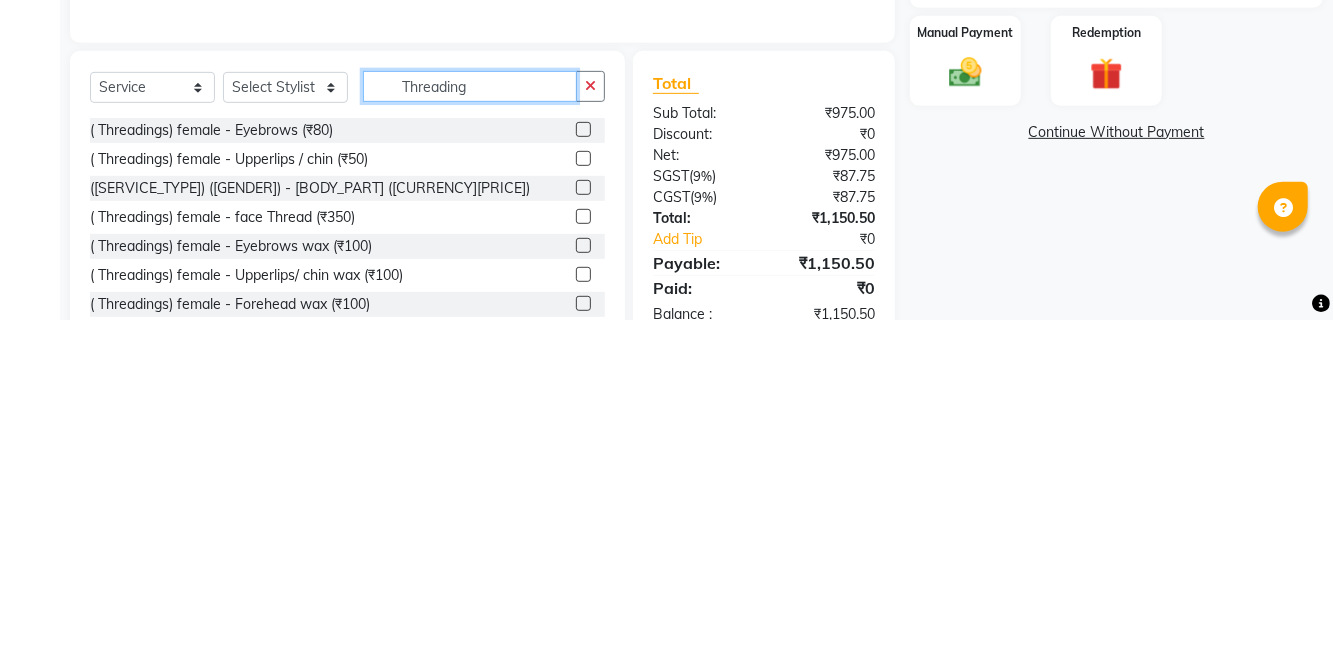 scroll, scrollTop: 168, scrollLeft: 0, axis: vertical 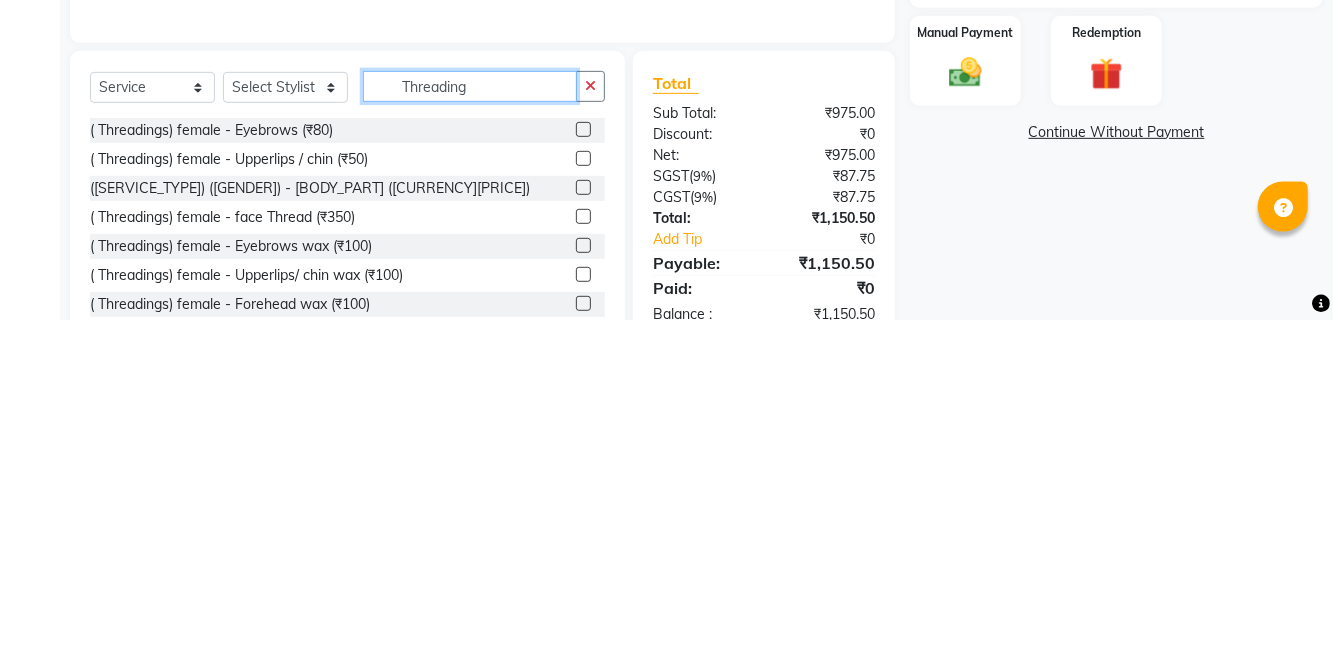 type on "Threading" 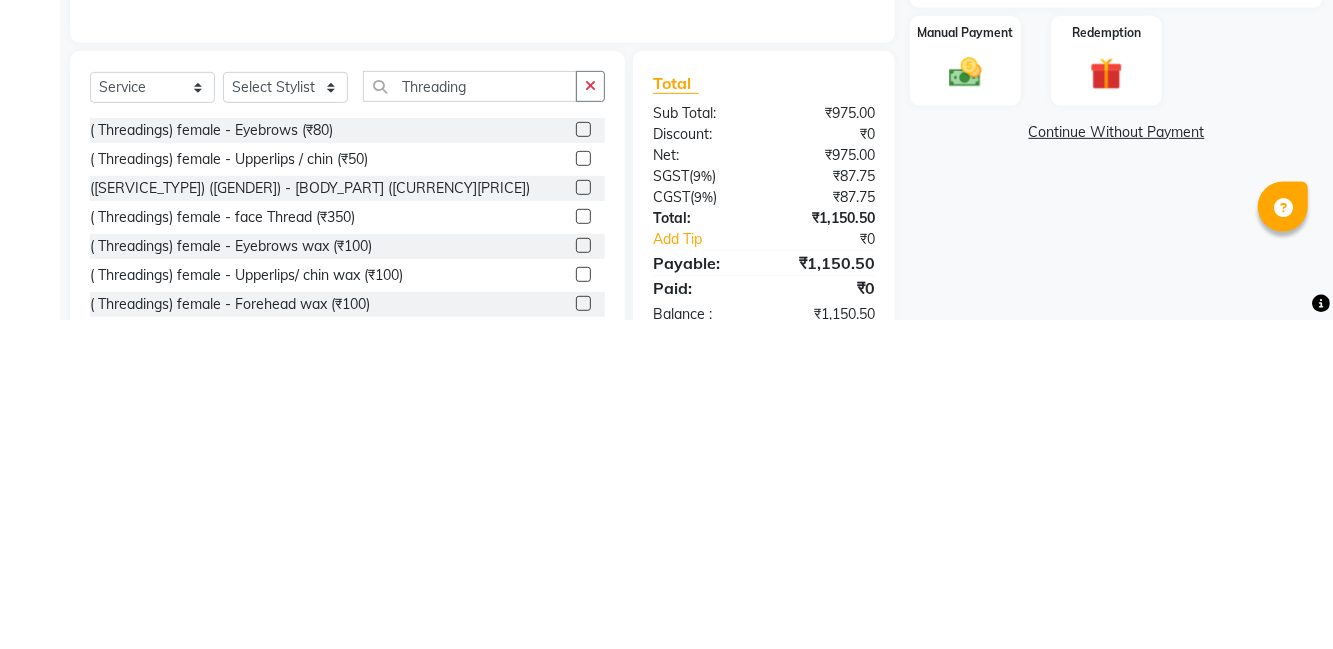 click on "Name: [FIRST] Membership:  No Active Membership  Total Visits:  1 Card on file:  0 Last Visit:   02-06-2025 Points:   0  Coupon Code Apply Service Total:  ₹975.00  Discount:  Percentage   Fixed  0 Manual Payment Redemption  Continue Without Payment" 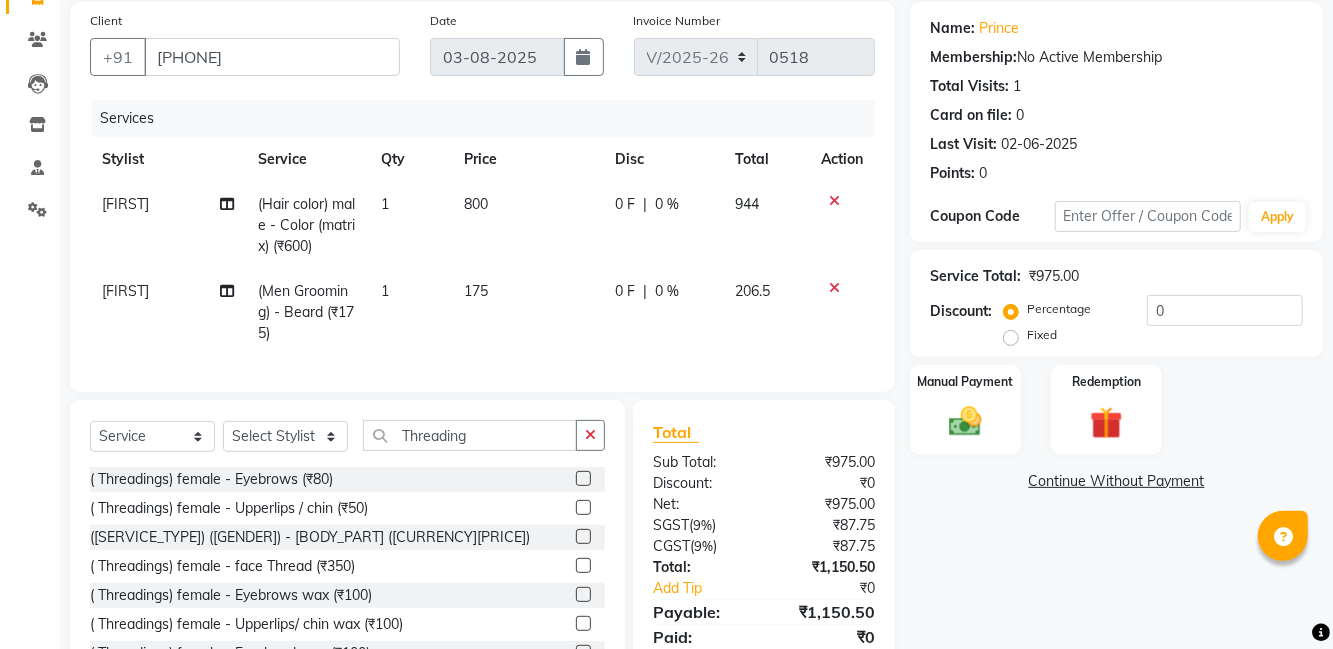 scroll, scrollTop: 111, scrollLeft: 0, axis: vertical 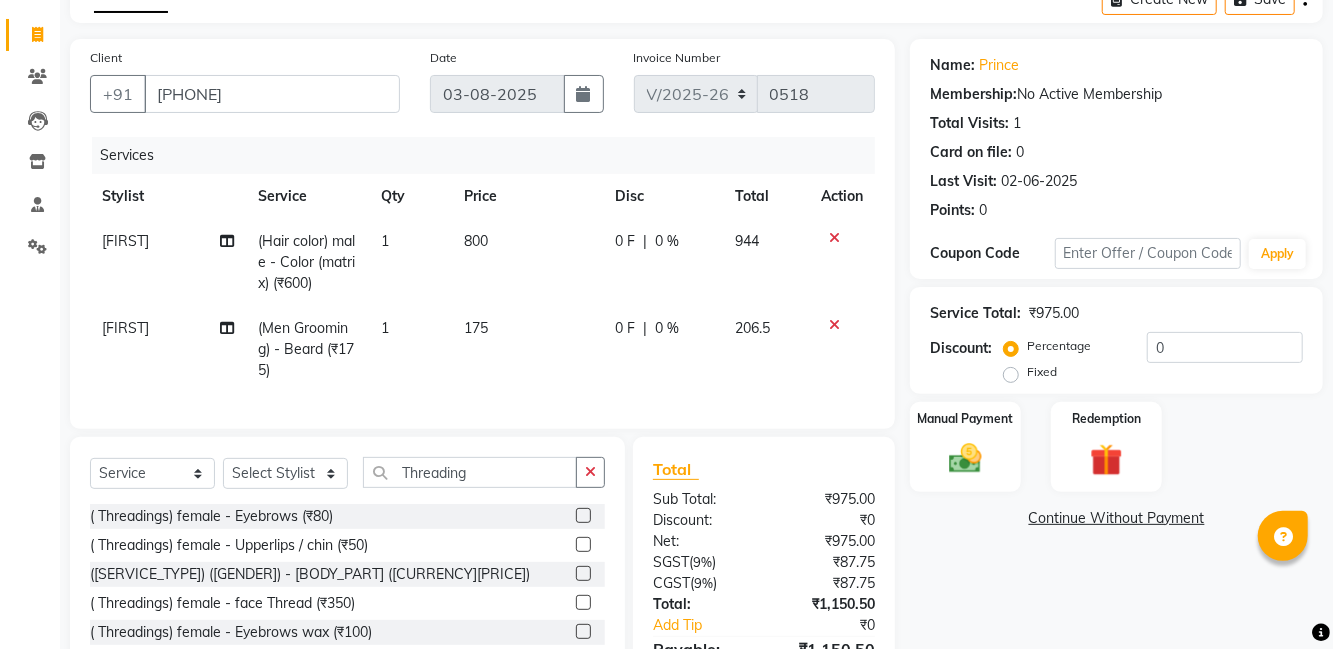click 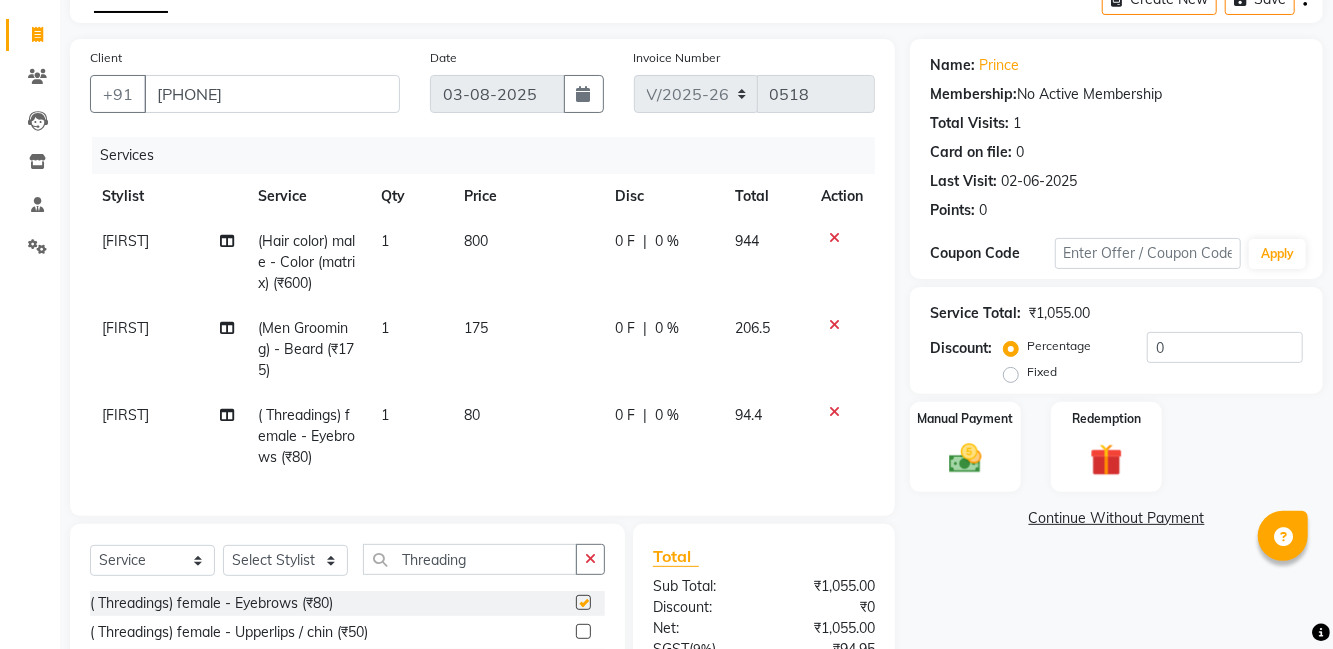 checkbox on "false" 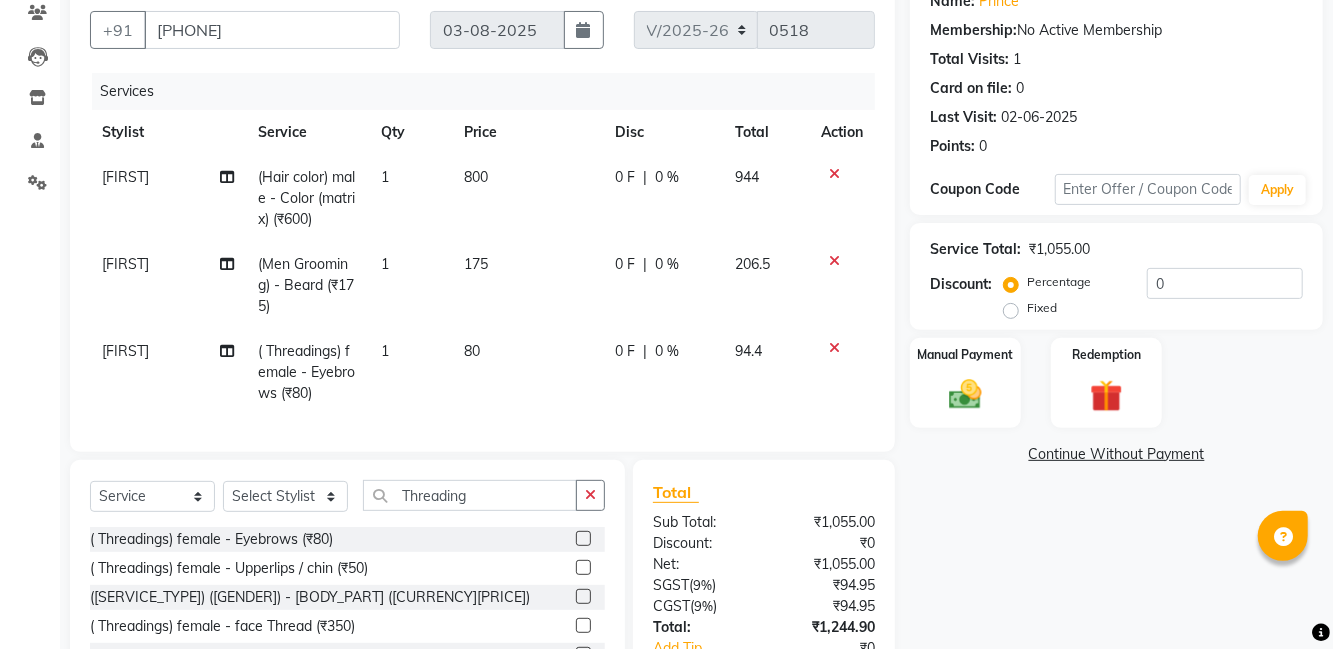 scroll, scrollTop: 213, scrollLeft: 0, axis: vertical 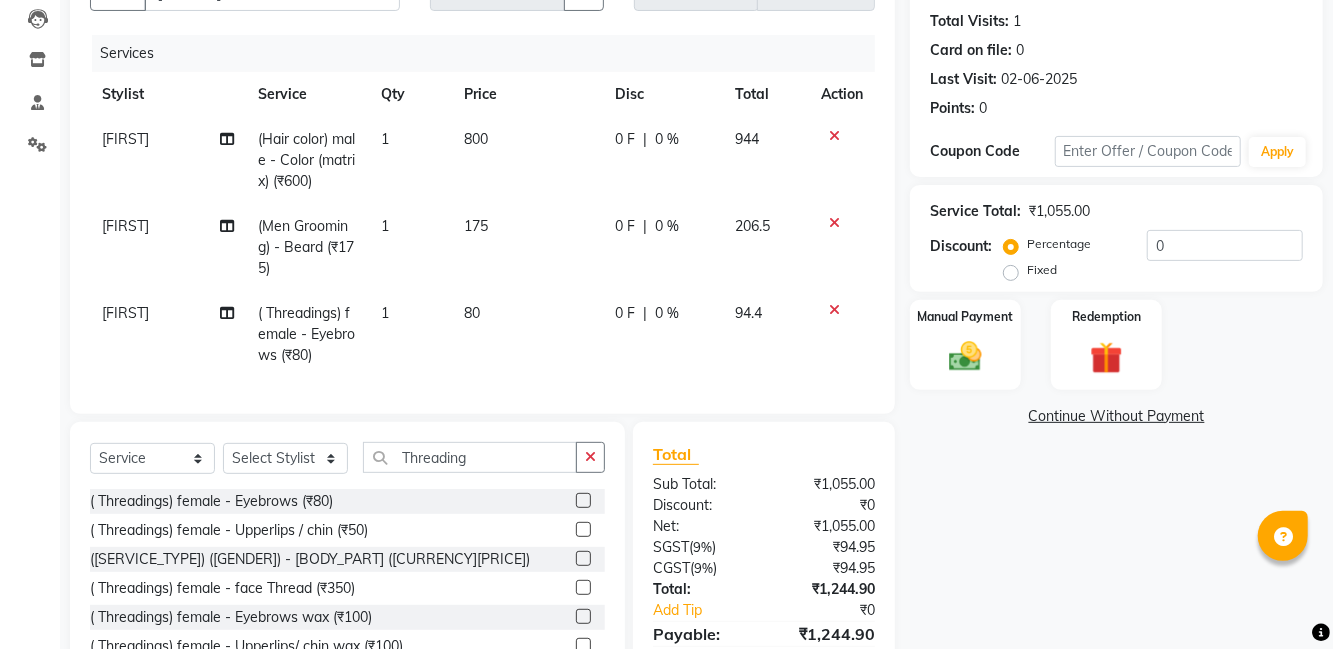 click on "Manual Payment" 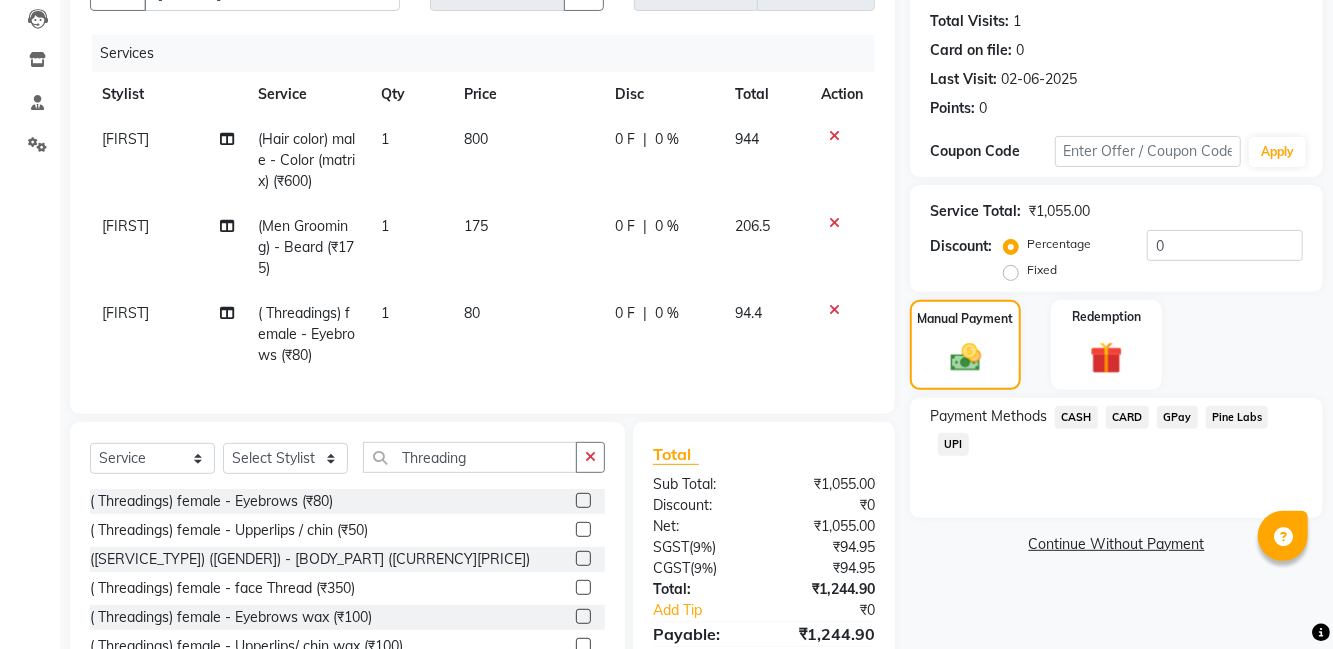 click on "UPI" 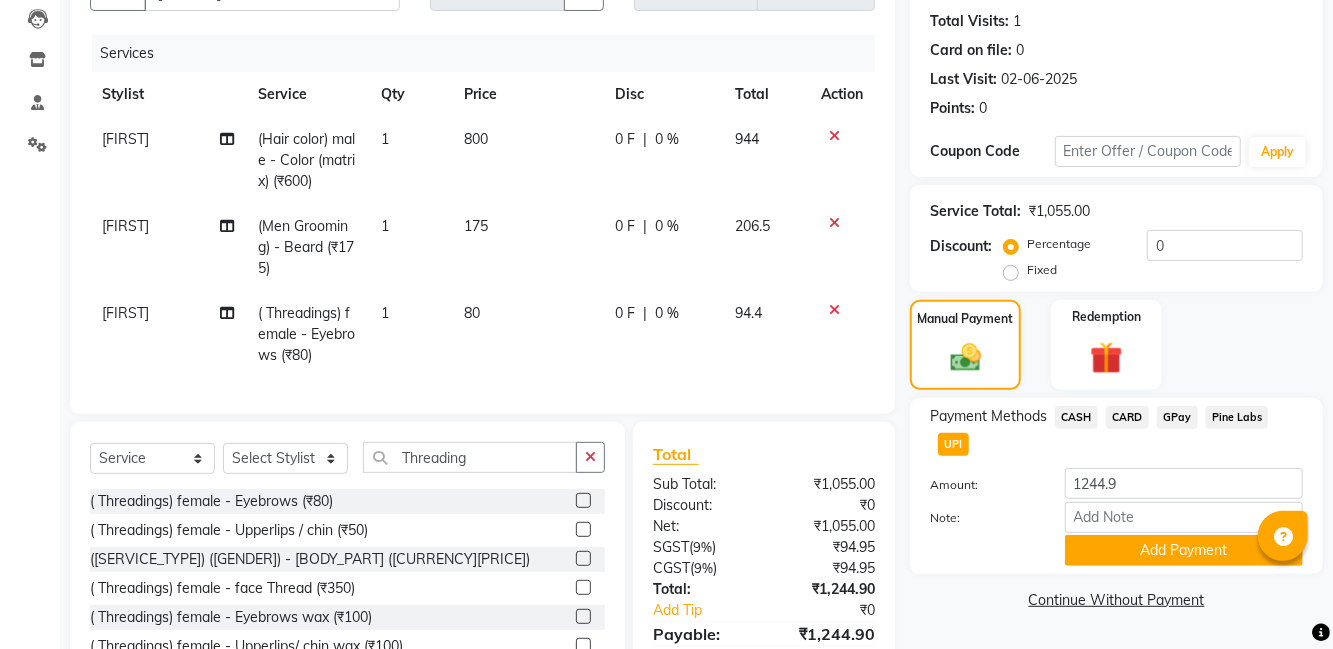 click on "Add Payment" 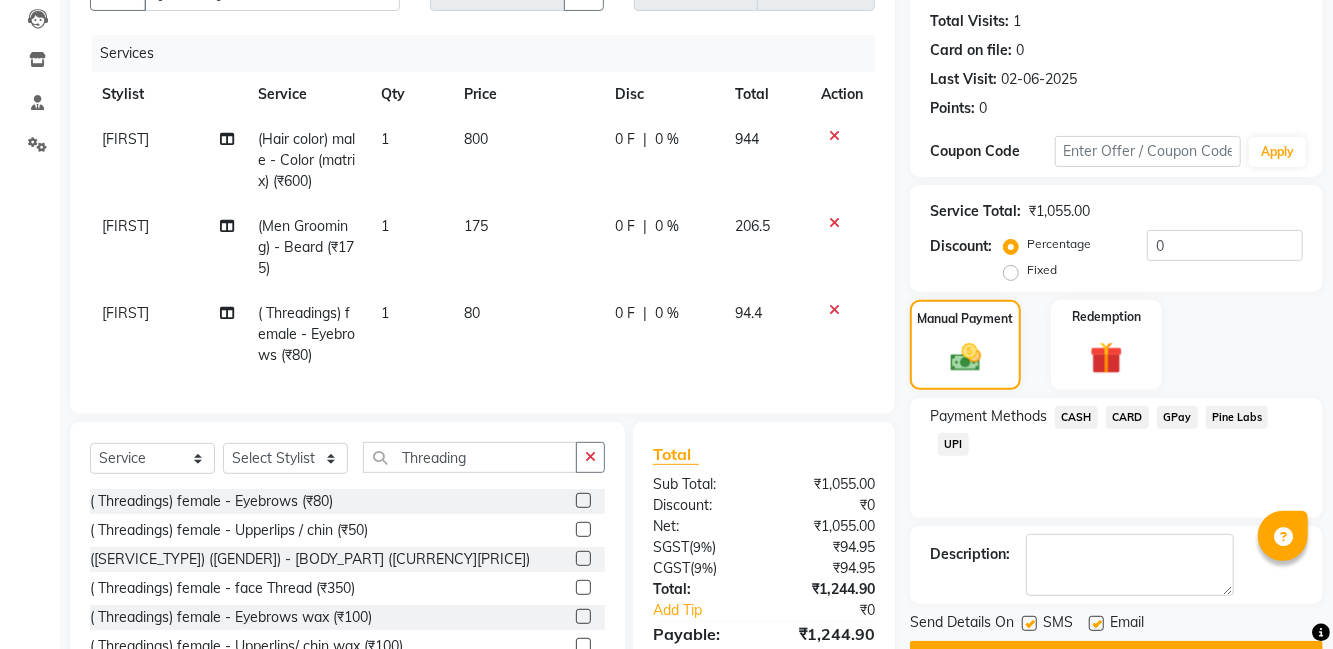 scroll, scrollTop: 254, scrollLeft: 0, axis: vertical 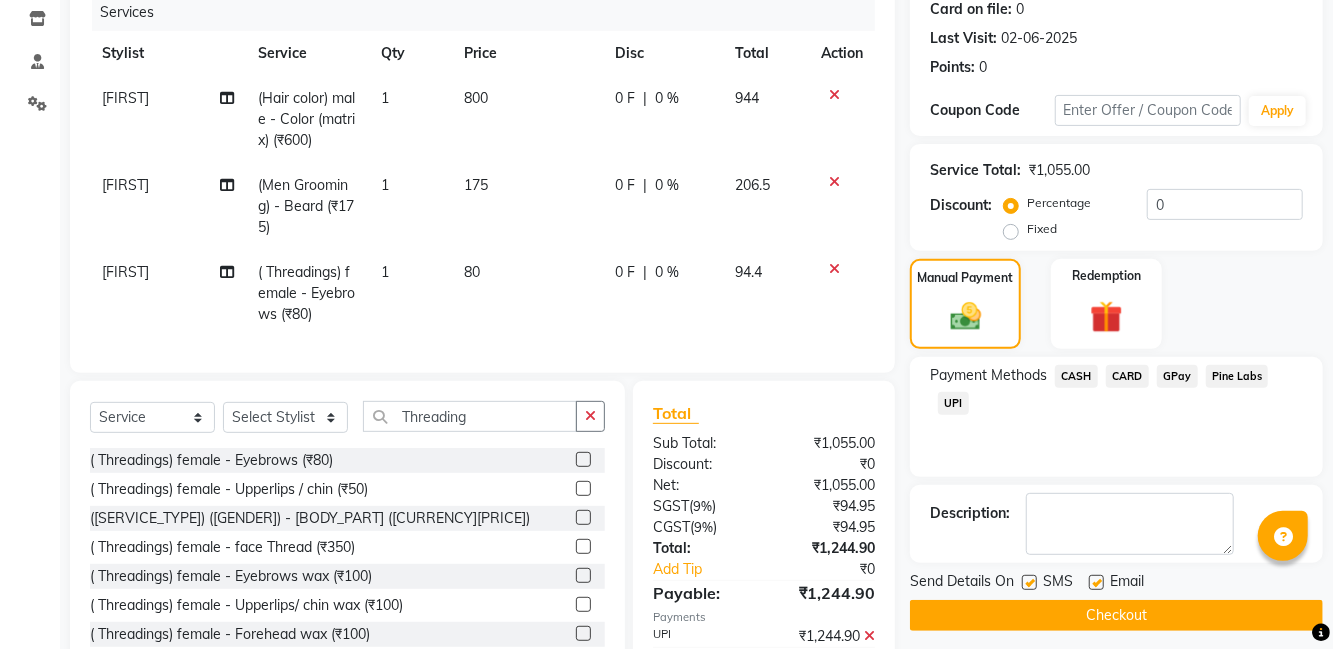 click on "Checkout" 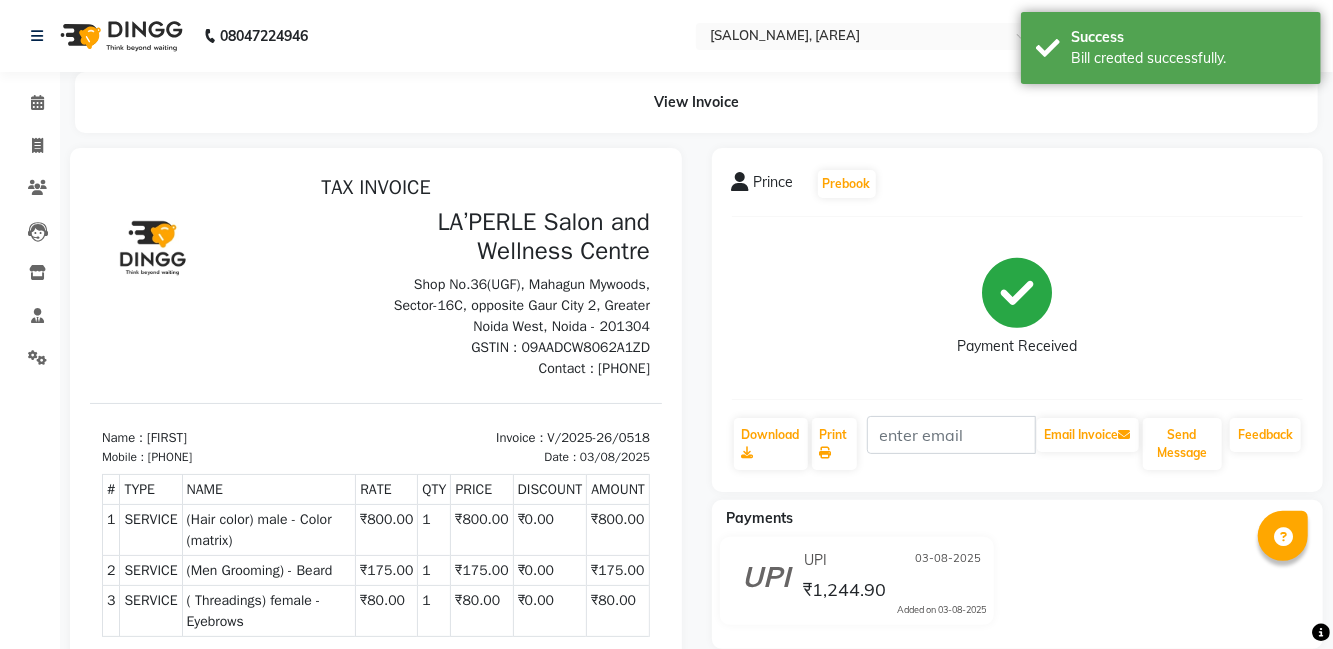scroll, scrollTop: 0, scrollLeft: 0, axis: both 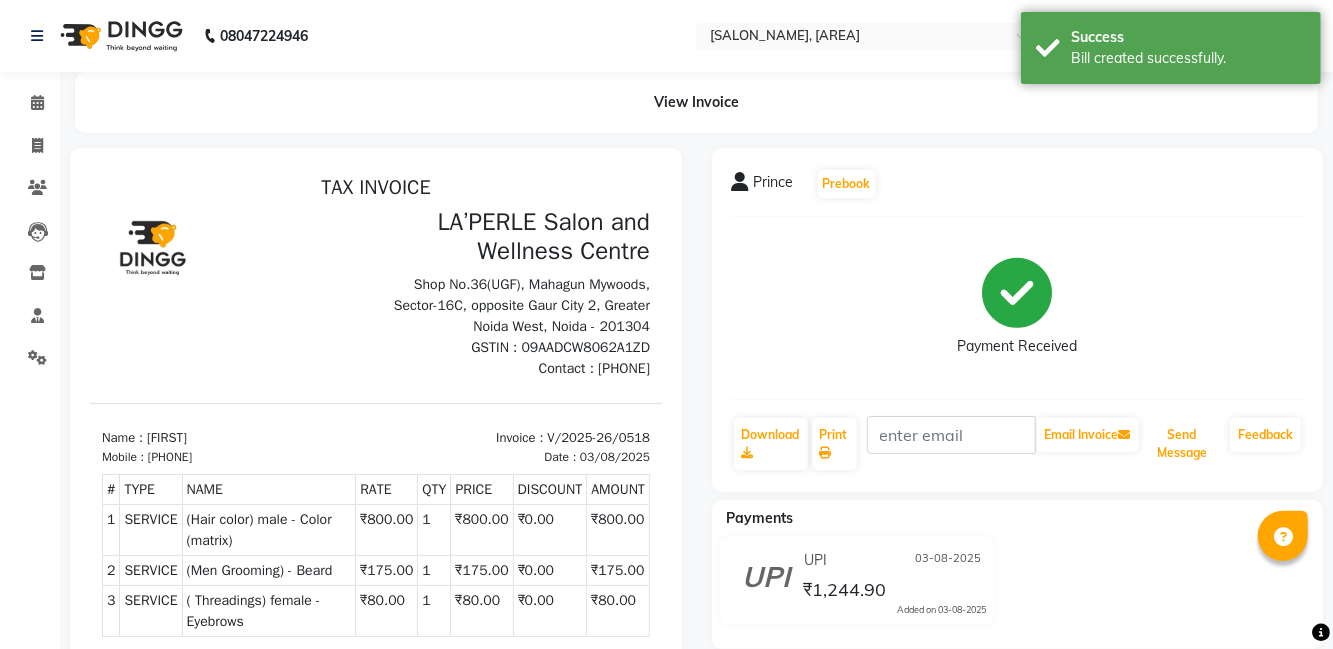 click on "Send Message" 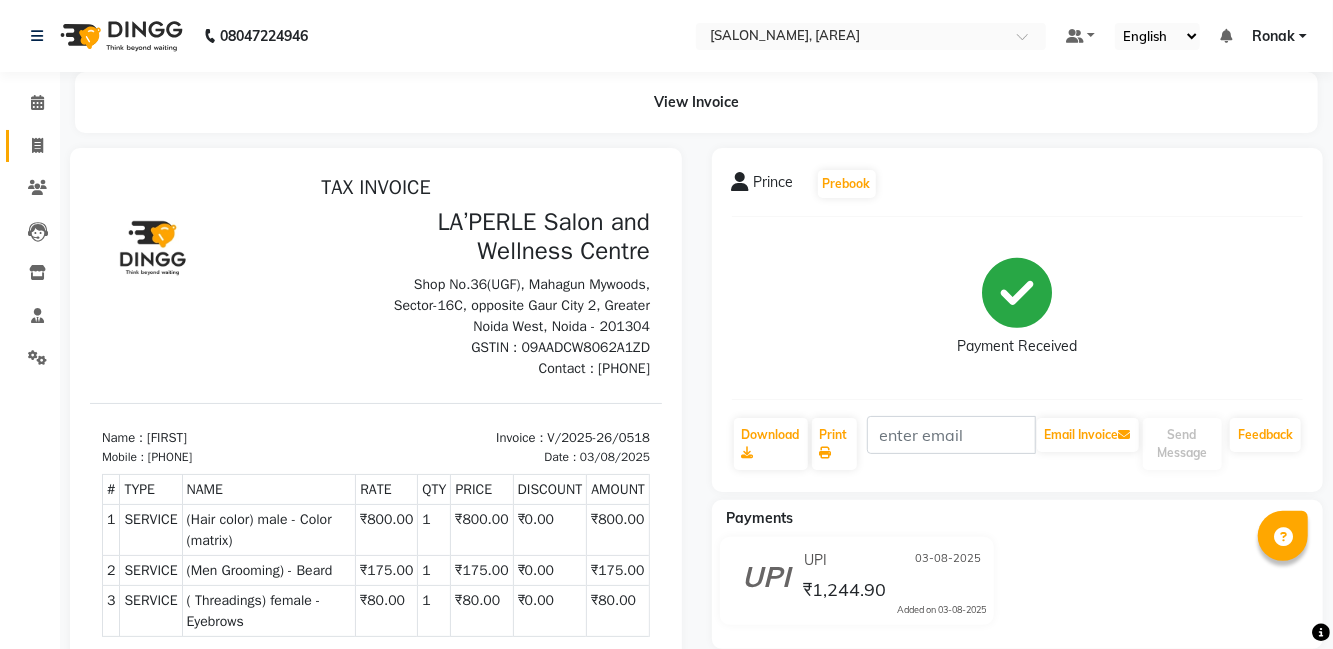 click 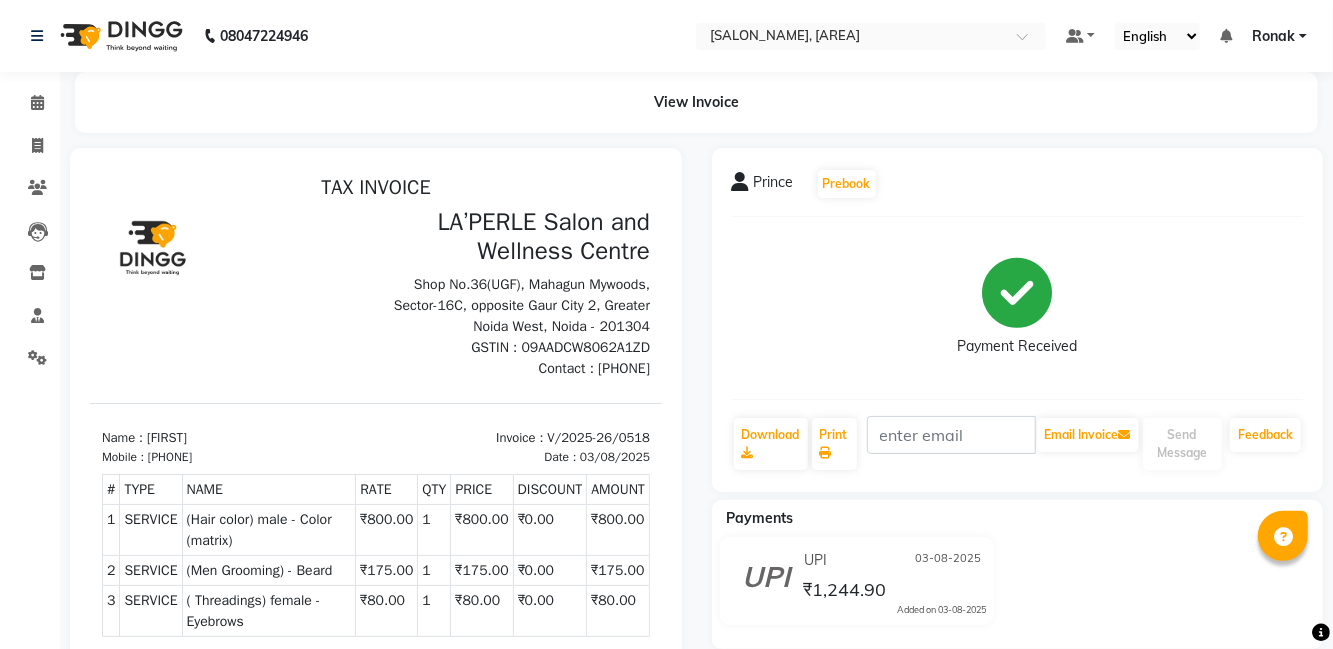 select on "service" 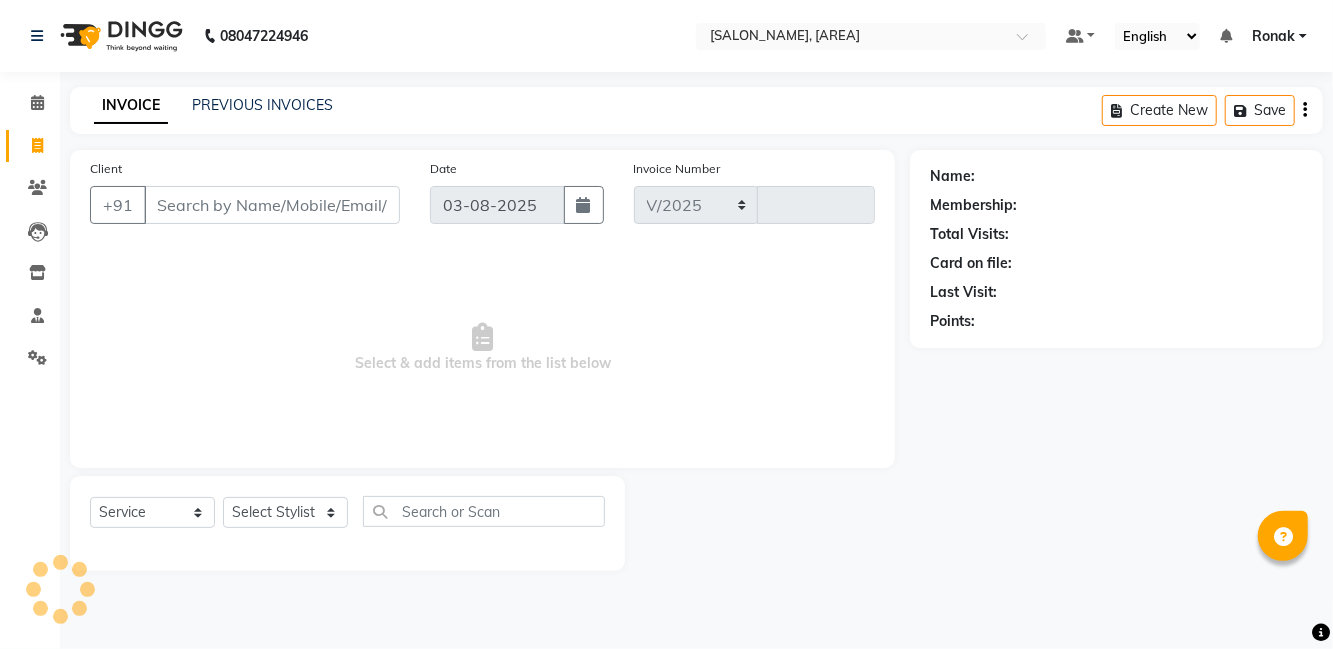 select on "8341" 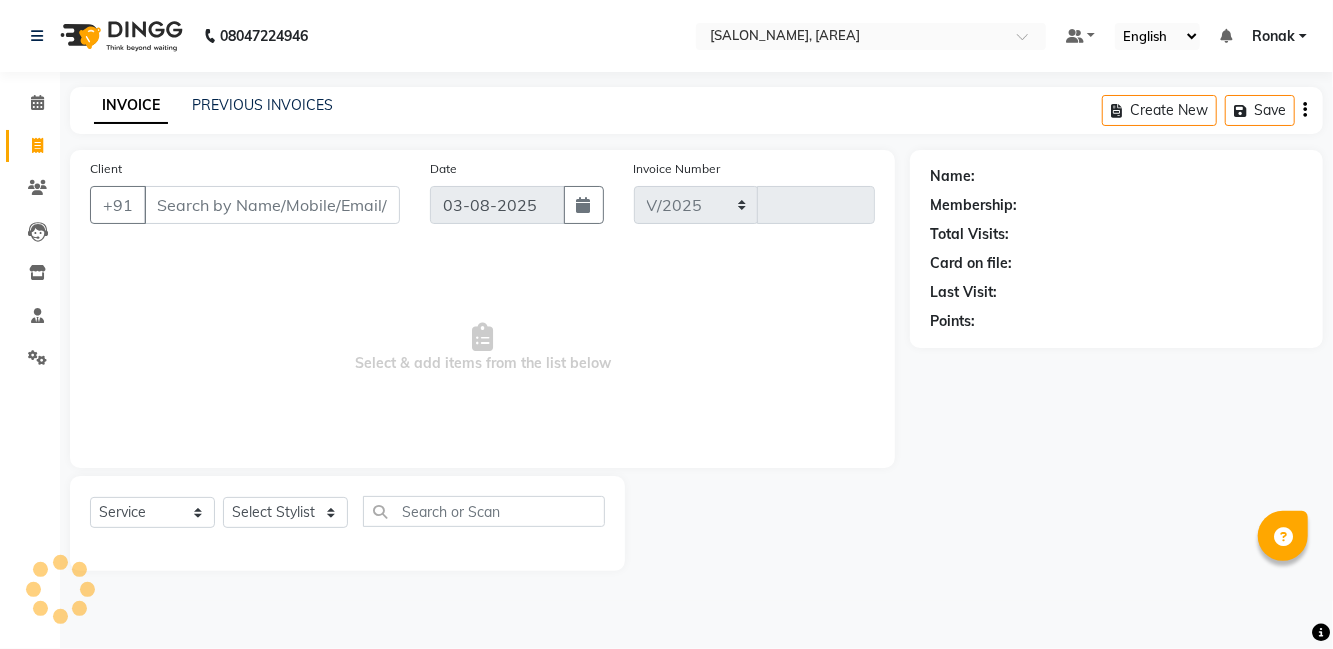 type on "0519" 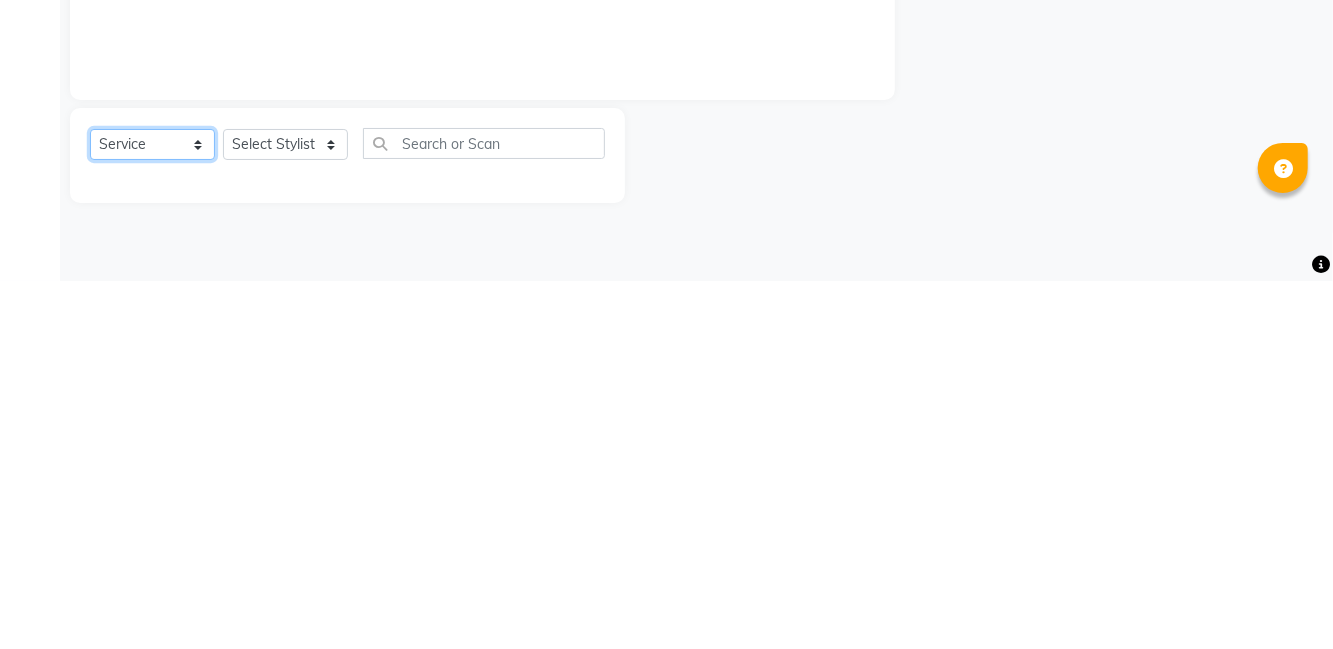 click on "Select  Service  Product  Membership  Package Voucher Prepaid Gift Card" 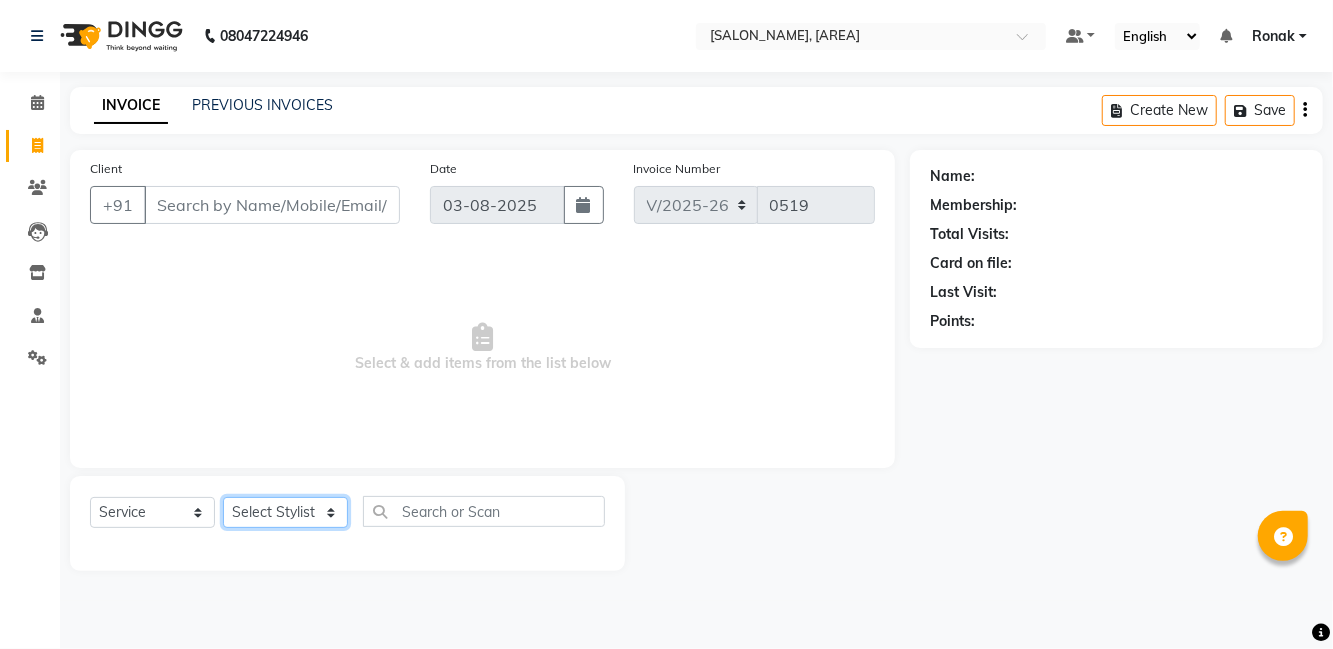 click on "Select Stylist [FIRST] [FIRST] [FIRST] [FIRST] [FIRST] [FIRST] [FIRST] [FIRST] [FIRST] [FIRST] [FIRST] [FIRST] [FIRST]" 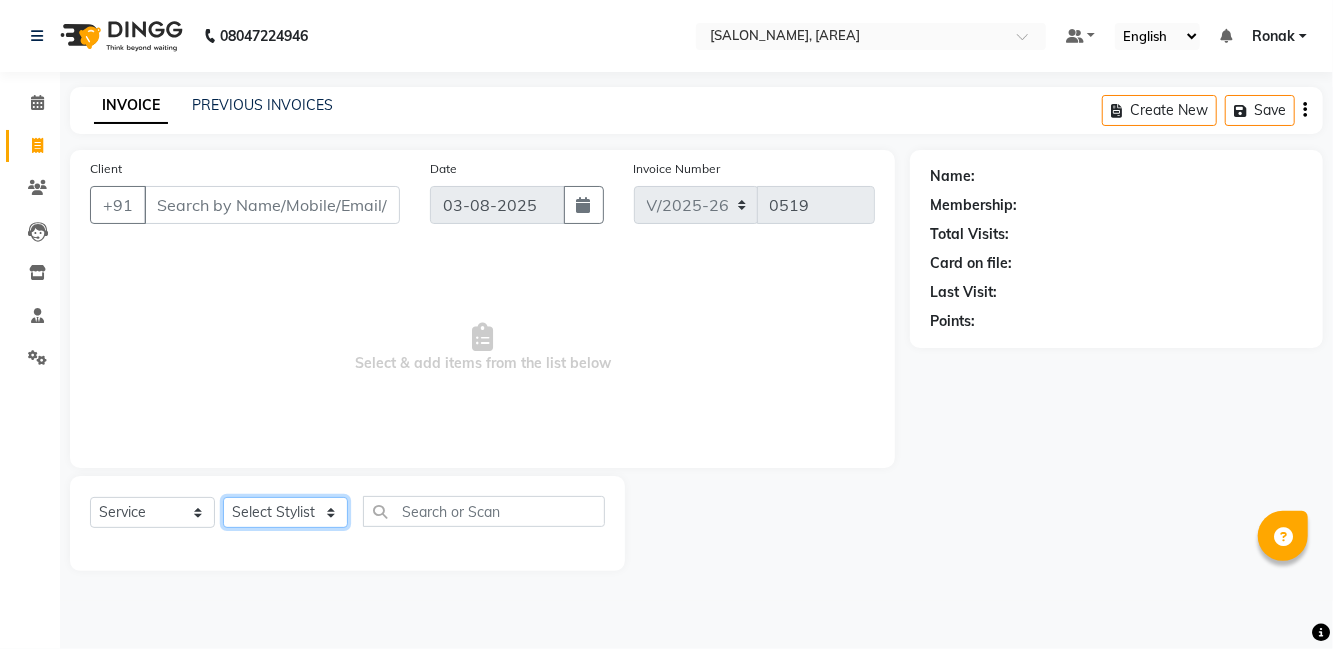 select on "[NUMBER]" 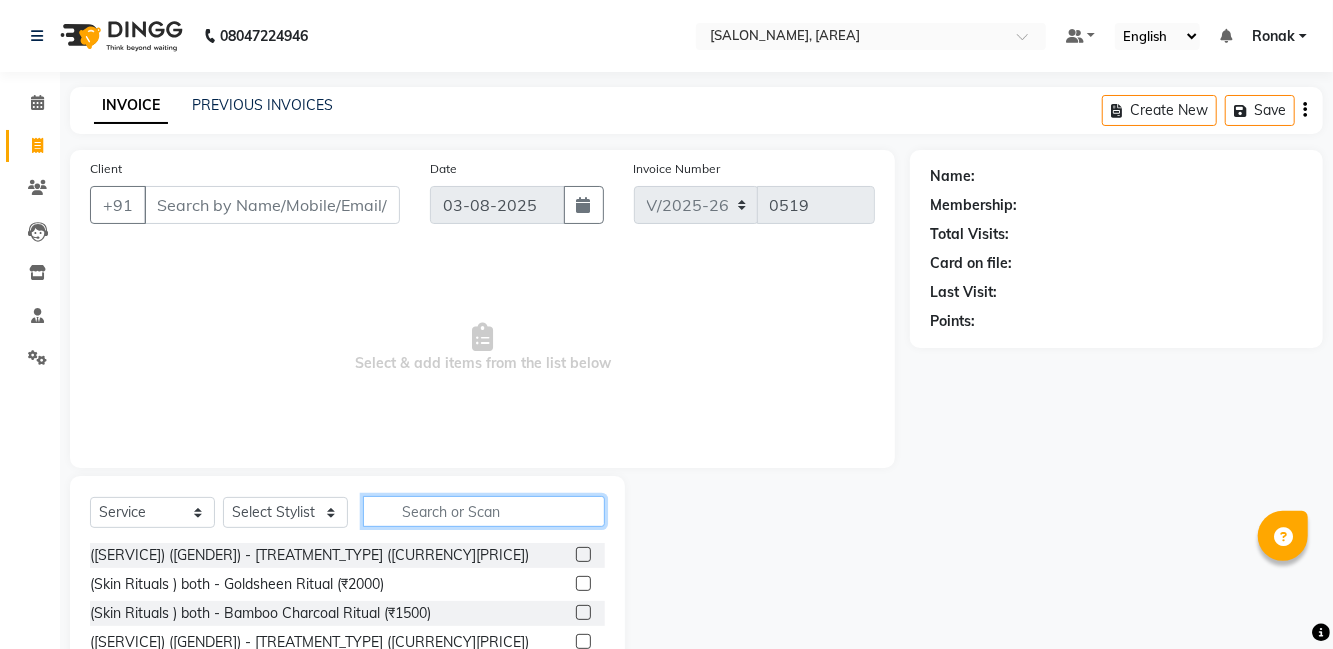 click 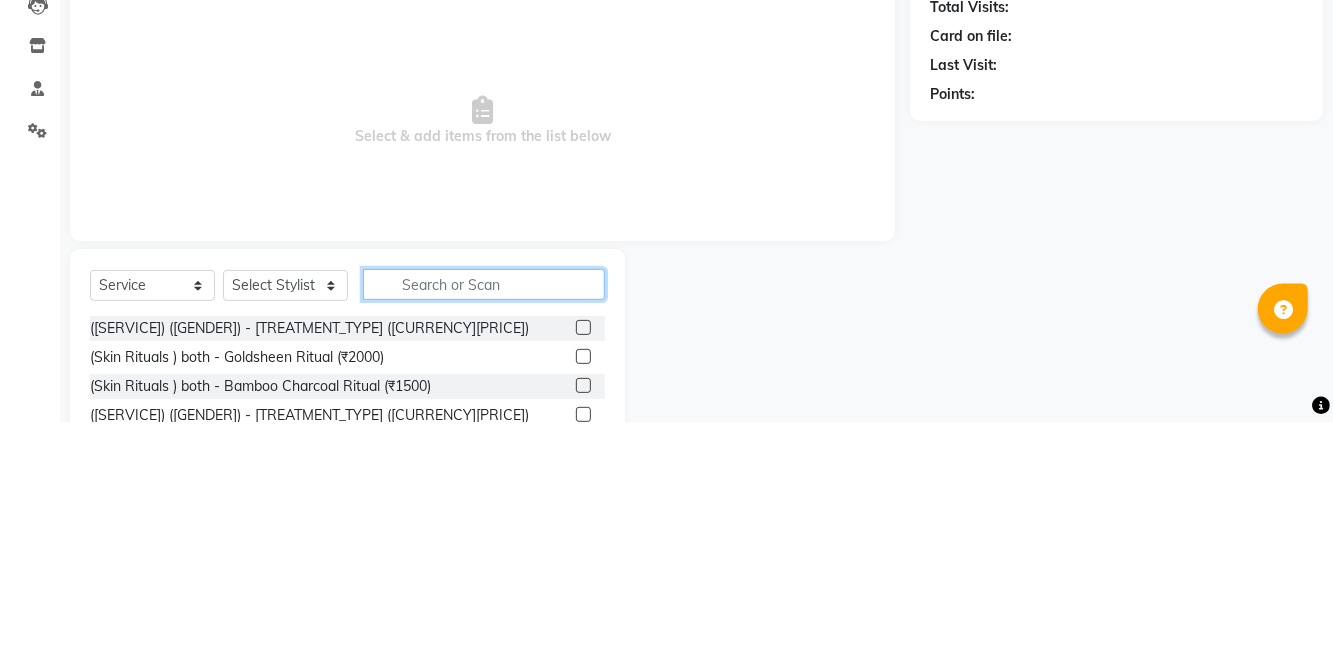 scroll, scrollTop: 9, scrollLeft: 0, axis: vertical 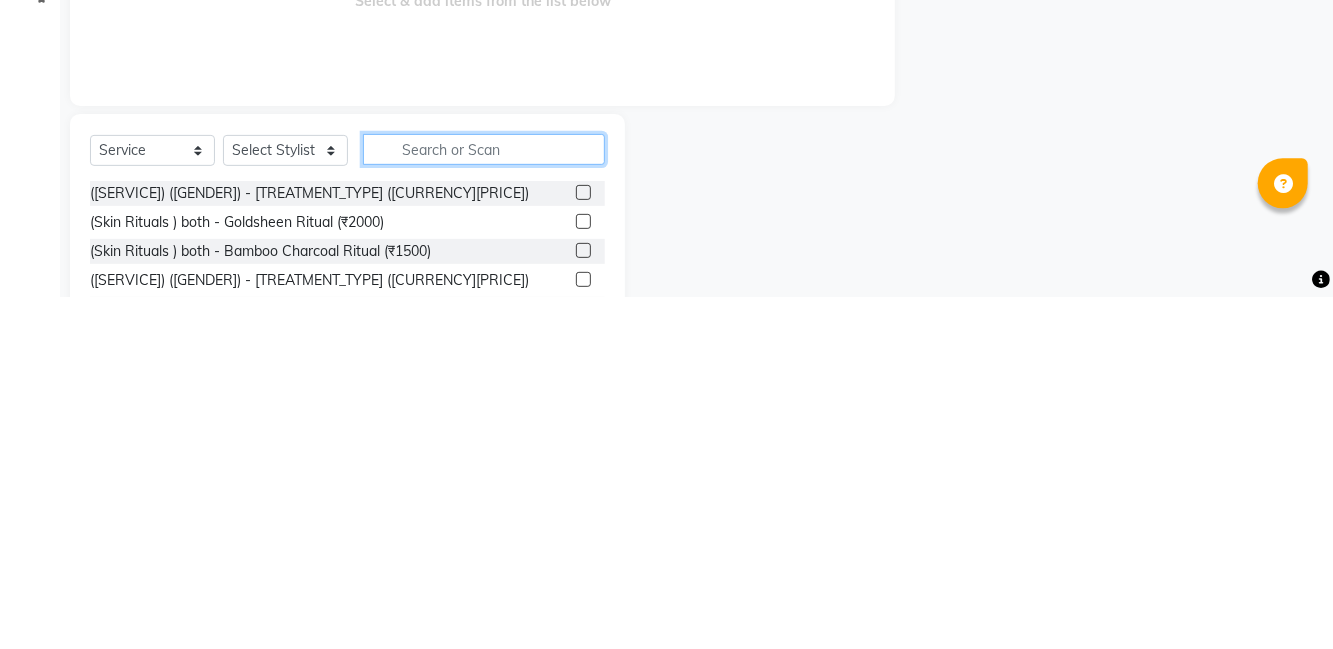 type on "E" 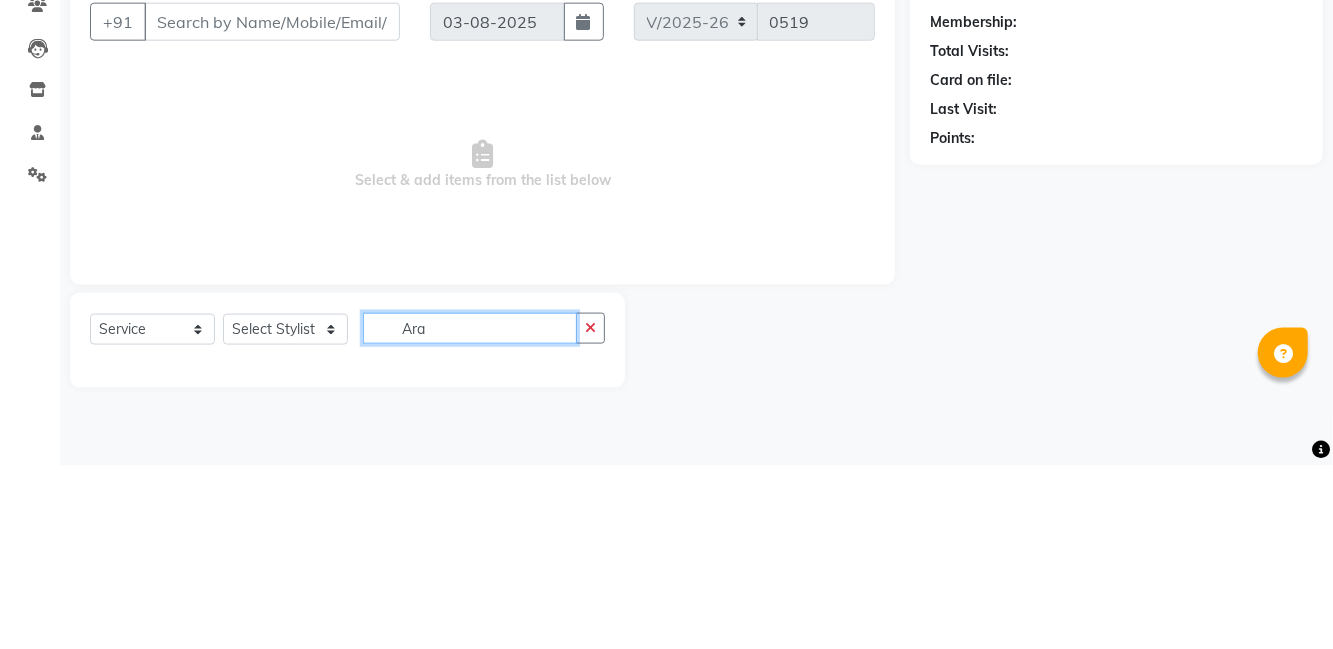 scroll, scrollTop: 0, scrollLeft: 0, axis: both 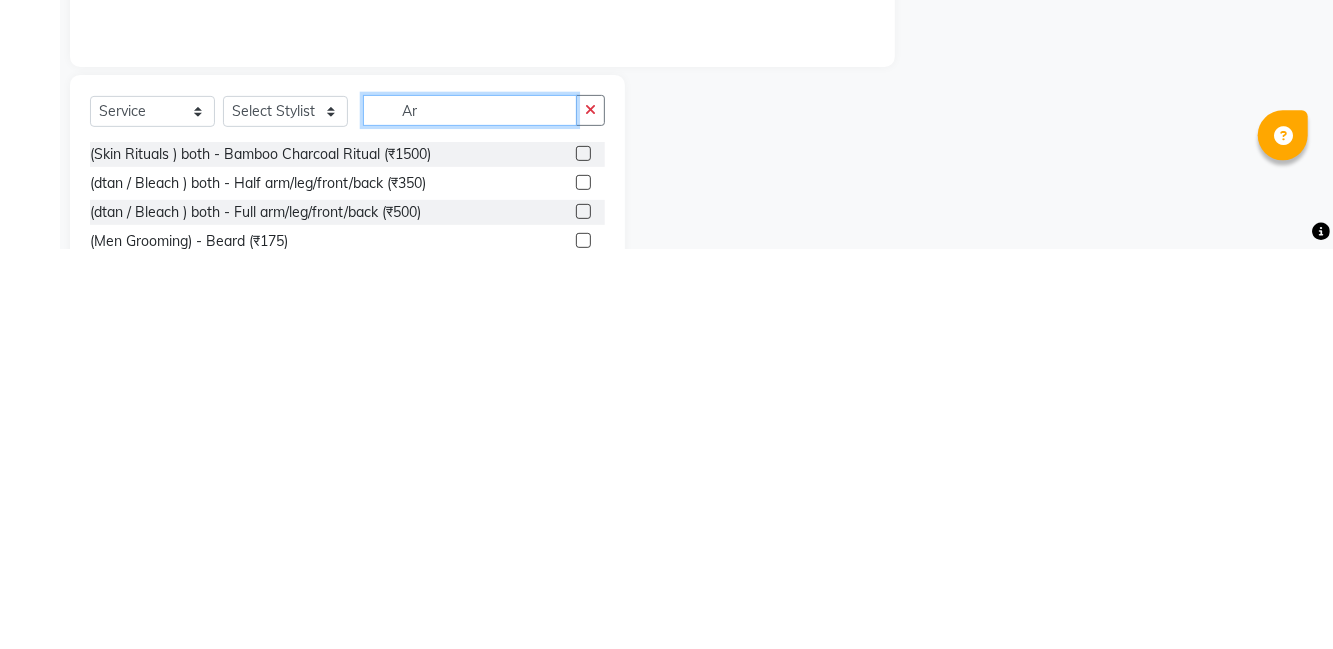type on "A" 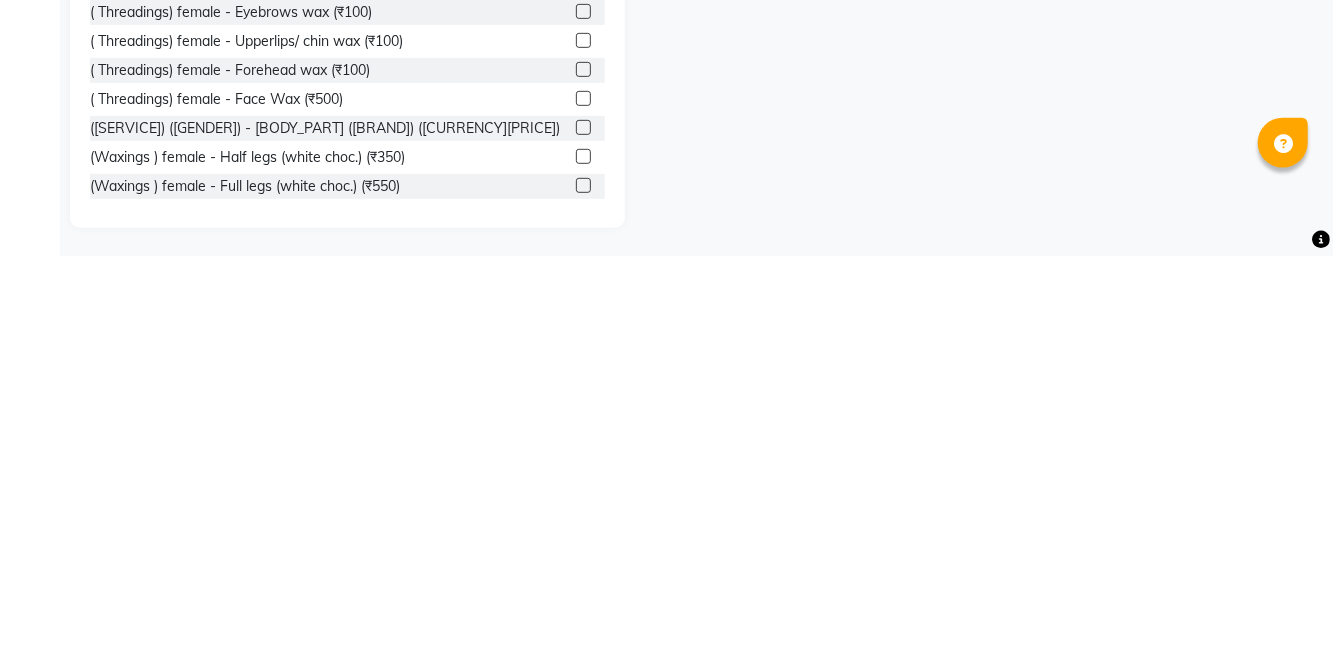 scroll, scrollTop: 150, scrollLeft: 0, axis: vertical 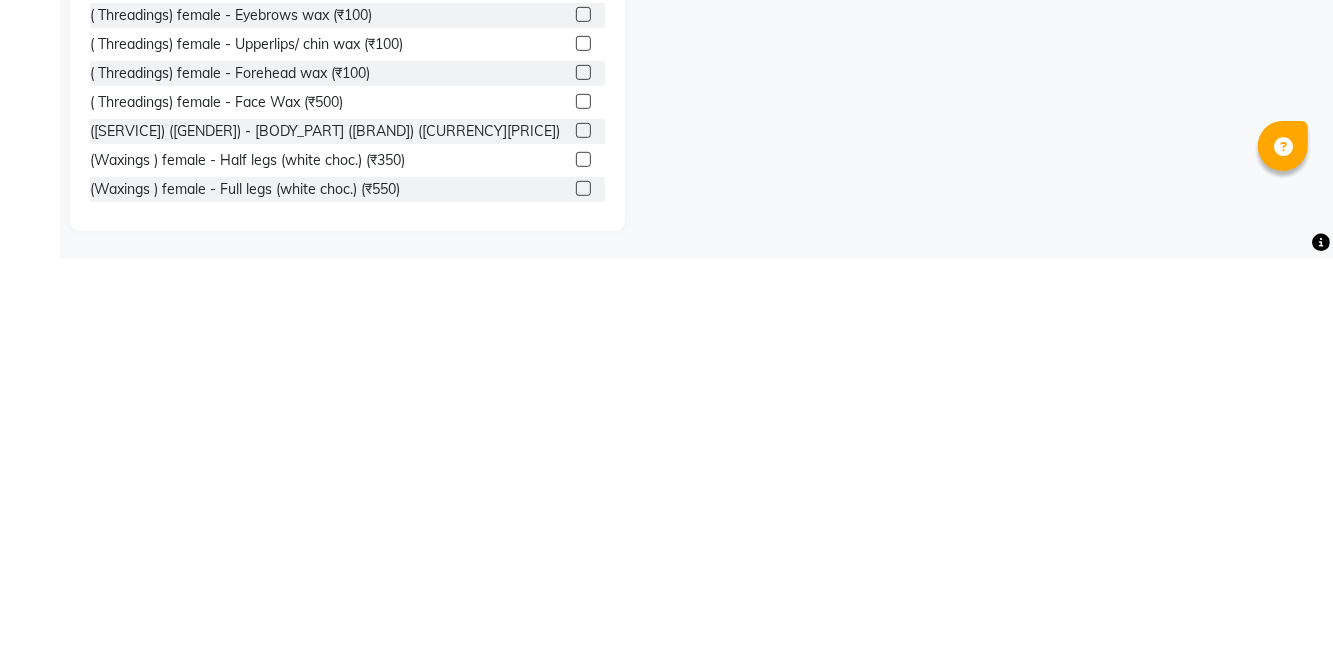 type on "Wax" 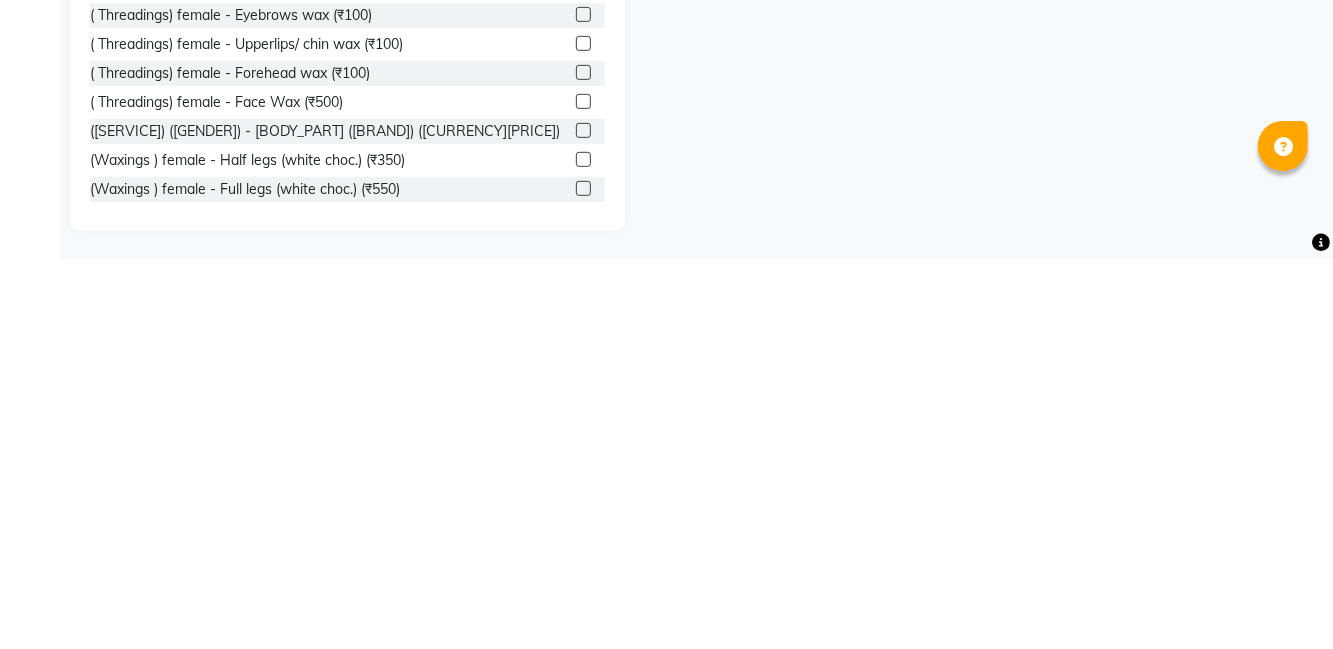 click on "Select Service Product Membership Package Voucher Prepaid Gift Card Select Stylist [STYLIST_NAMES] [SERVICE_TYPE] ([SERVICE_TYPE]) ([GENDER]) - [WAX_TYPE] ([CURRENCY][PRICE]) ( [SERVICE_TYPE]) ([GENDER]) - [WAX_TYPE] ([CURRENCY][PRICE]) ( [SERVICE_TYPE]) ([GENDER]) - [WAX_TYPE] ([CURRENCY][PRICE]) ( [SERVICE_TYPE]) ([GENDER]) - [WAX_TYPE] ([CURRENCY][PRICE]) ( [SERVICE_TYPE]) ([GENDER]) - [BODY_PART] ([BRAND]) ([CURRENCY][PRICE]) ( [SERVICE_TYPE]) ([GENDER]) - [BODY_PART] ([BRAND]) ([CURRENCY][PRICE]) ( [SERVICE_TYPE]) ([GENDER]) - [BODY_PART] ([BRAND]) ([CURRENCY][PRICE]) ( [SERVICE_TYPE]) ([GENDER]) - [BODY_PART] ([BRAND]) ([CURRENCY][PRICE]) ( [SERVICE_TYPE]) ([GENDER]) - [BODY_PART] ([BRAND]) ([CURRENCY][PRICE]) ( [SERVICE_TYPE]) ([GENDER]) - [BODY_PART] ([BRAND]) ([CURRENCY][PRICE]) ( [SERVICE_TYPE]) ([GENDER]) - [BODY_PART] ([BRAND]) ([CURRENCY][PRICE]) ( [SERVICE_TYPE]) ([GENDER]) - [BODY_PART] ([BRAND]) ([CURRENCY][PRICE]) ( [SERVICE_TYPE]) ([GENDER]) - [BODY_PART] ([BRAND]) ([CURRENCY][PRICE]) ( [SERVICE_TYPE]) ([GENDER]) - [BODY_PART] ([BRAND]) ([CURRENCY][PRICE])" 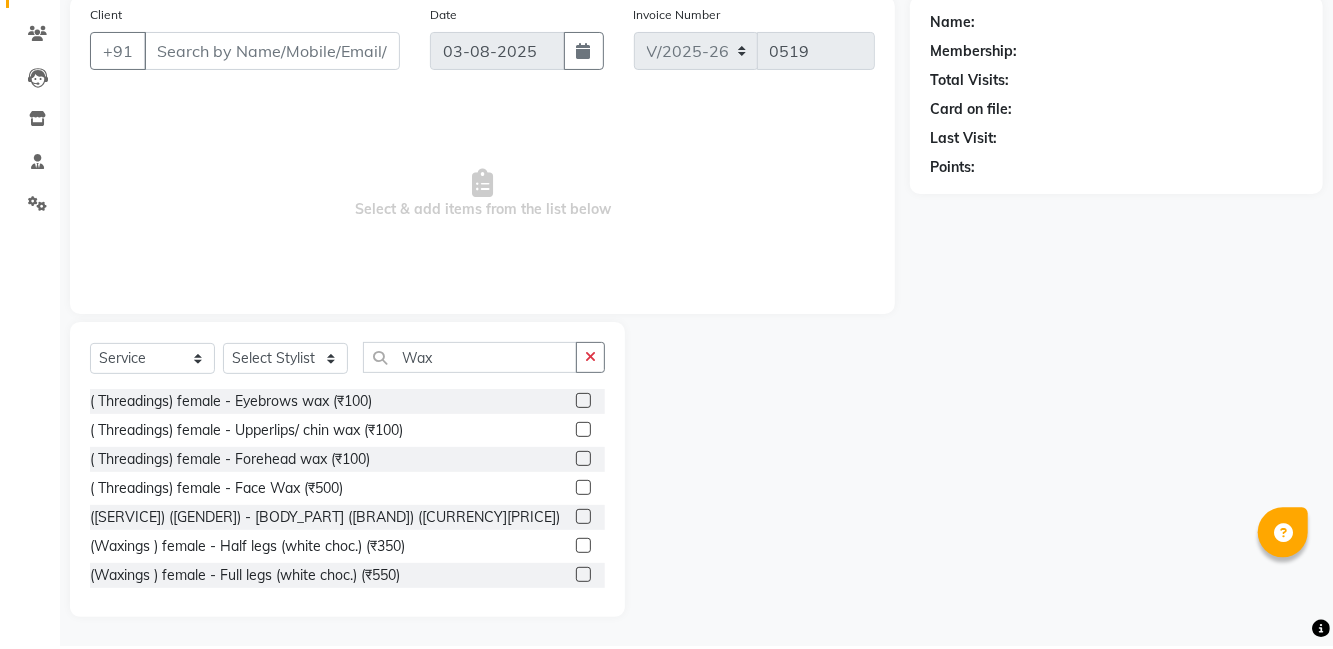 scroll, scrollTop: 150, scrollLeft: 0, axis: vertical 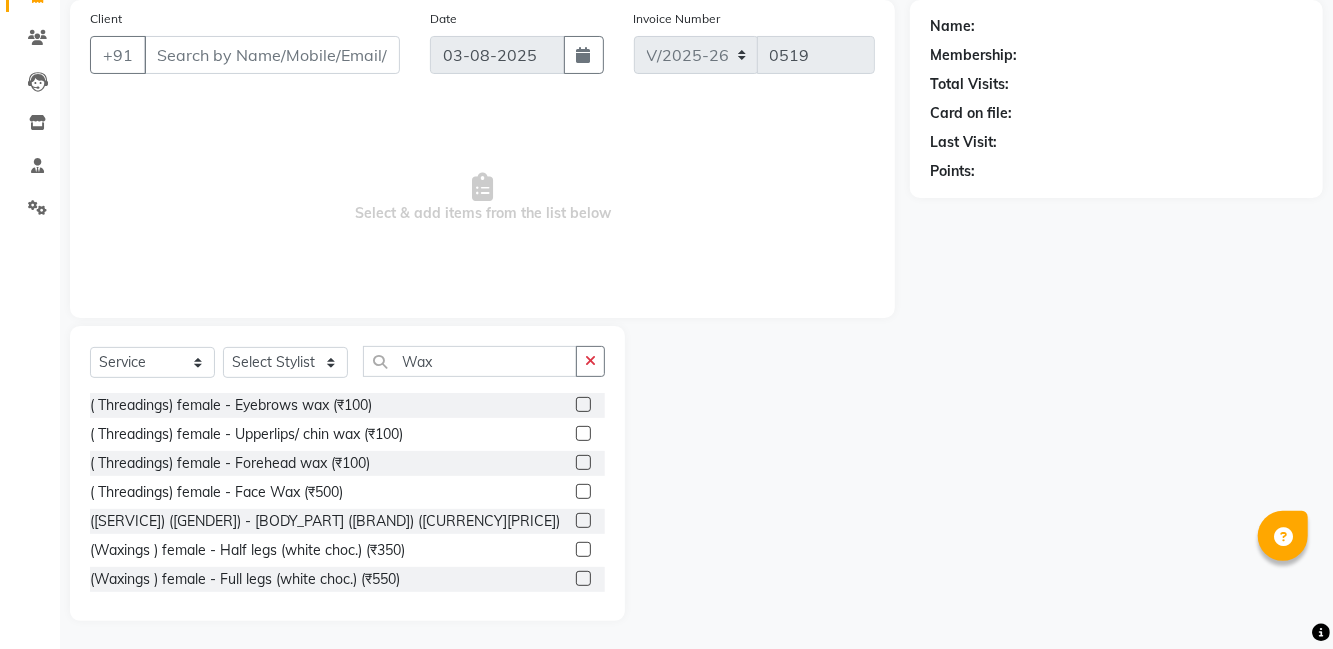 click 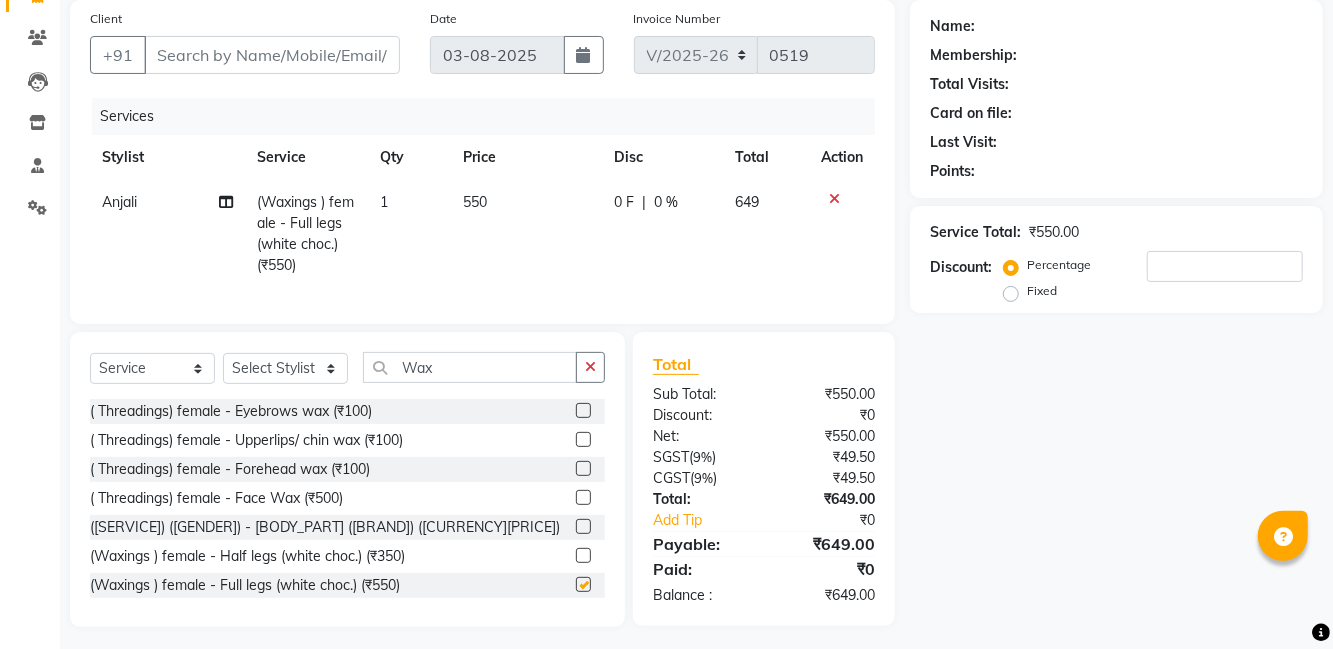 checkbox on "false" 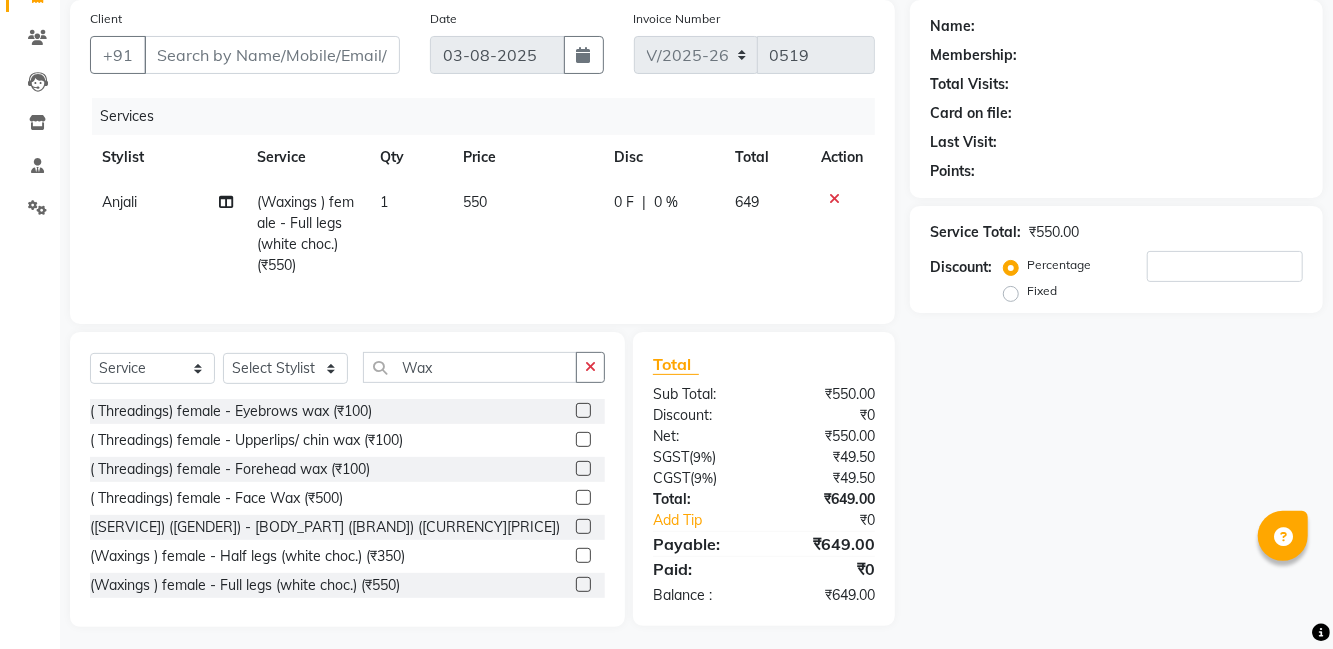 click 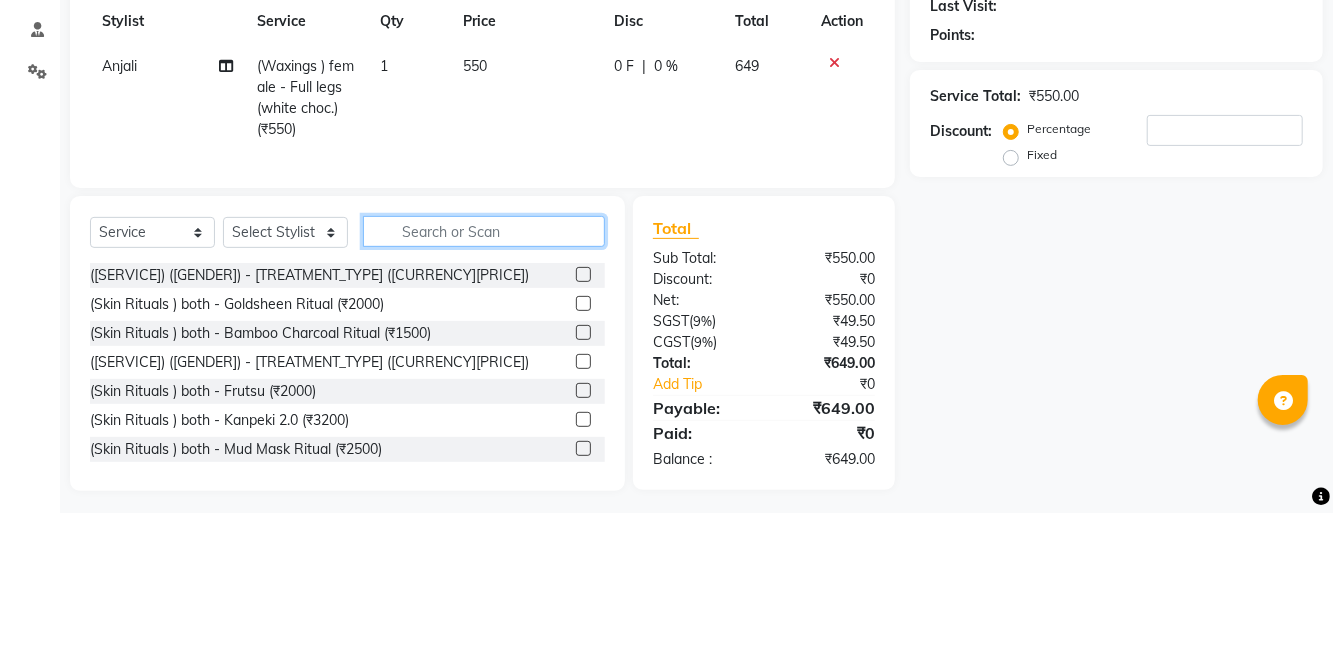 scroll, scrollTop: 150, scrollLeft: 0, axis: vertical 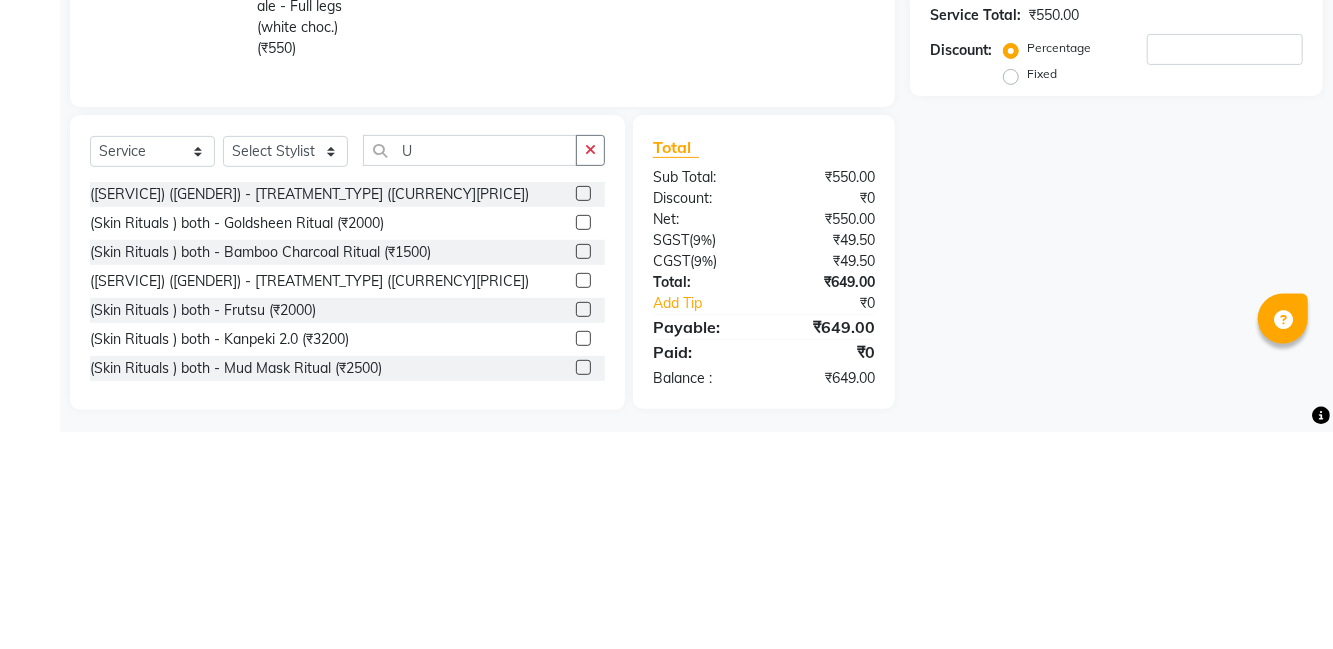 click on "Name: Membership: Total Visits: Card on file: Last Visit:  Points:  Service Total:  ₹550.00  Discount:  Percentage   Fixed" 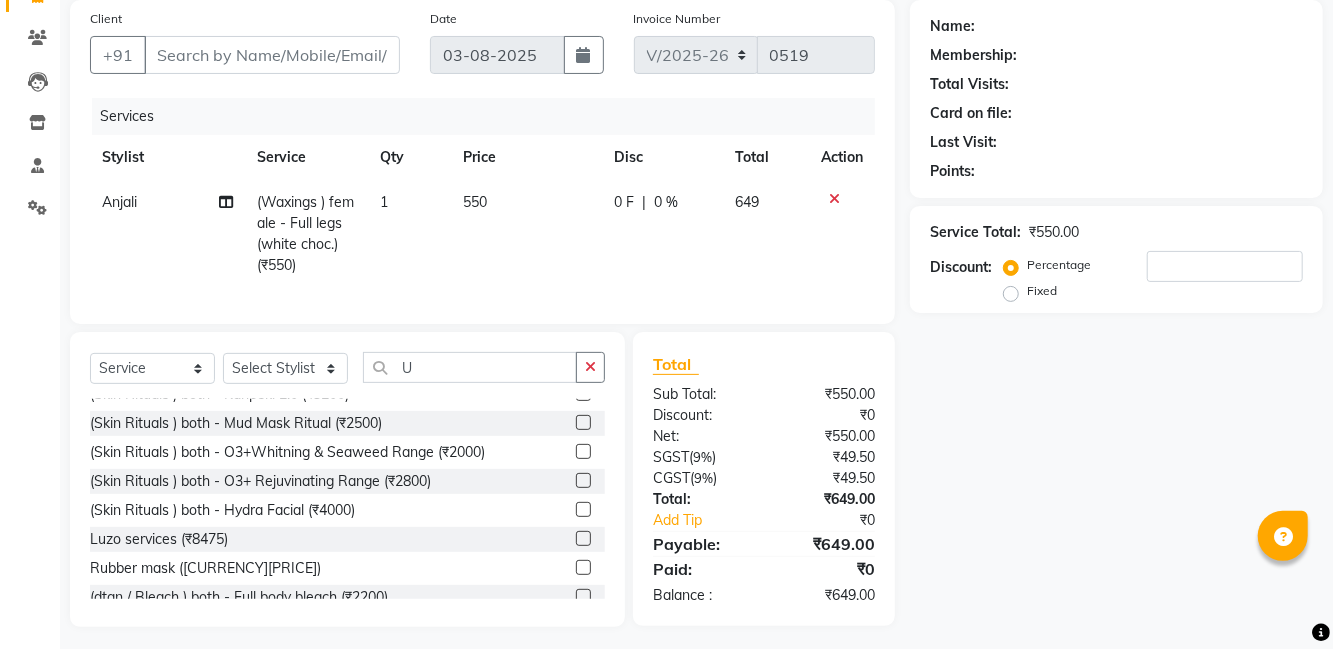 scroll, scrollTop: 161, scrollLeft: 0, axis: vertical 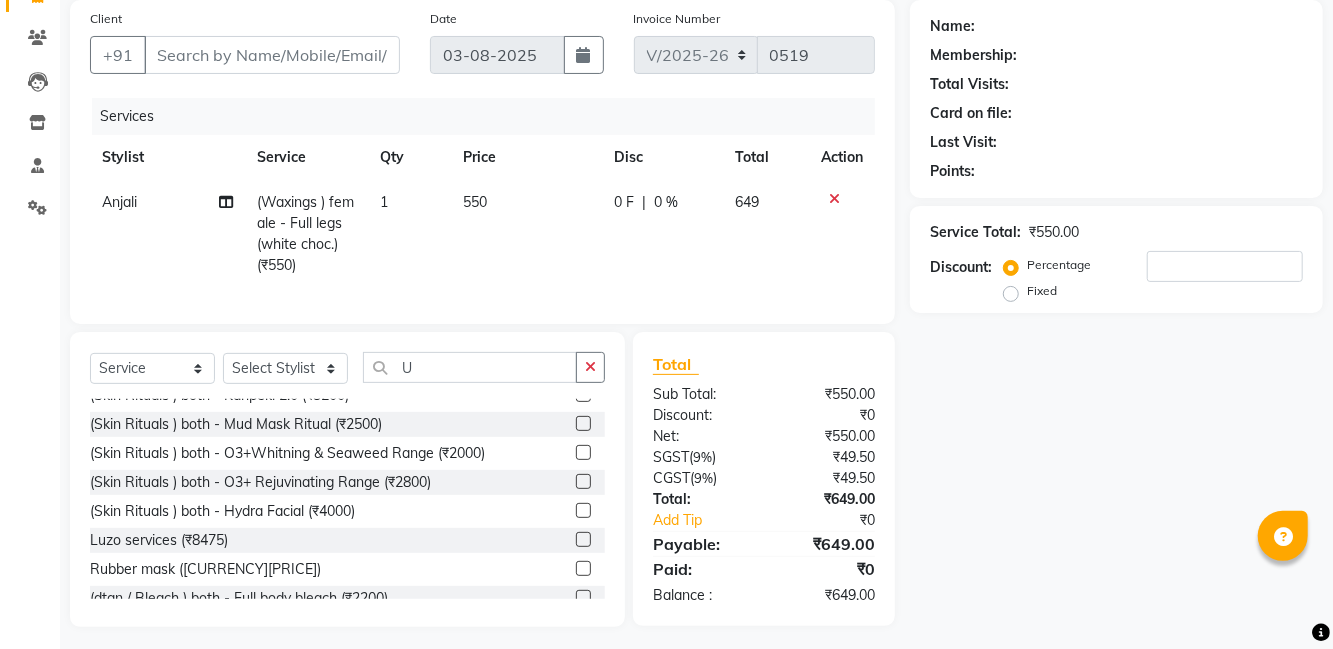 click on "Name: Membership: Total Visits: Card on file: Last Visit:  Points:  Service Total:  ₹550.00  Discount:  Percentage   Fixed" 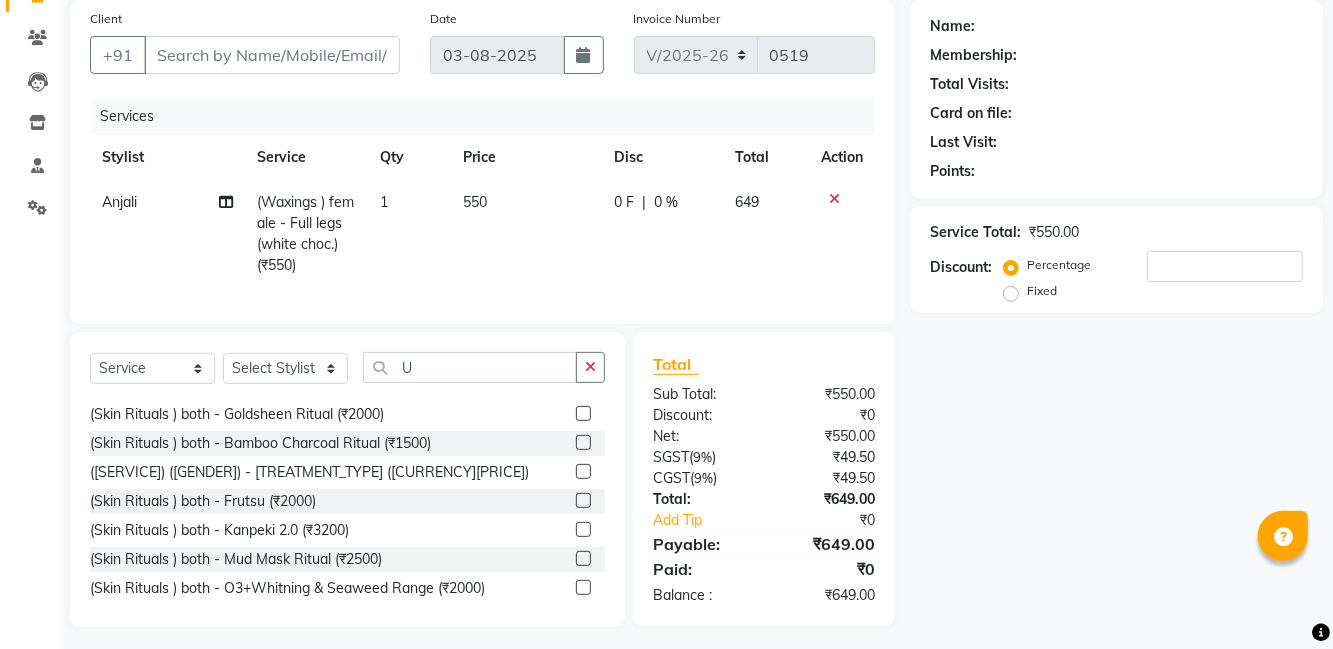 scroll, scrollTop: 0, scrollLeft: 0, axis: both 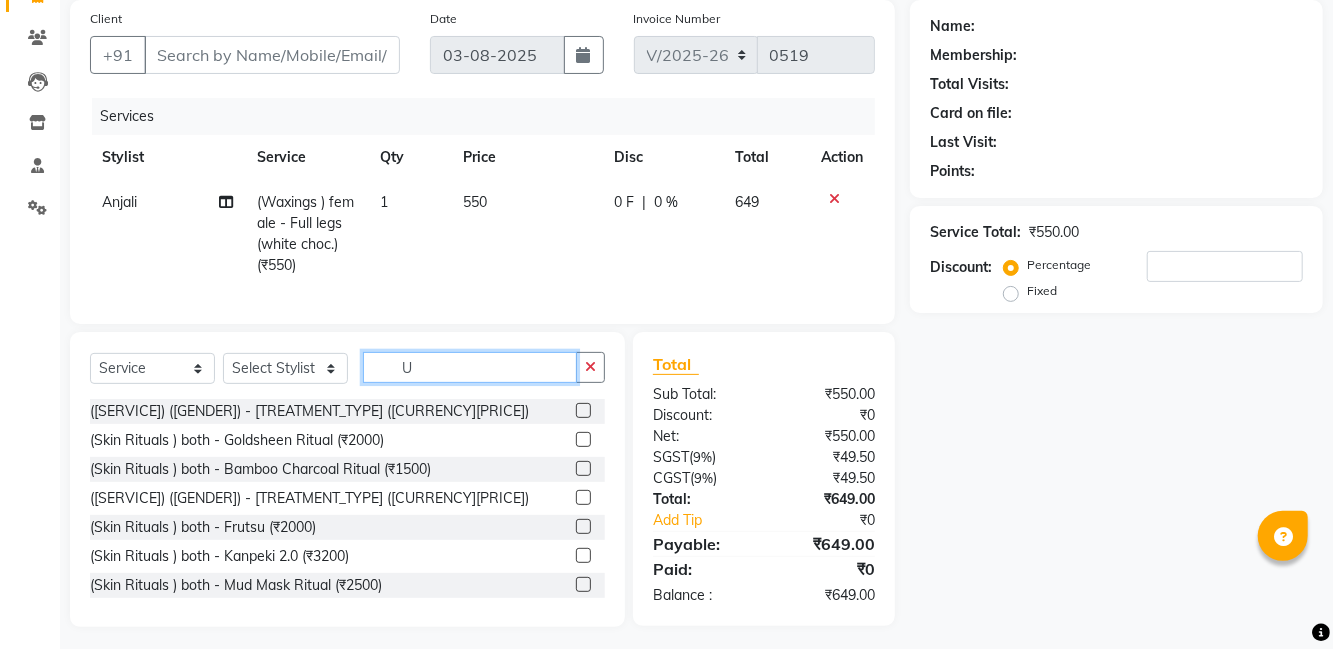 click on "U" 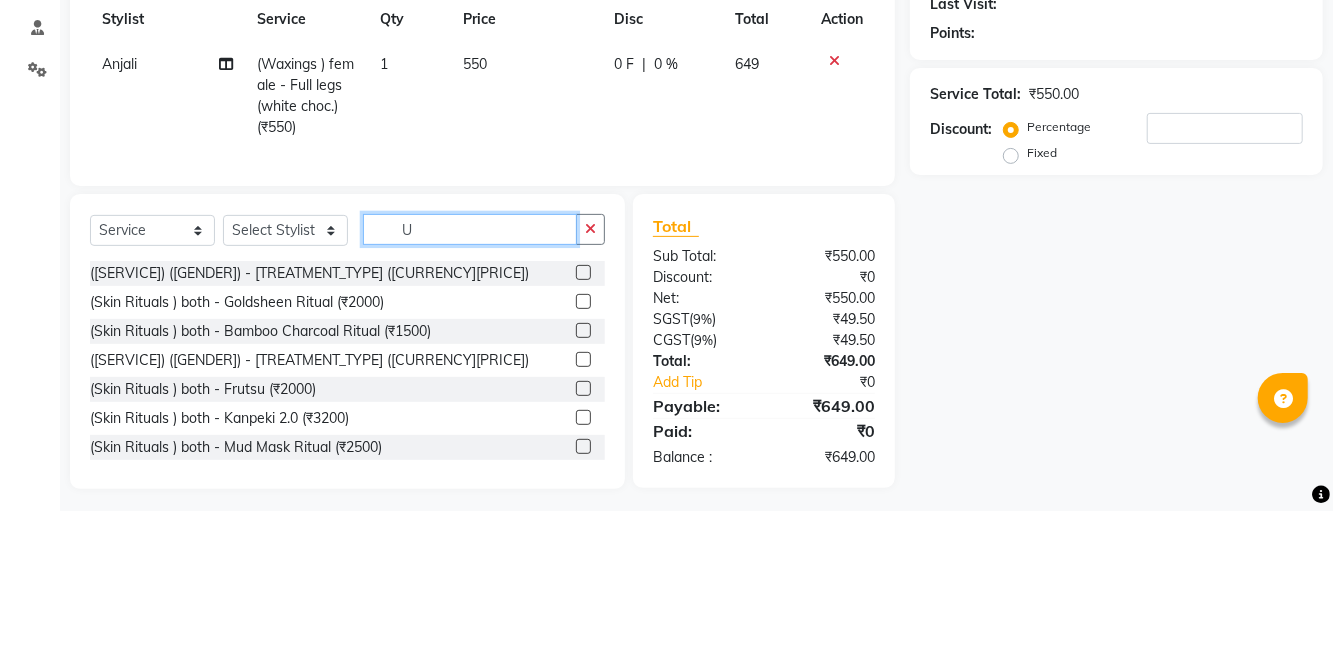 scroll, scrollTop: 150, scrollLeft: 0, axis: vertical 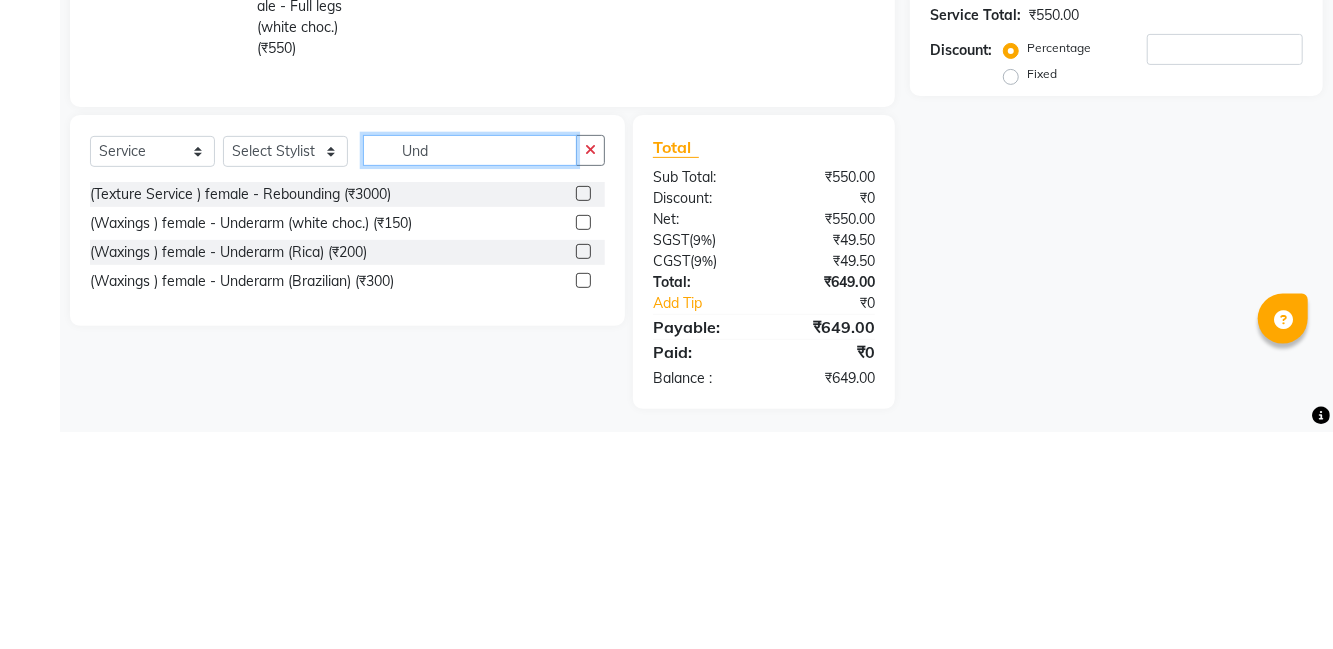 type on "Und" 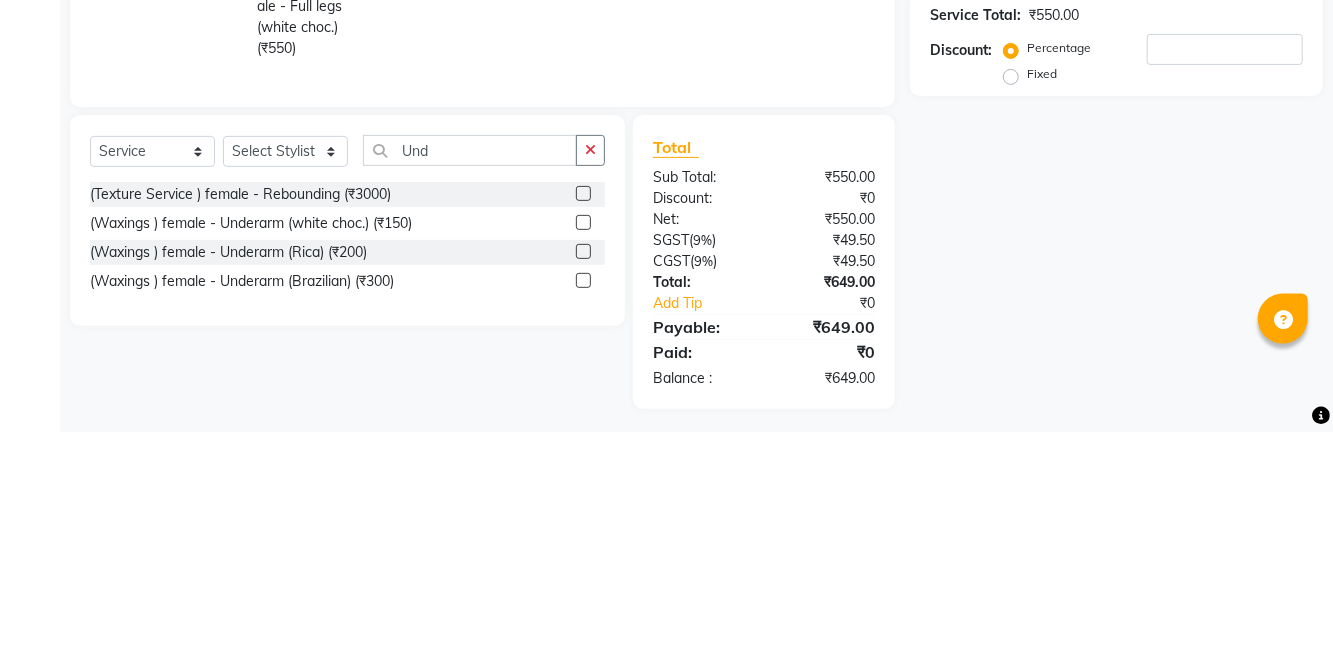 click on "Name: Membership: Total Visits: Card on file: Last Visit:  Points:  Service Total:  ₹550.00  Discount:  Percentage   Fixed" 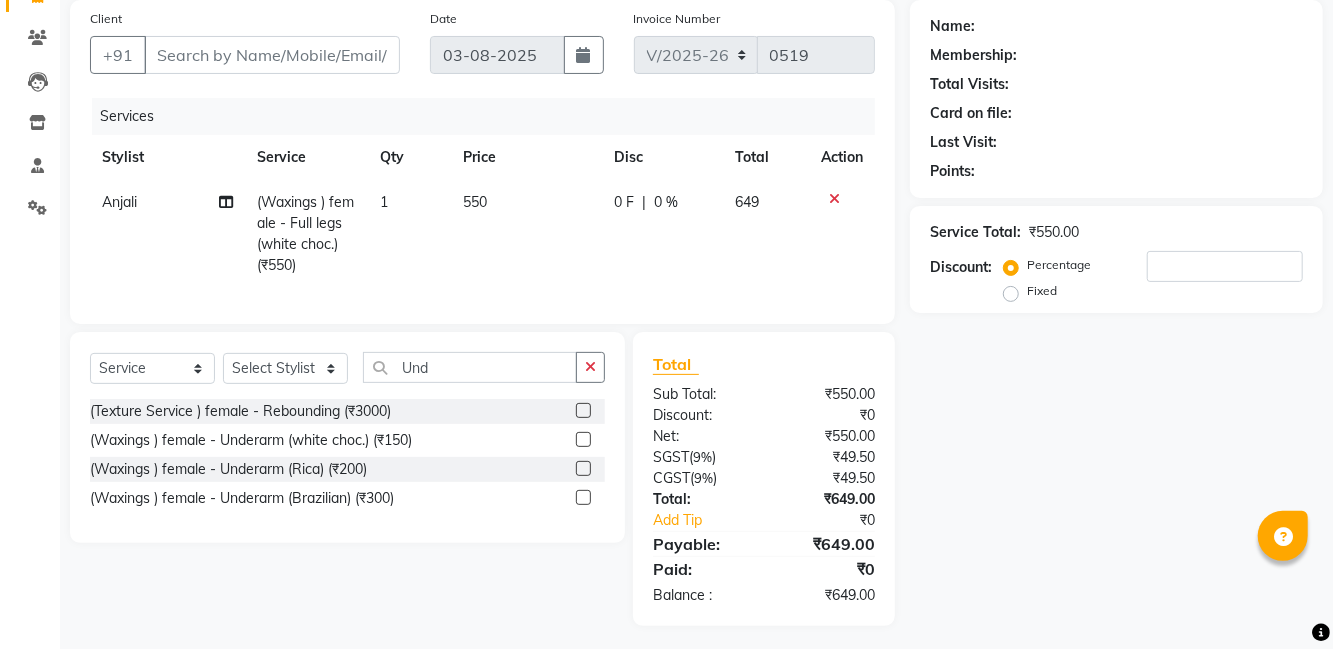 click on "(Waxings ) female - Underarm (Brazilian) (₹300)" 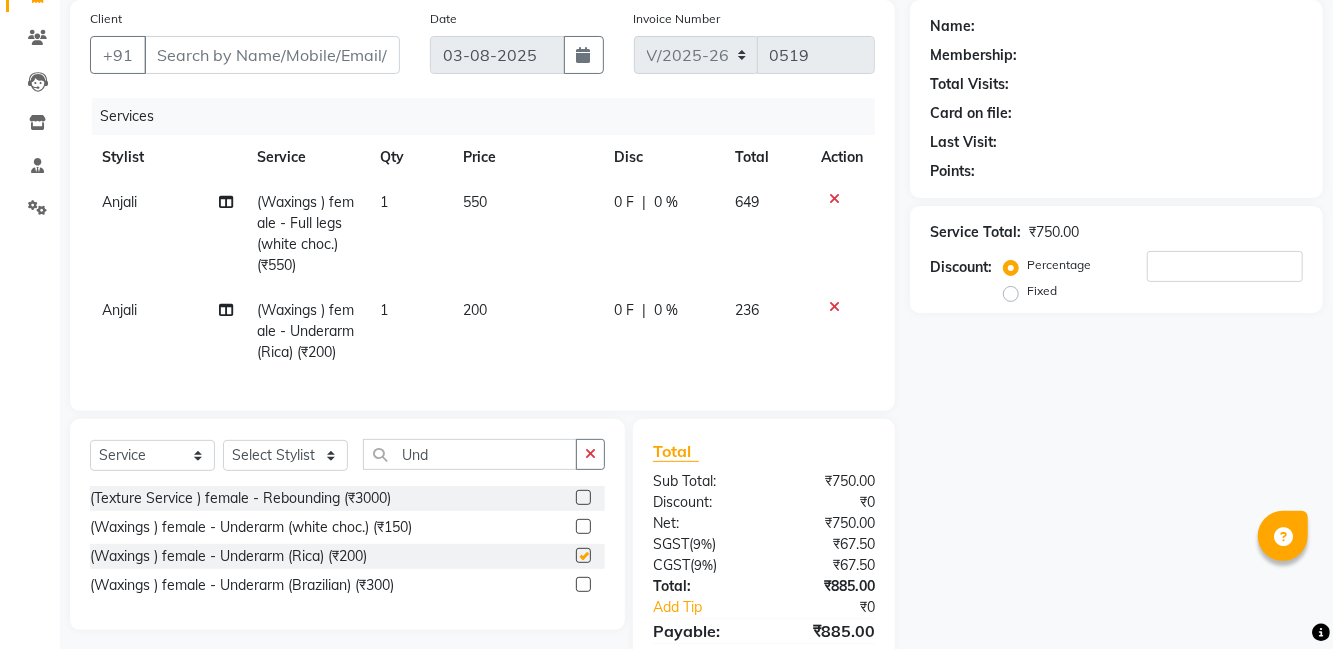 checkbox on "false" 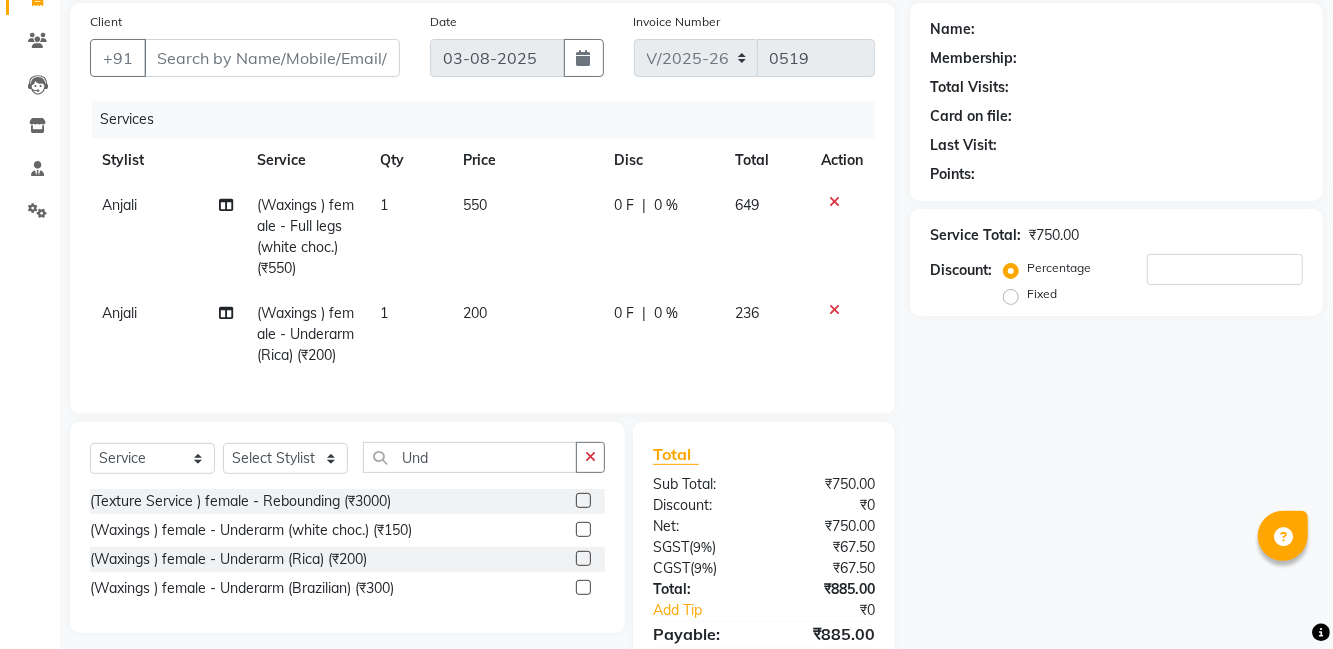 scroll, scrollTop: 146, scrollLeft: 0, axis: vertical 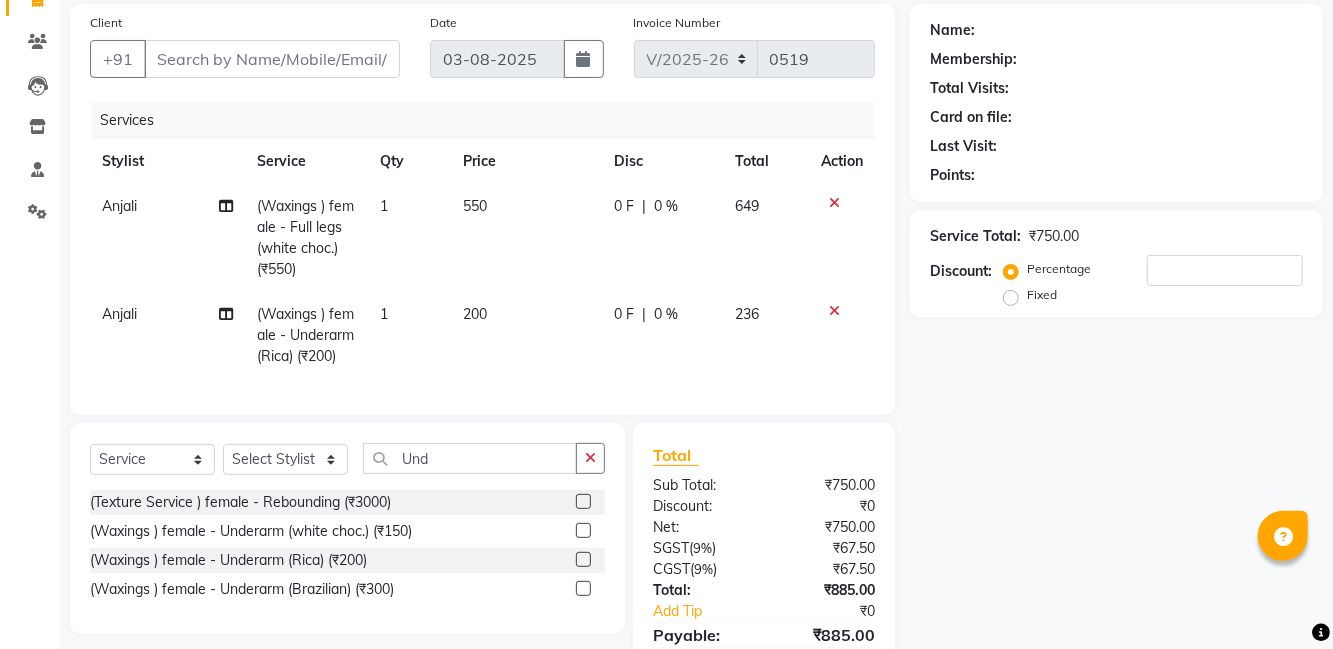 click 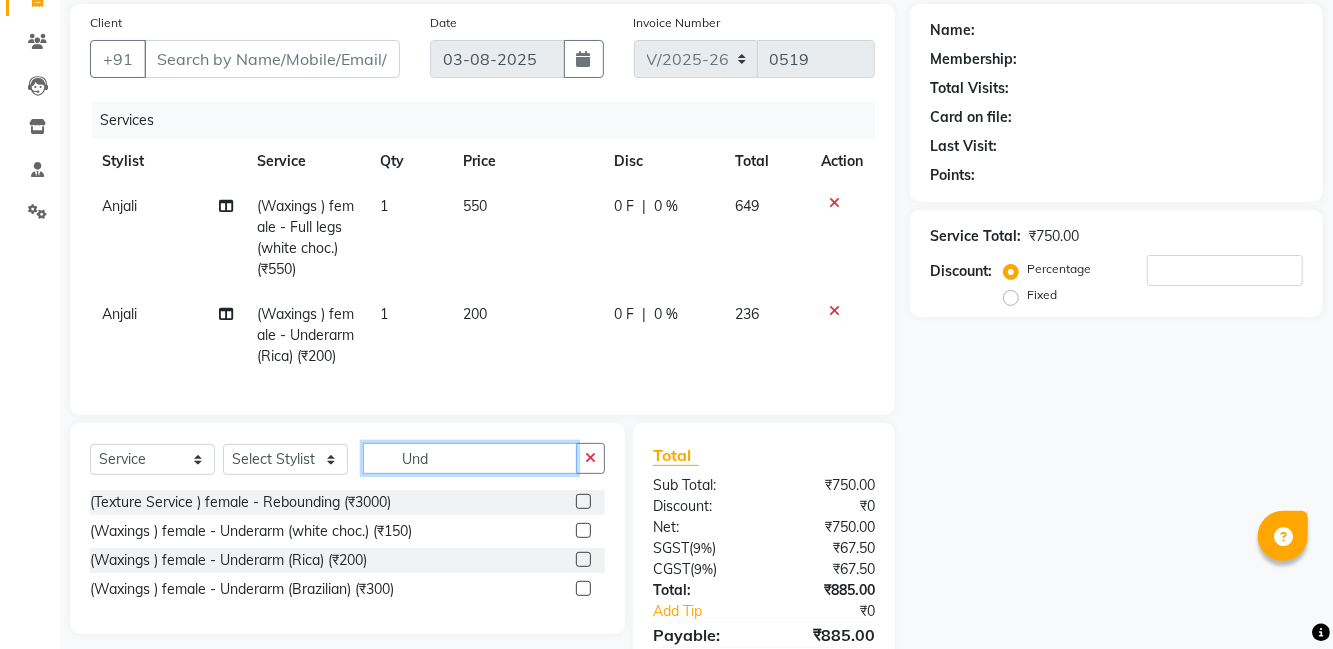 type 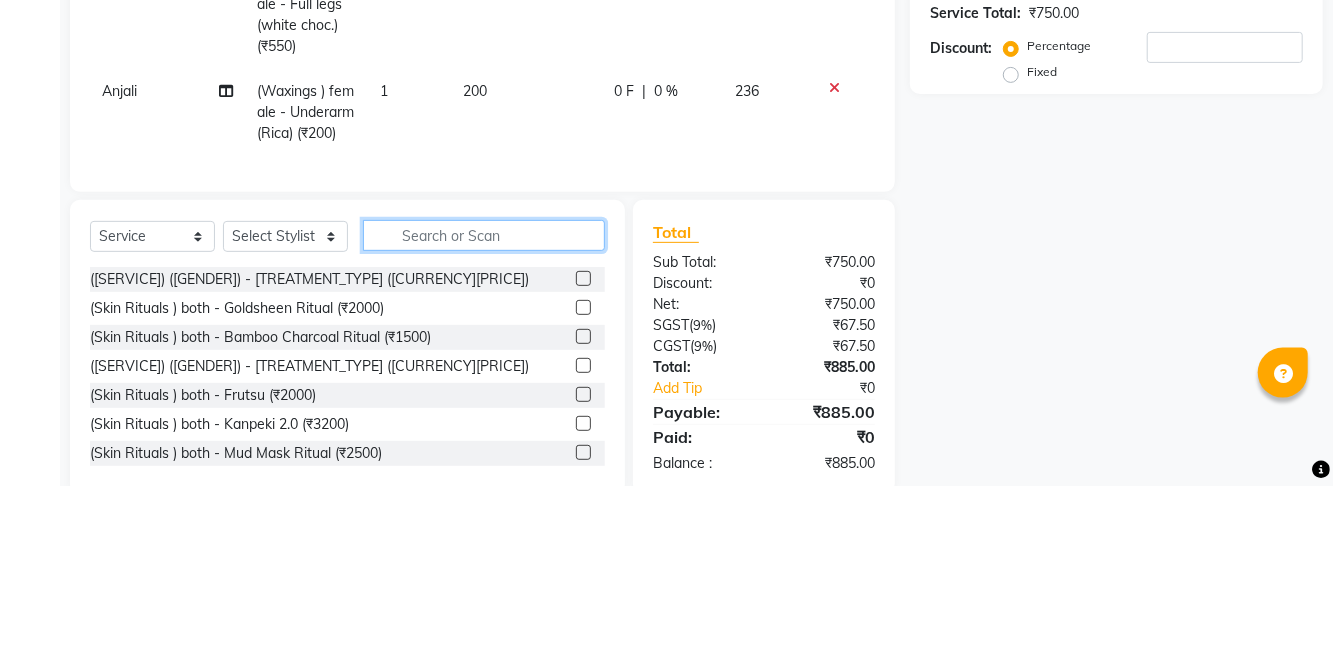 scroll, scrollTop: 205, scrollLeft: 0, axis: vertical 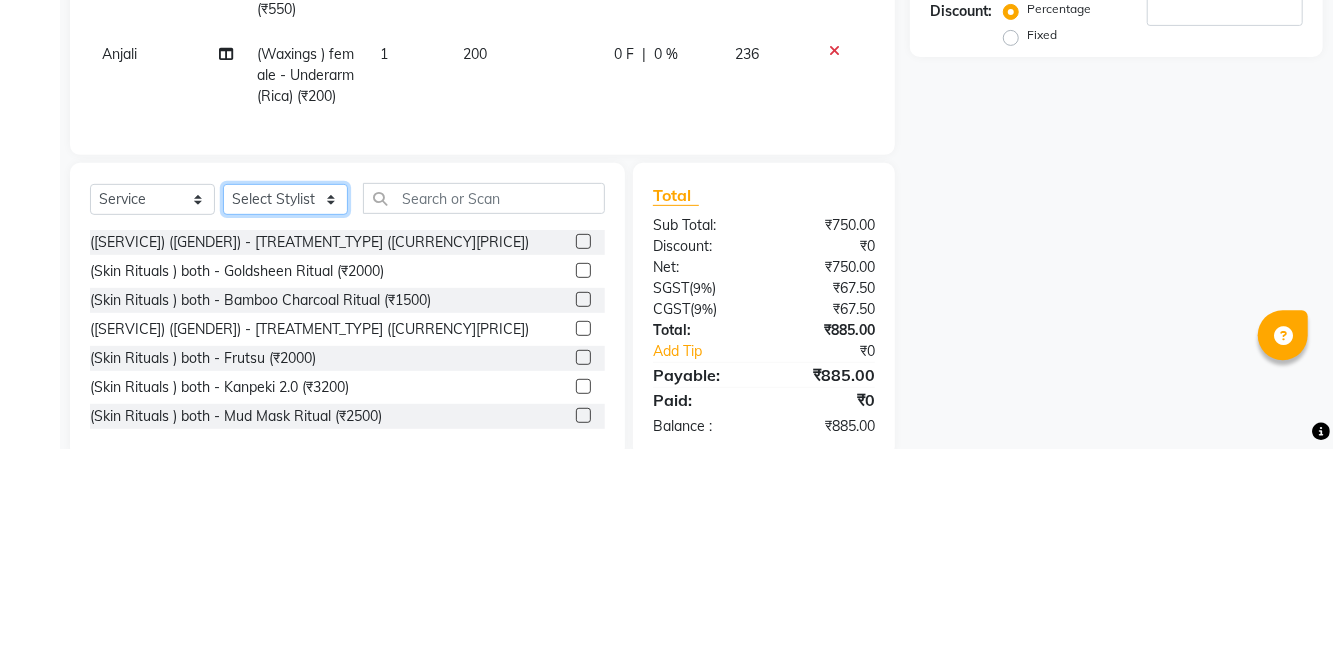 click on "Select Stylist [FIRST] [FIRST] [FIRST] [FIRST] [FIRST] [FIRST] [FIRST] [FIRST] [FIRST] [FIRST] [FIRST] [FIRST] [FIRST]" 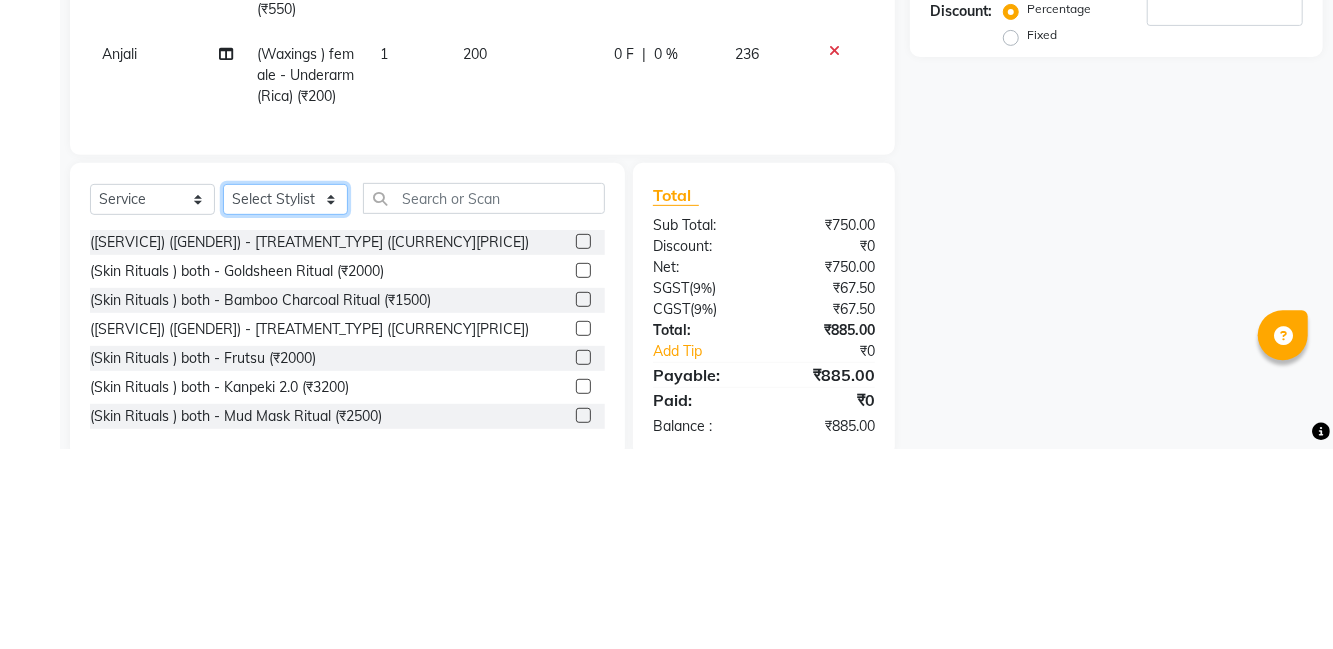 scroll, scrollTop: 206, scrollLeft: 0, axis: vertical 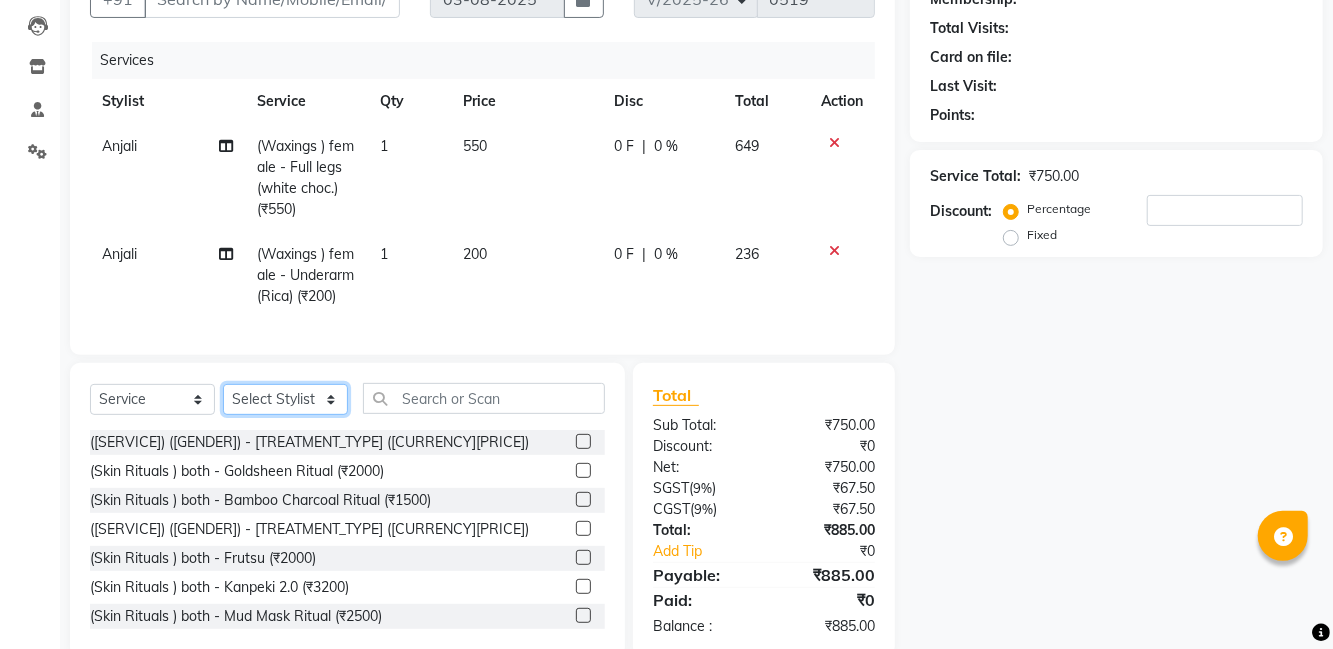 select on "[NUMBER]" 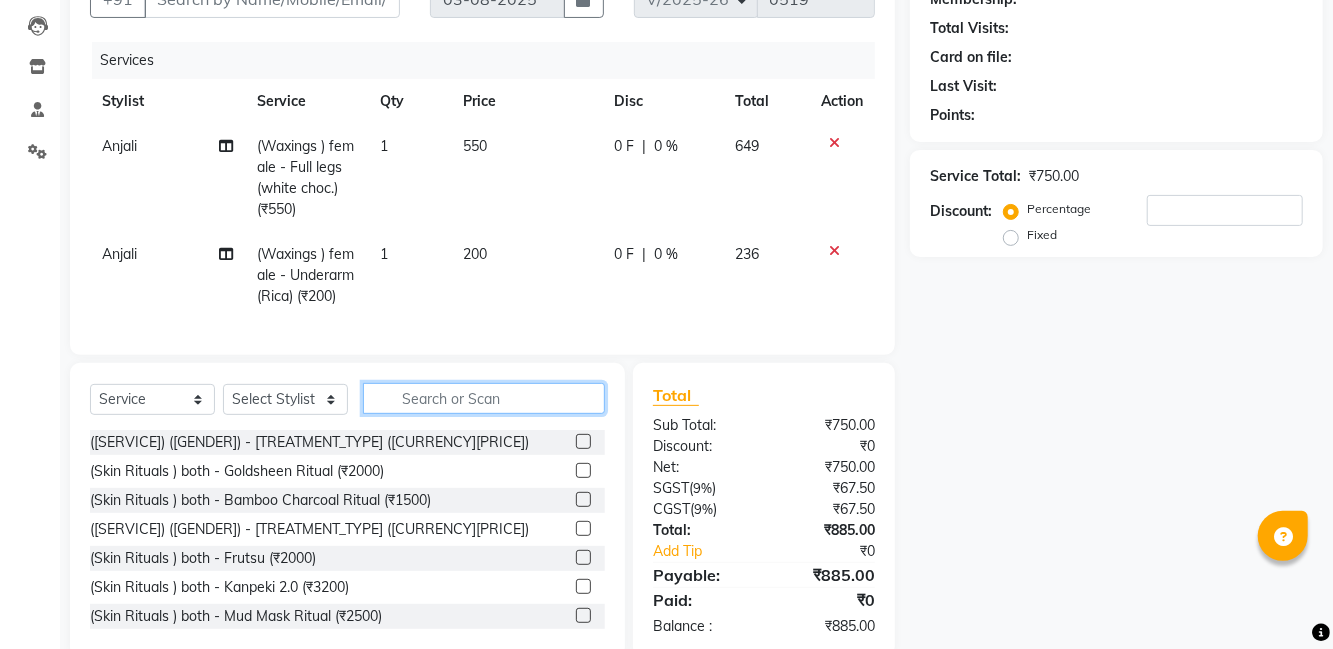 click 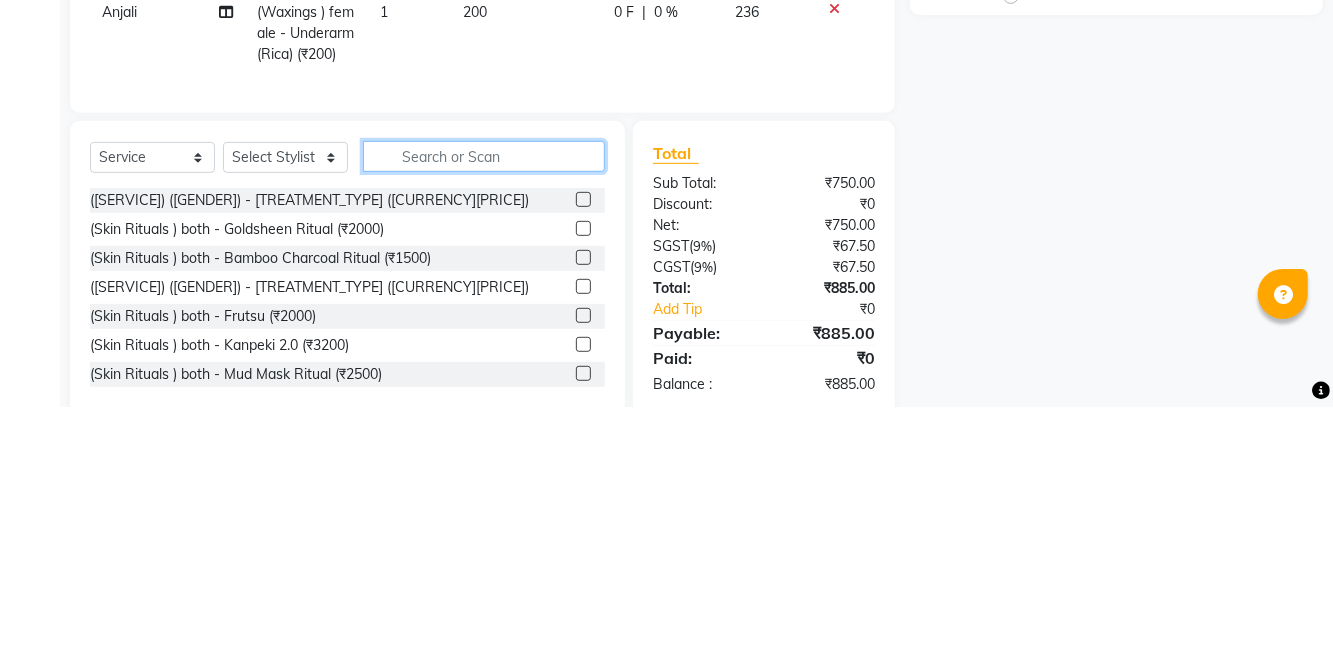 scroll, scrollTop: 205, scrollLeft: 0, axis: vertical 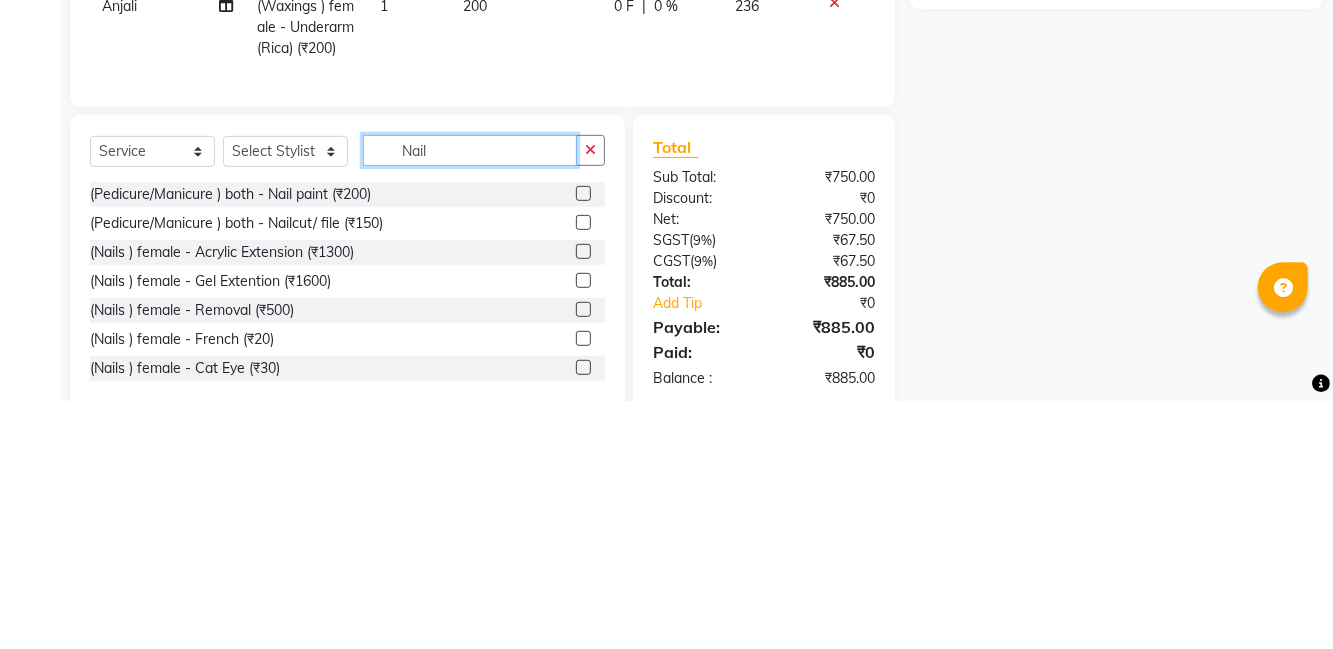 type on "Nail" 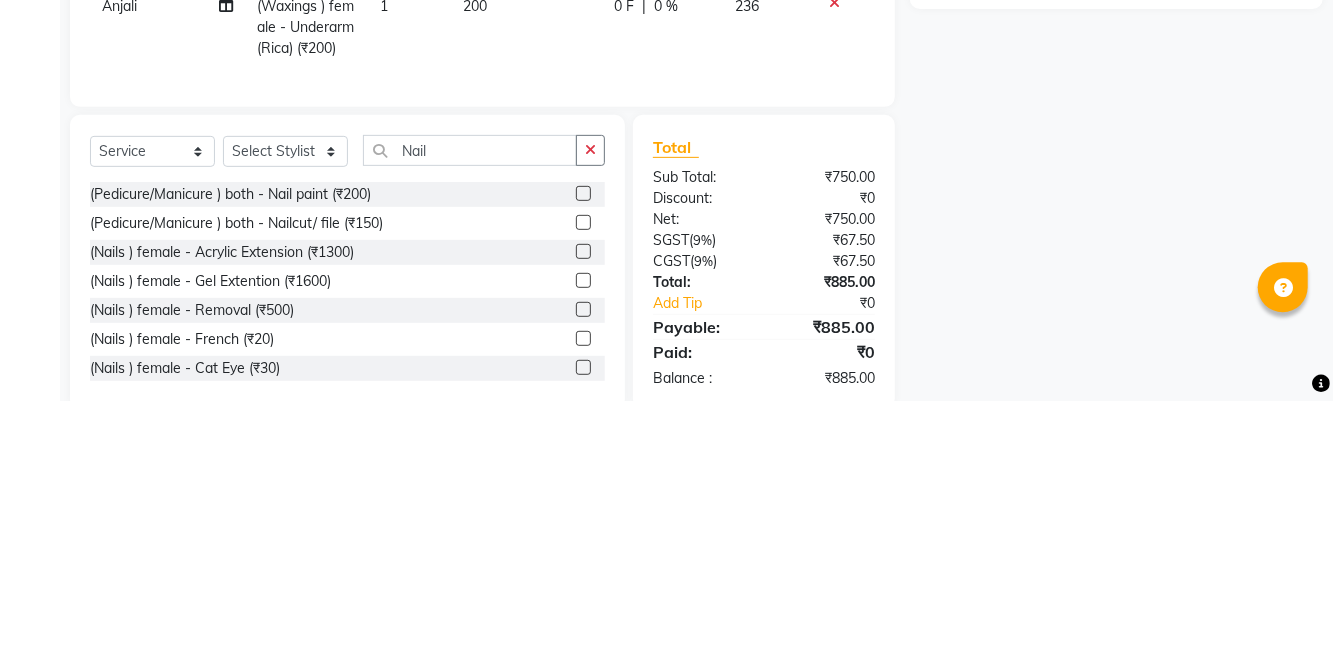 click on "Name: Membership: Total Visits: Card on file: Last Visit:  Points:  Service Total:  ₹750.00  Discount:  Percentage   Fixed" 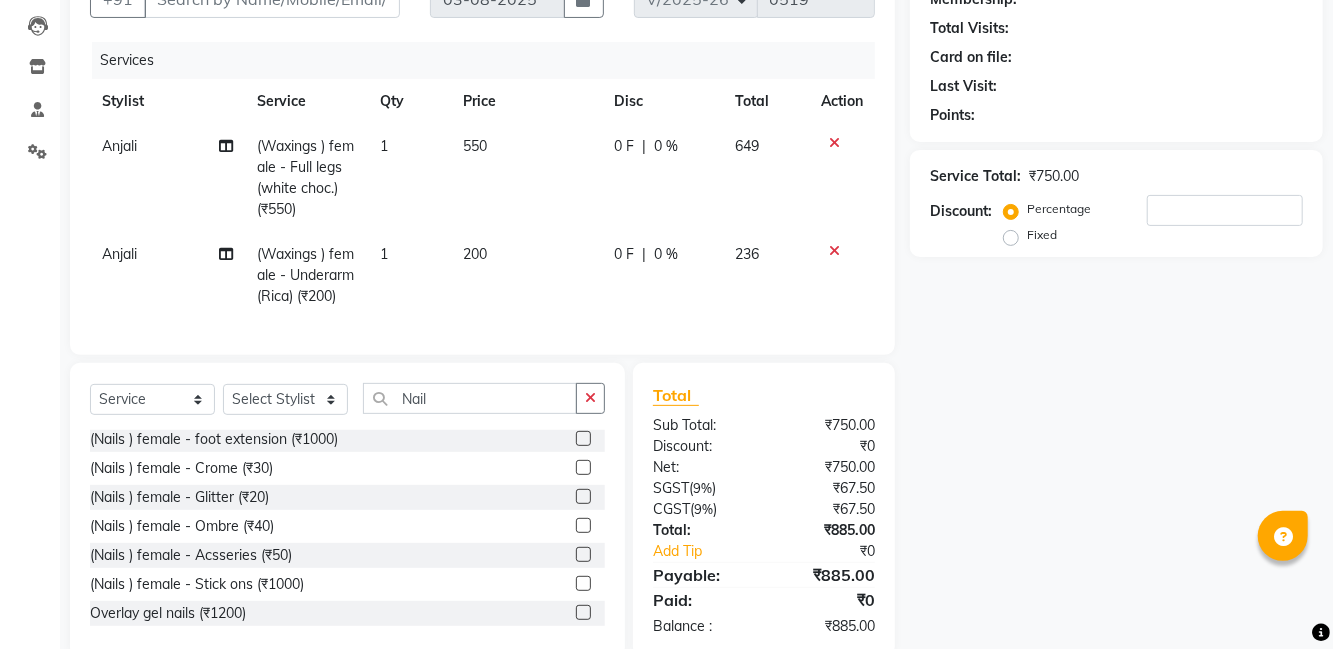 scroll, scrollTop: 316, scrollLeft: 0, axis: vertical 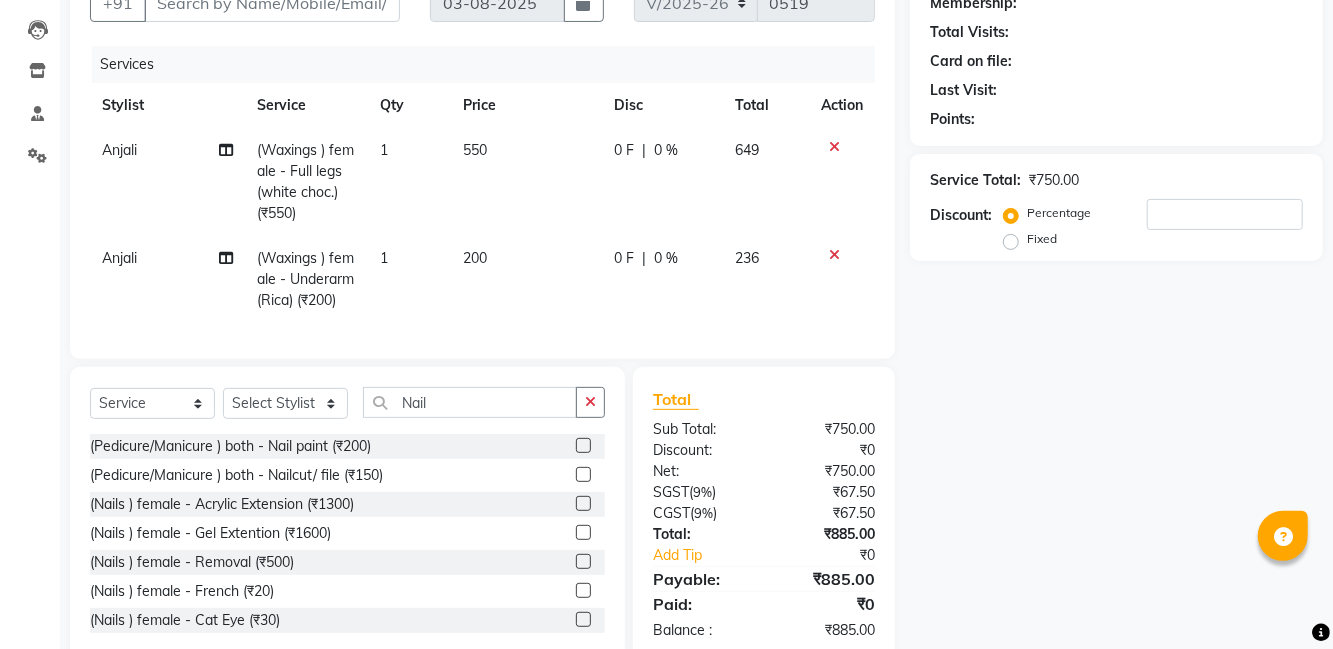 click 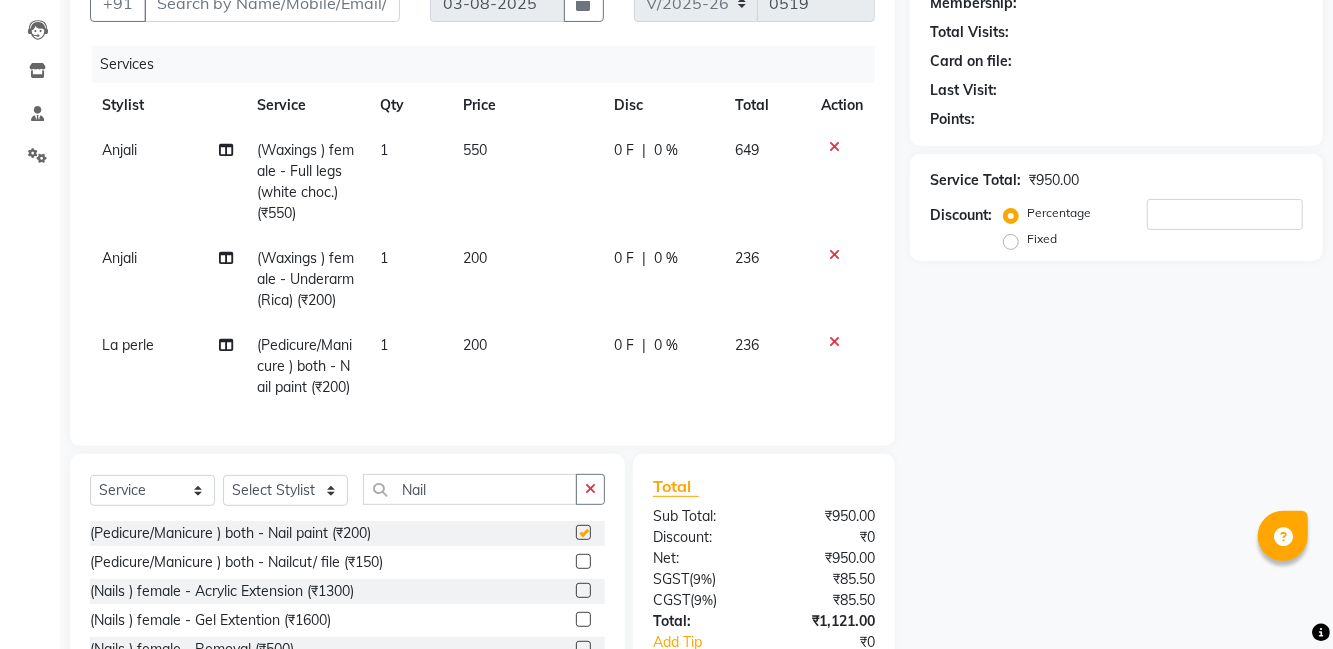 checkbox on "false" 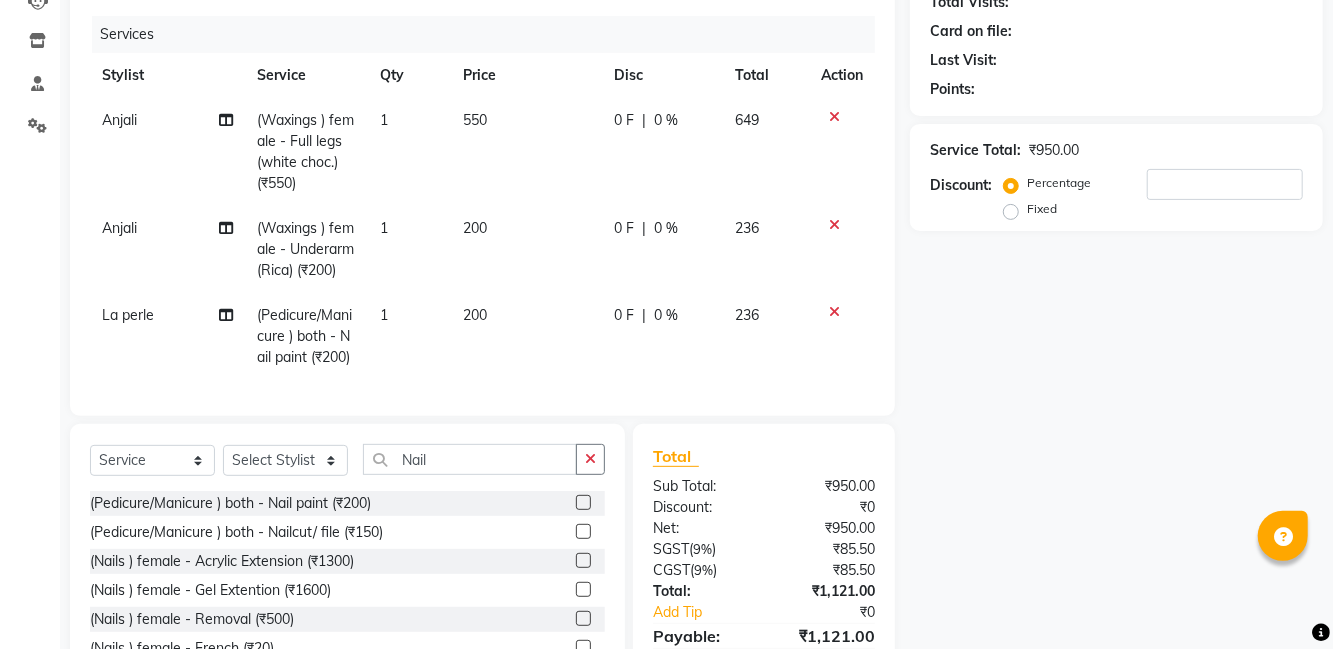 click 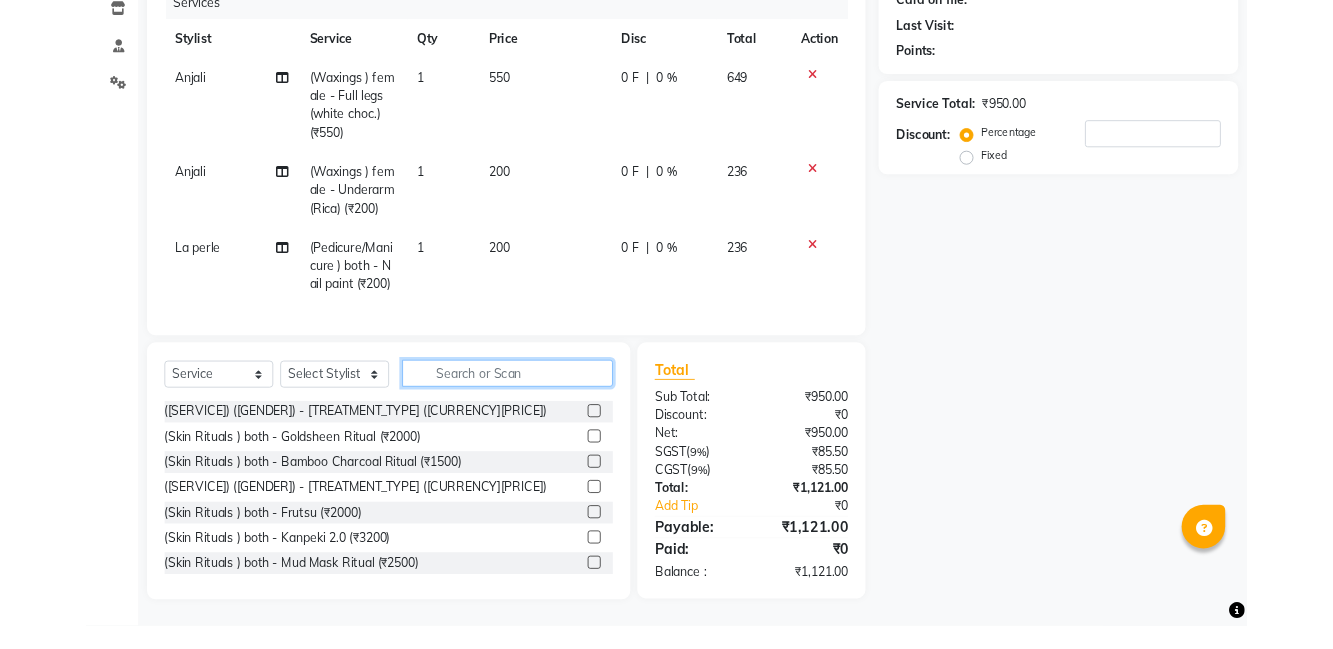 scroll, scrollTop: 271, scrollLeft: 0, axis: vertical 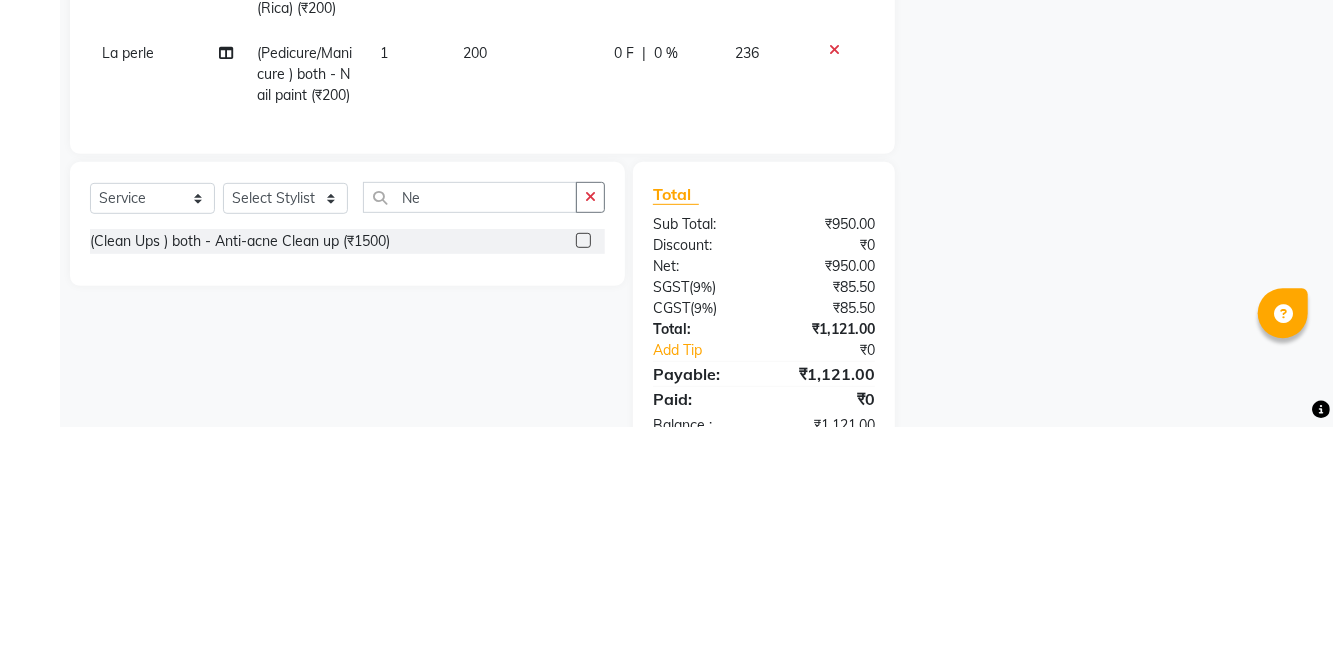 click on "Name: Membership: Total Visits: Card on file: Last Visit:  Points:  Service Total:  ₹950.00  Discount:  Percentage   Fixed" 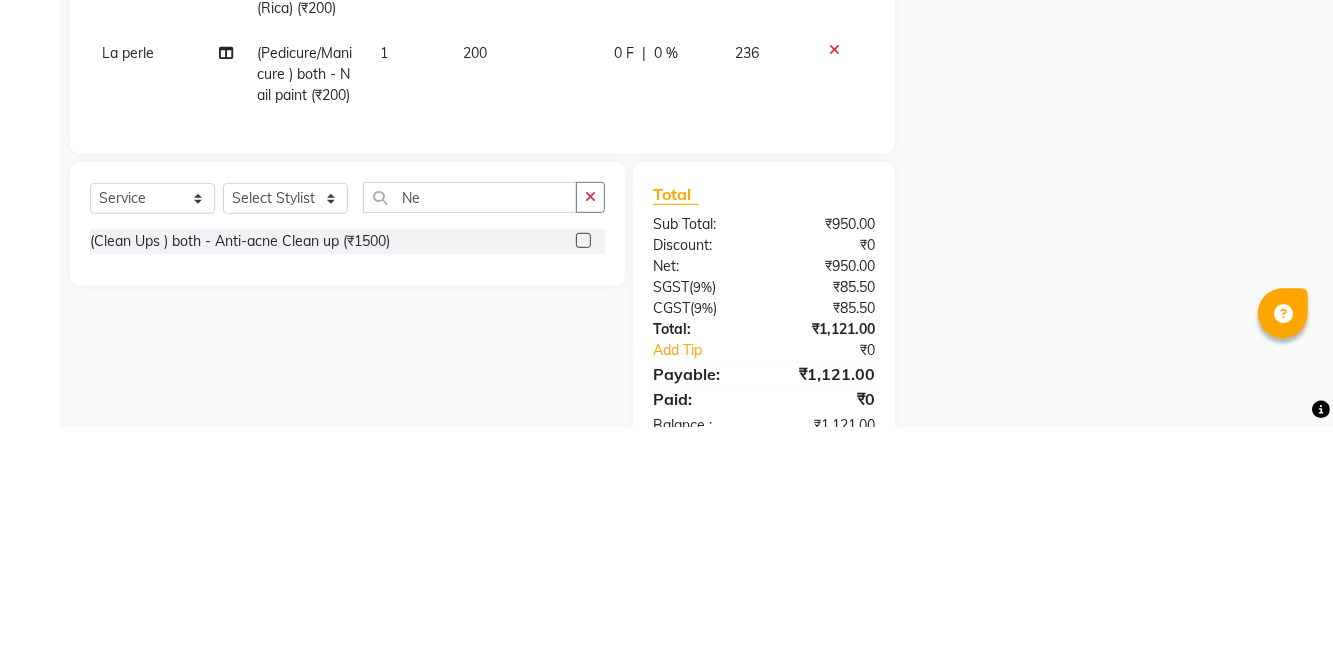 scroll, scrollTop: 271, scrollLeft: 0, axis: vertical 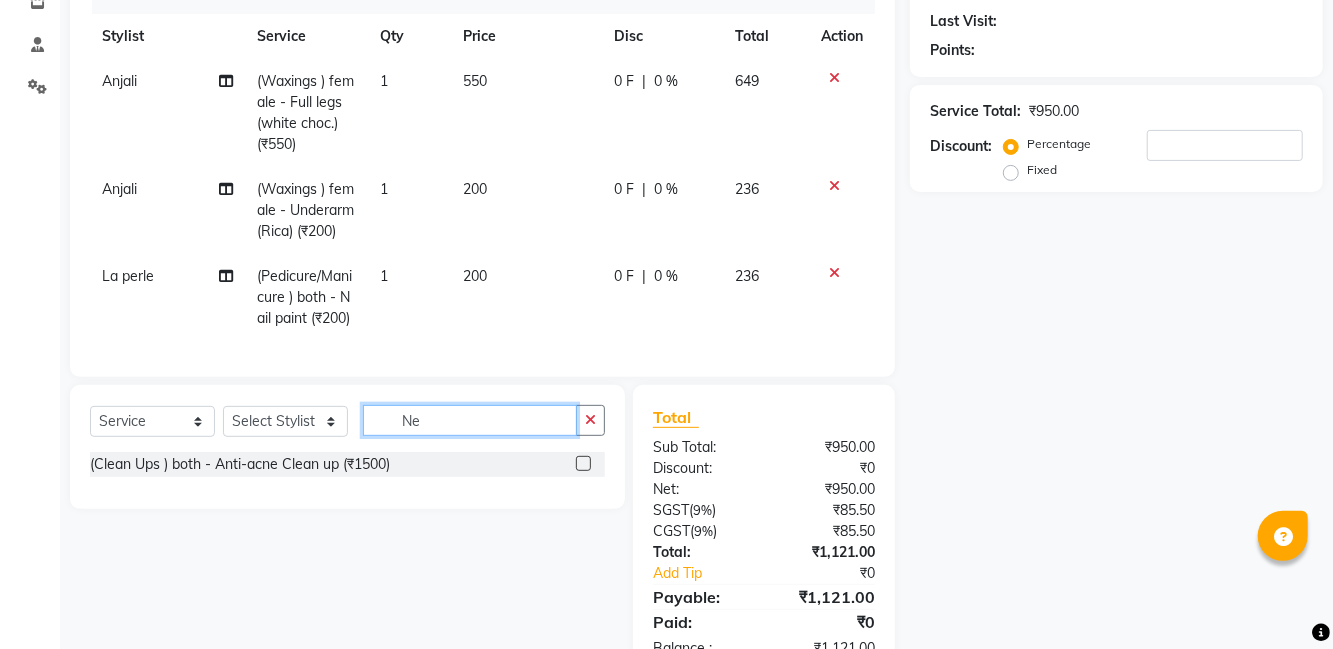 click on "Ne" 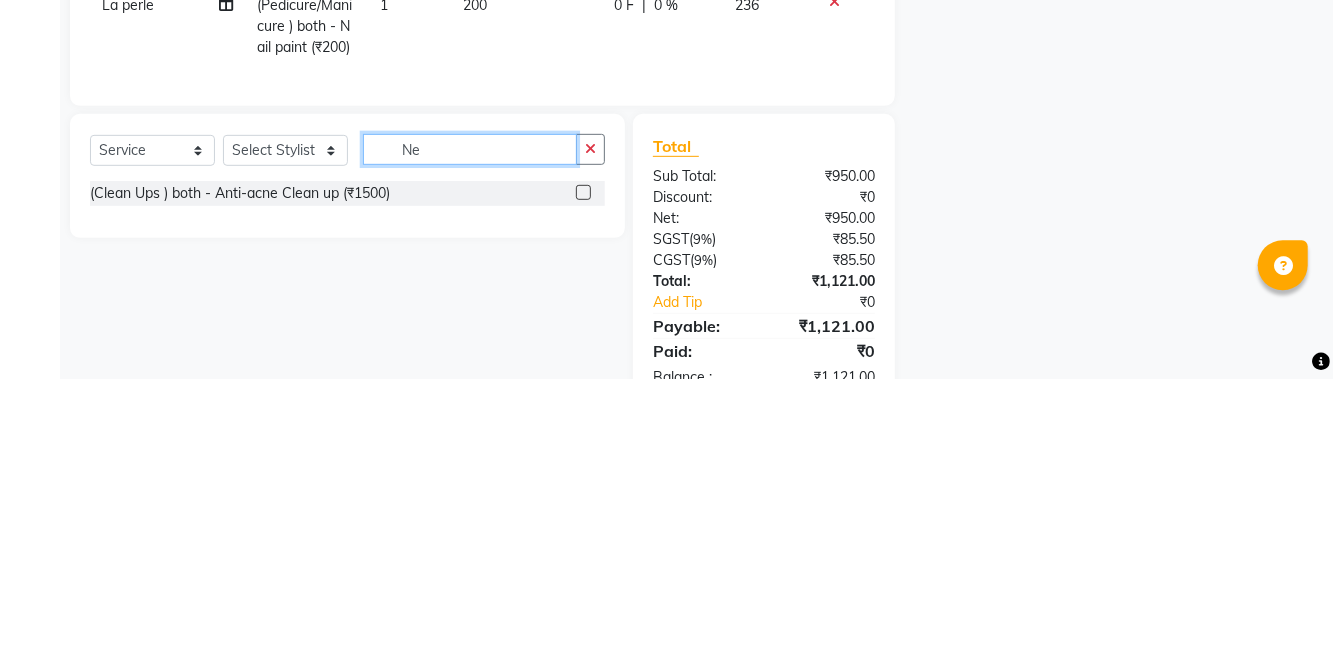 type on "N" 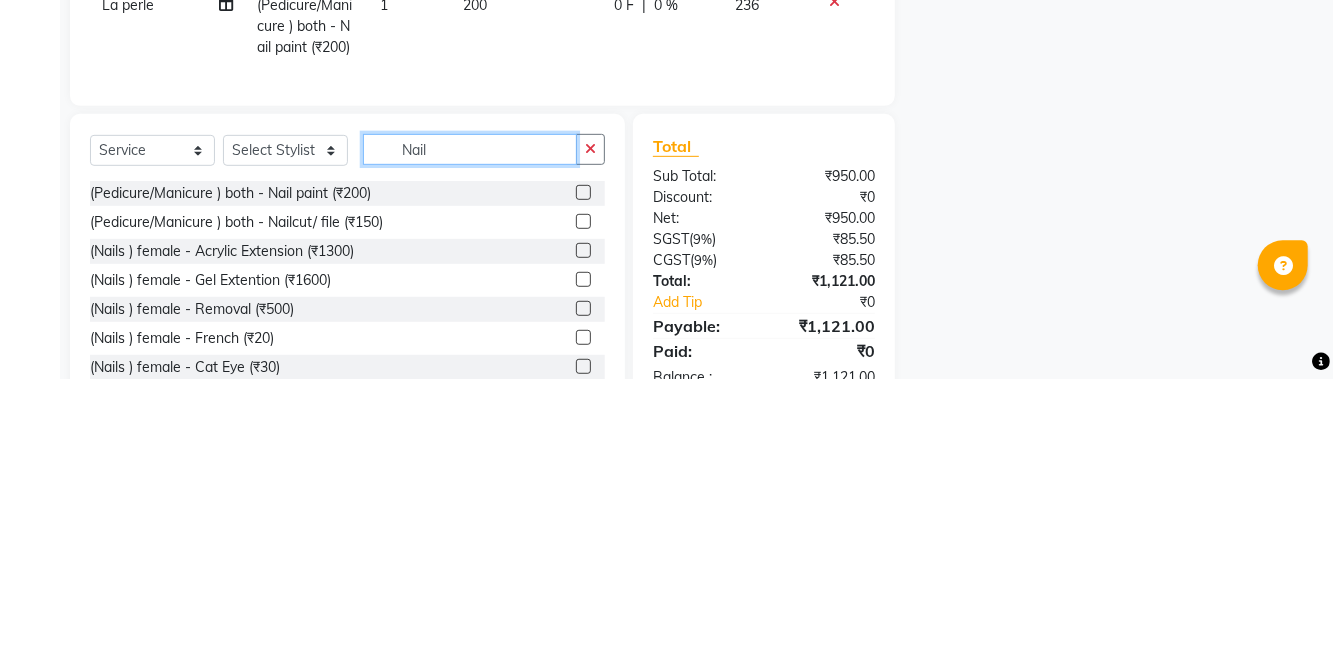 type on "Nail" 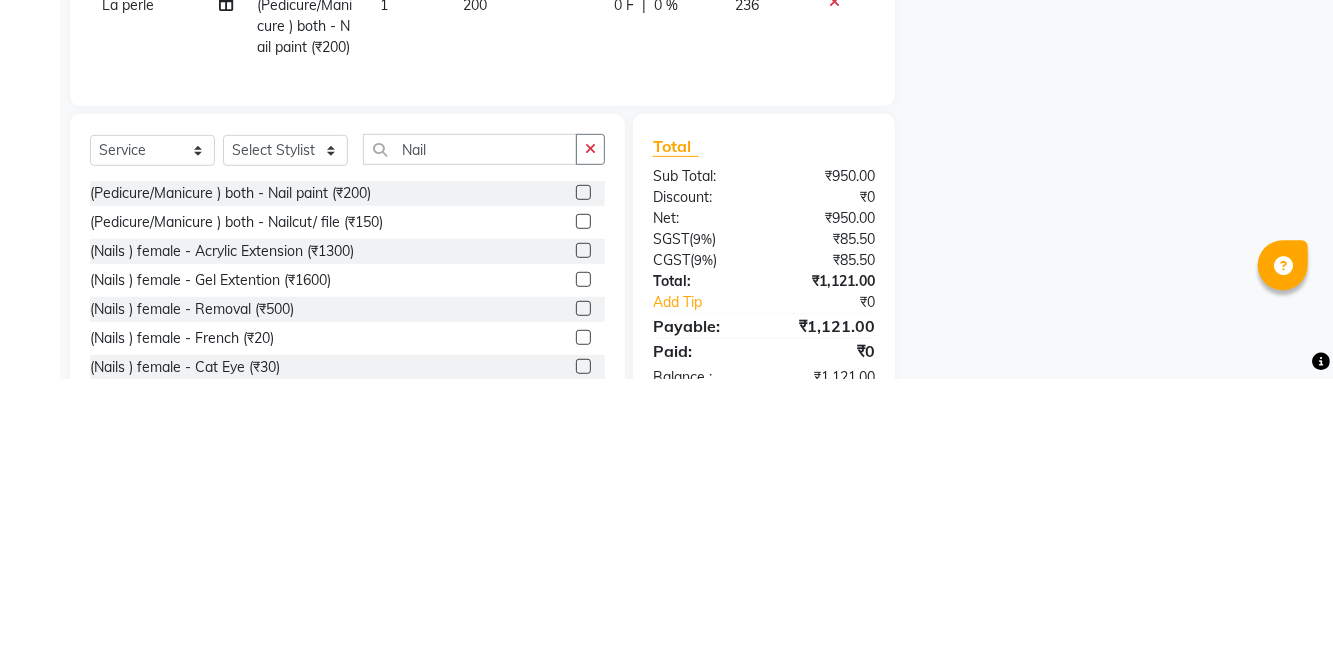 click on "Name: Membership: Total Visits: Card on file: Last Visit:  Points:  Service Total:  ₹950.00  Discount:  Percentage   Fixed" 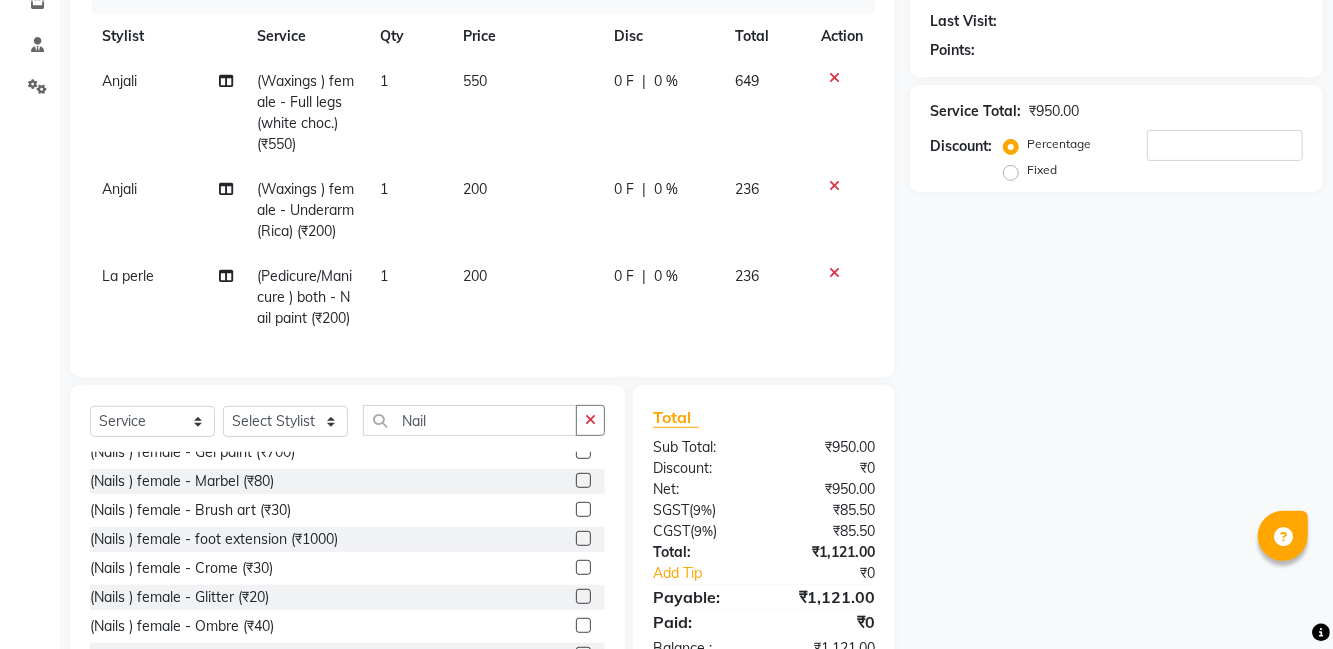 scroll, scrollTop: 315, scrollLeft: 0, axis: vertical 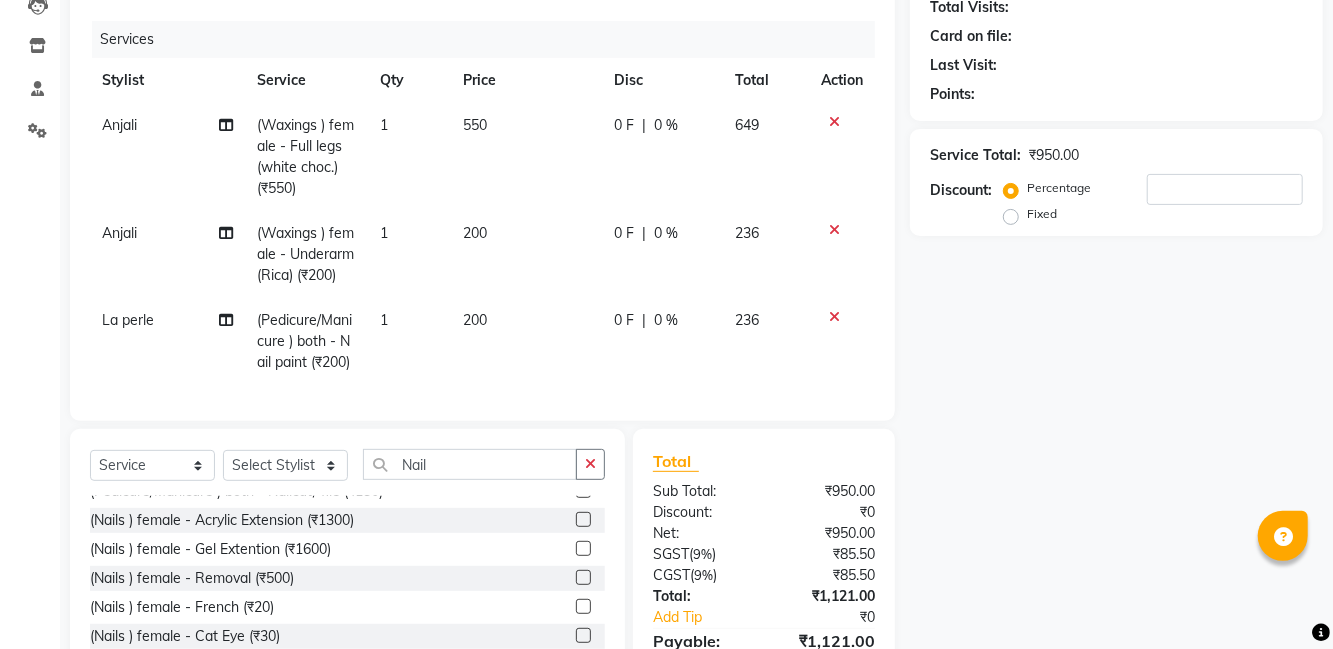 click 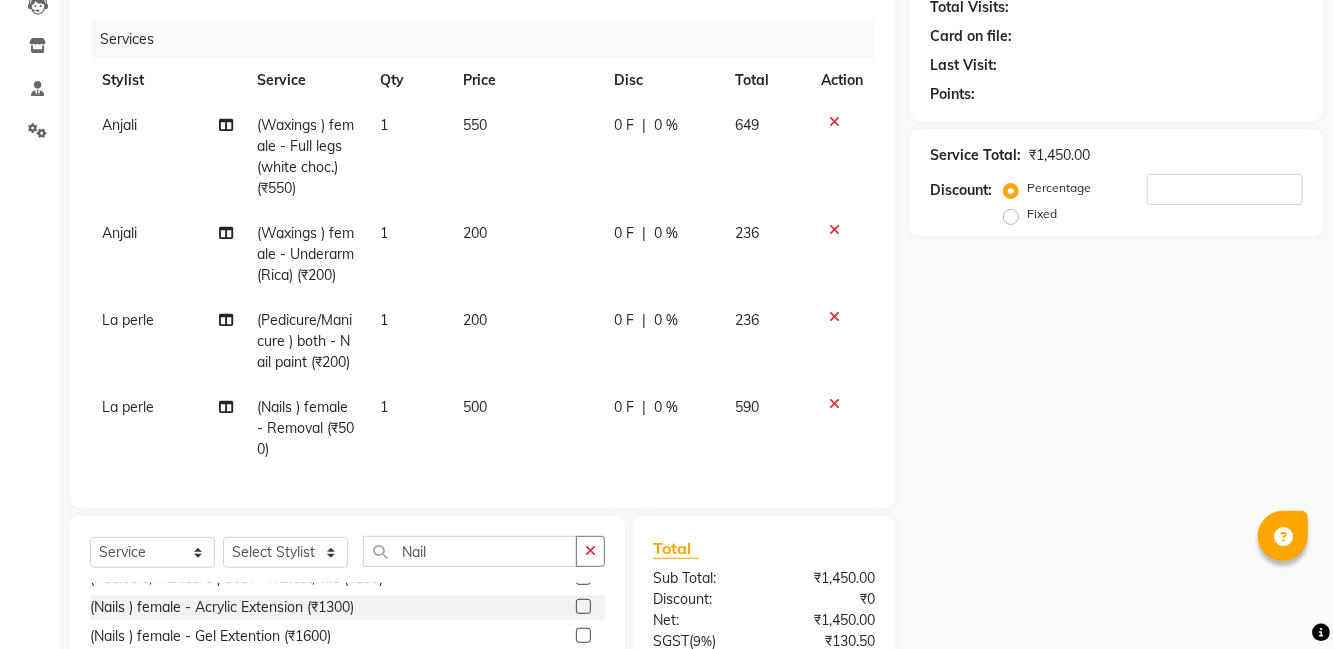 checkbox on "false" 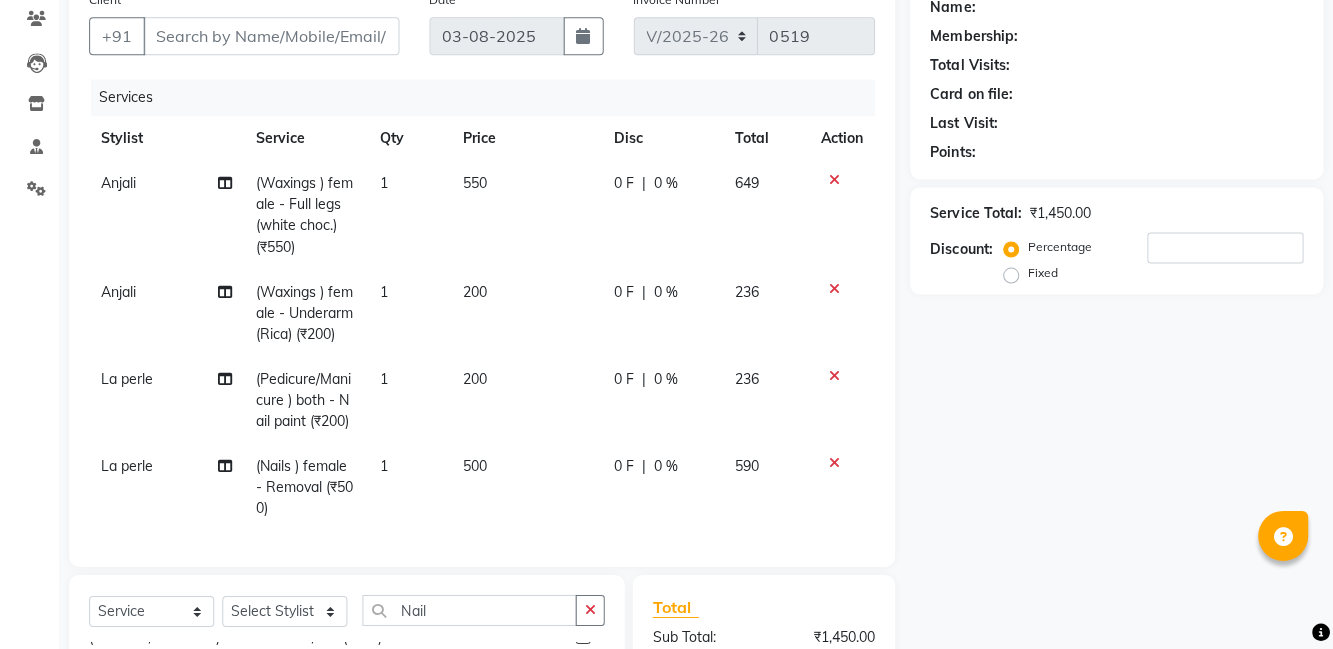 scroll, scrollTop: 198, scrollLeft: 0, axis: vertical 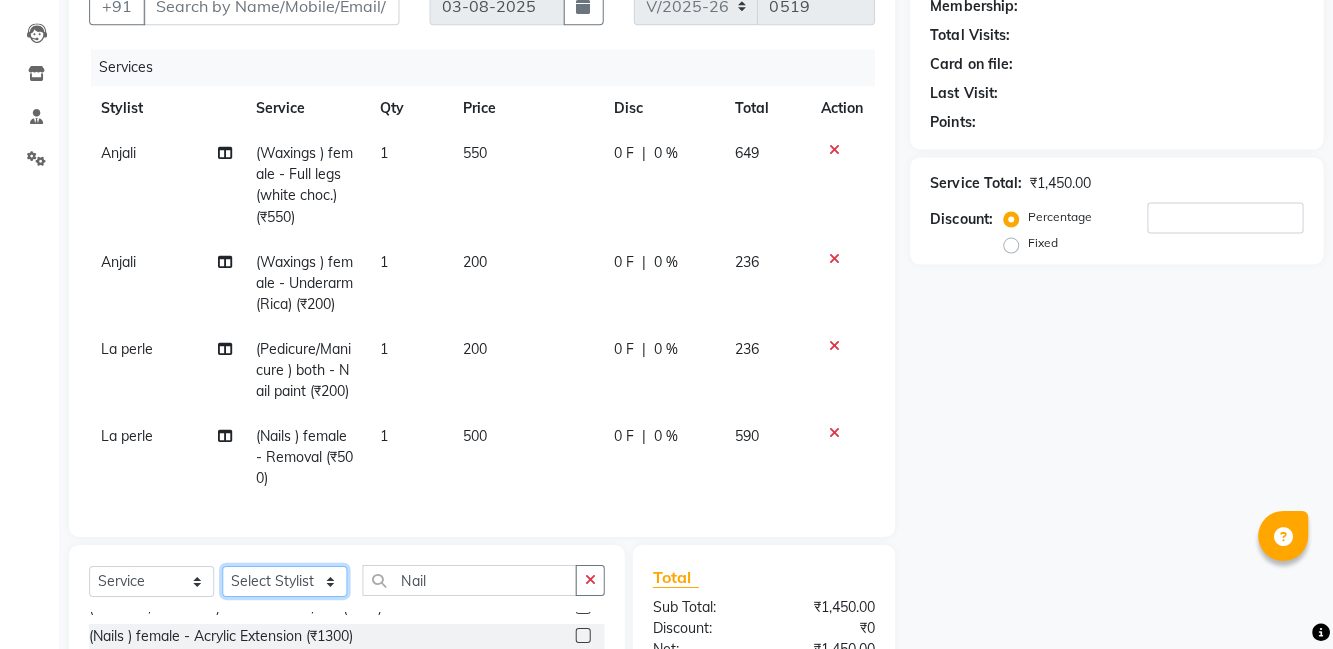 click on "Select Stylist [FIRST] [FIRST] [FIRST] [FIRST] [FIRST] [FIRST] [FIRST] [FIRST] [FIRST] [FIRST] [FIRST] [FIRST] [FIRST]" 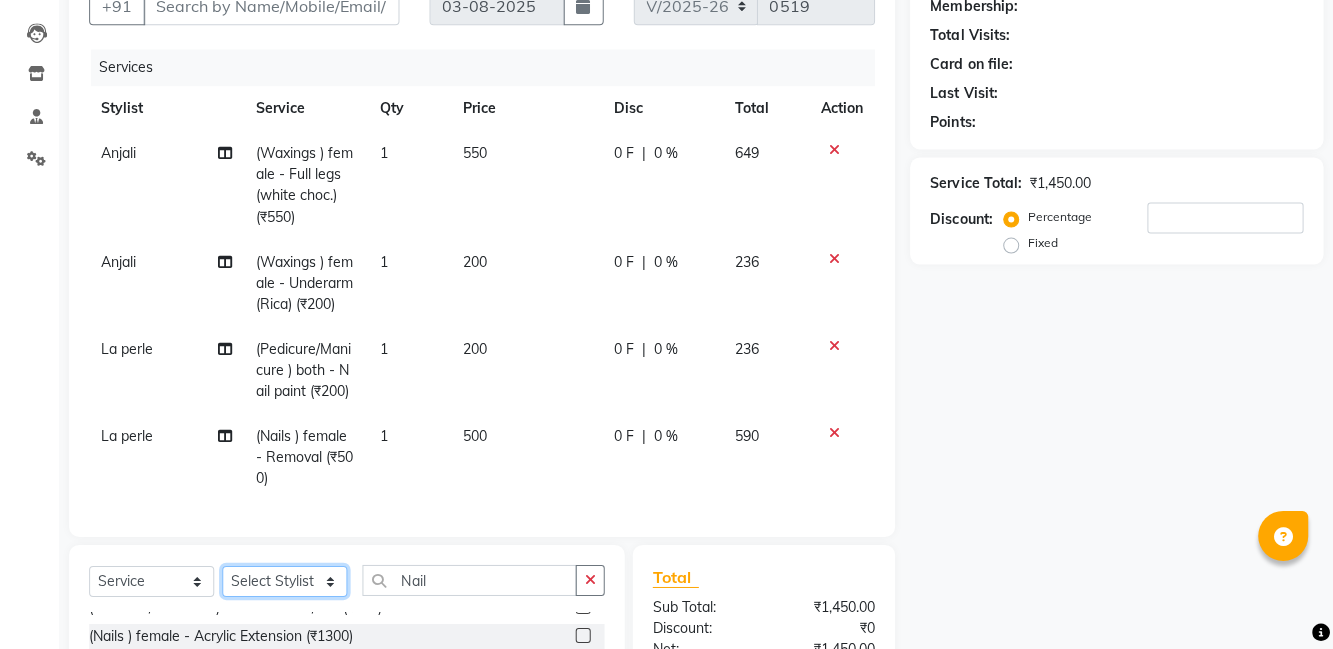 select on "[NUMBER]" 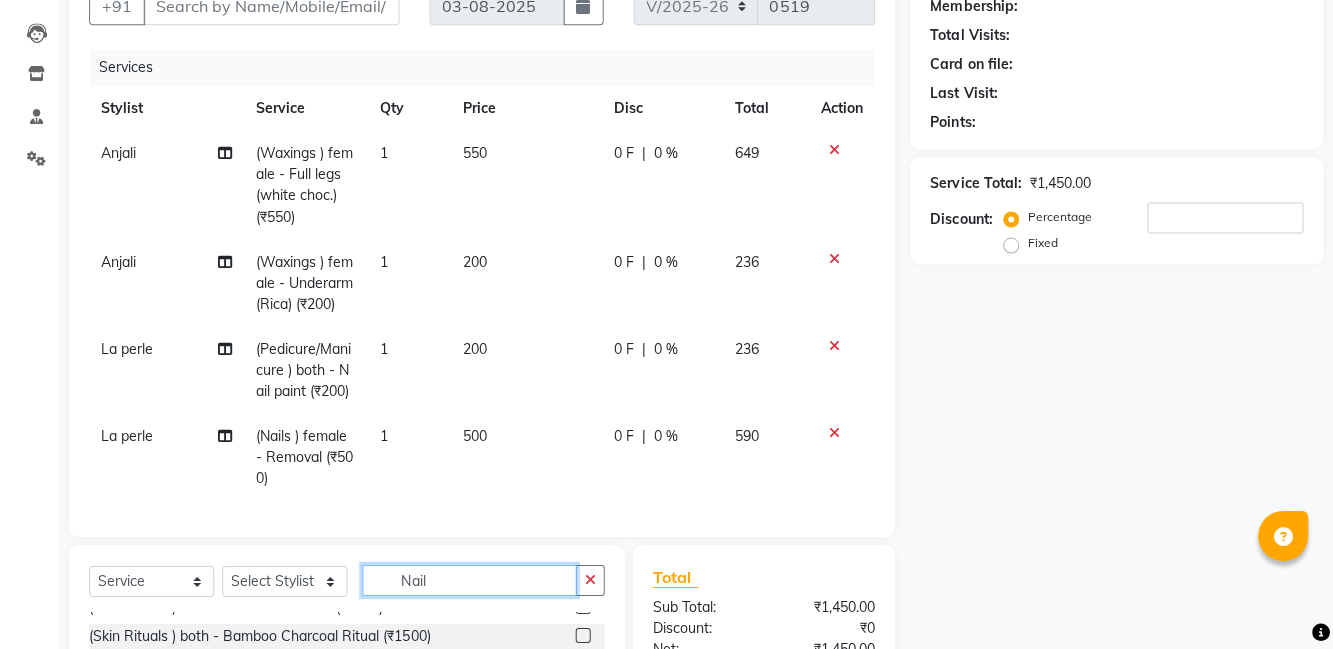 click on "Nail" 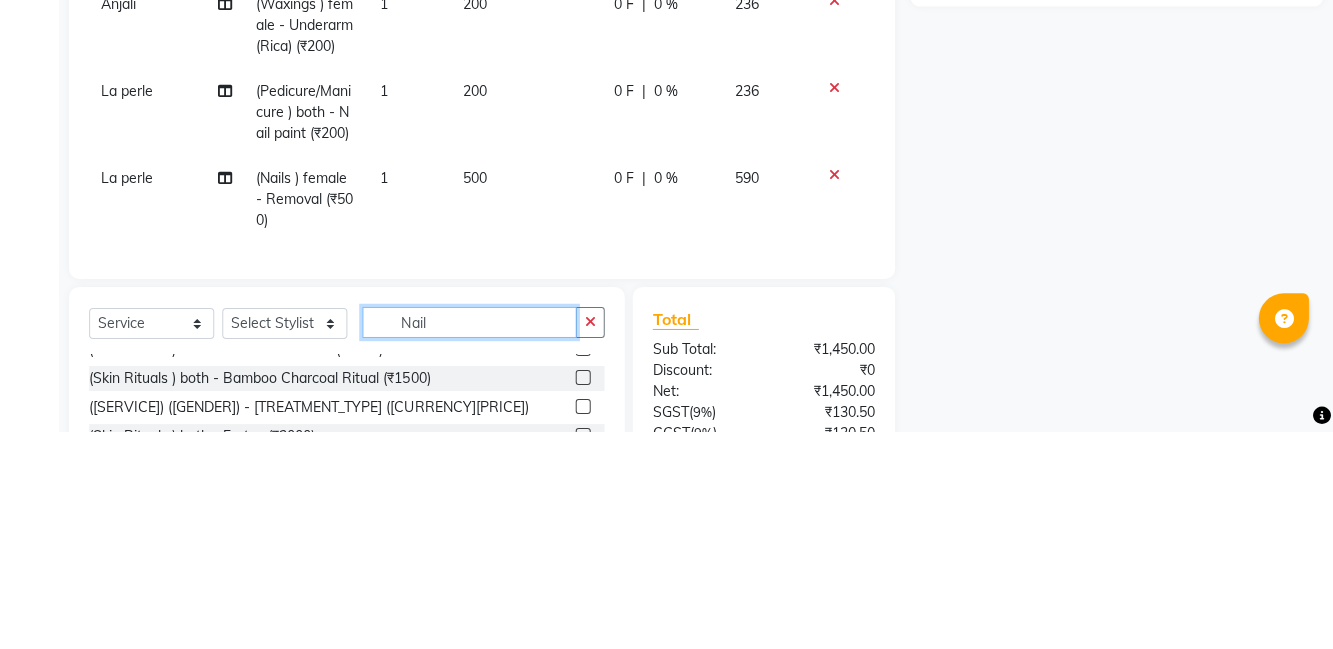 scroll, scrollTop: 238, scrollLeft: 0, axis: vertical 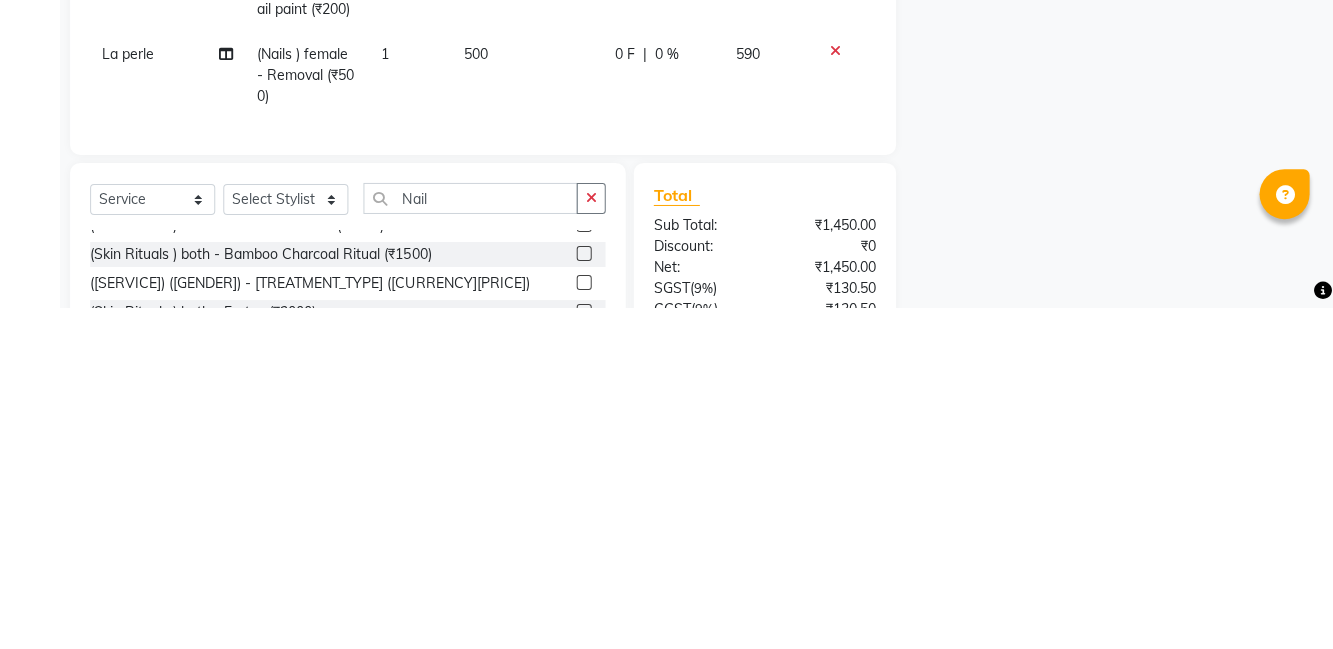 click 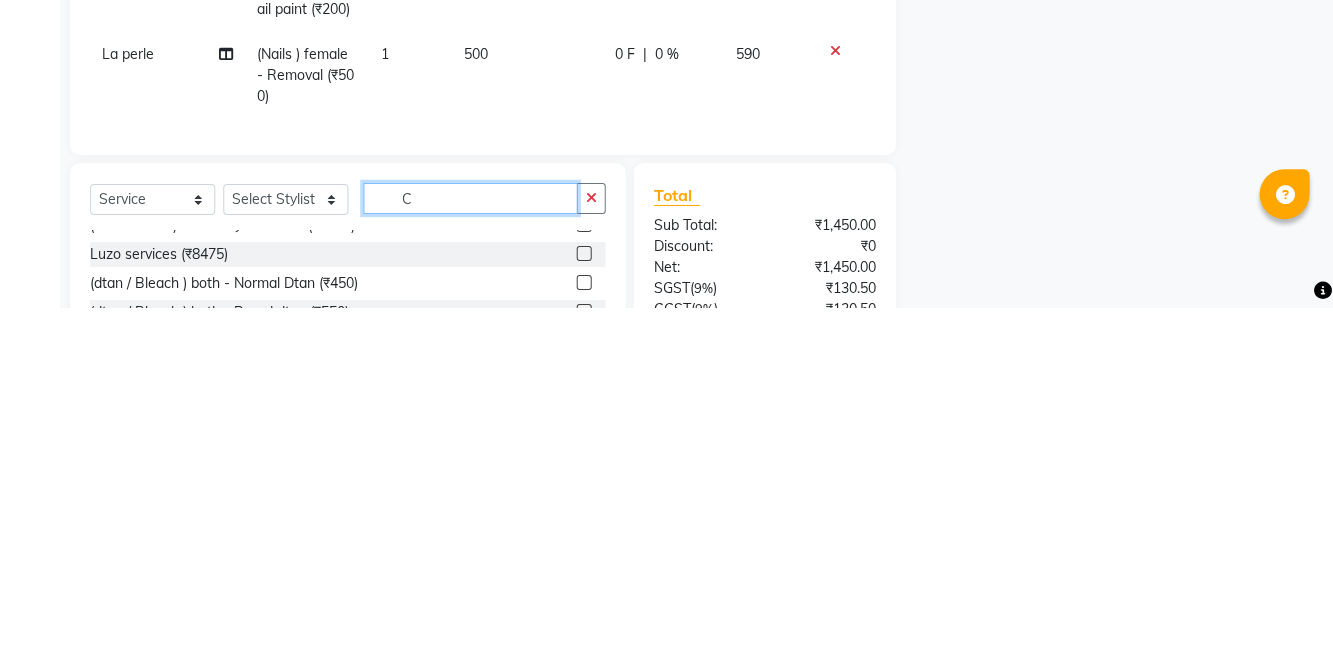 scroll, scrollTop: 0, scrollLeft: 0, axis: both 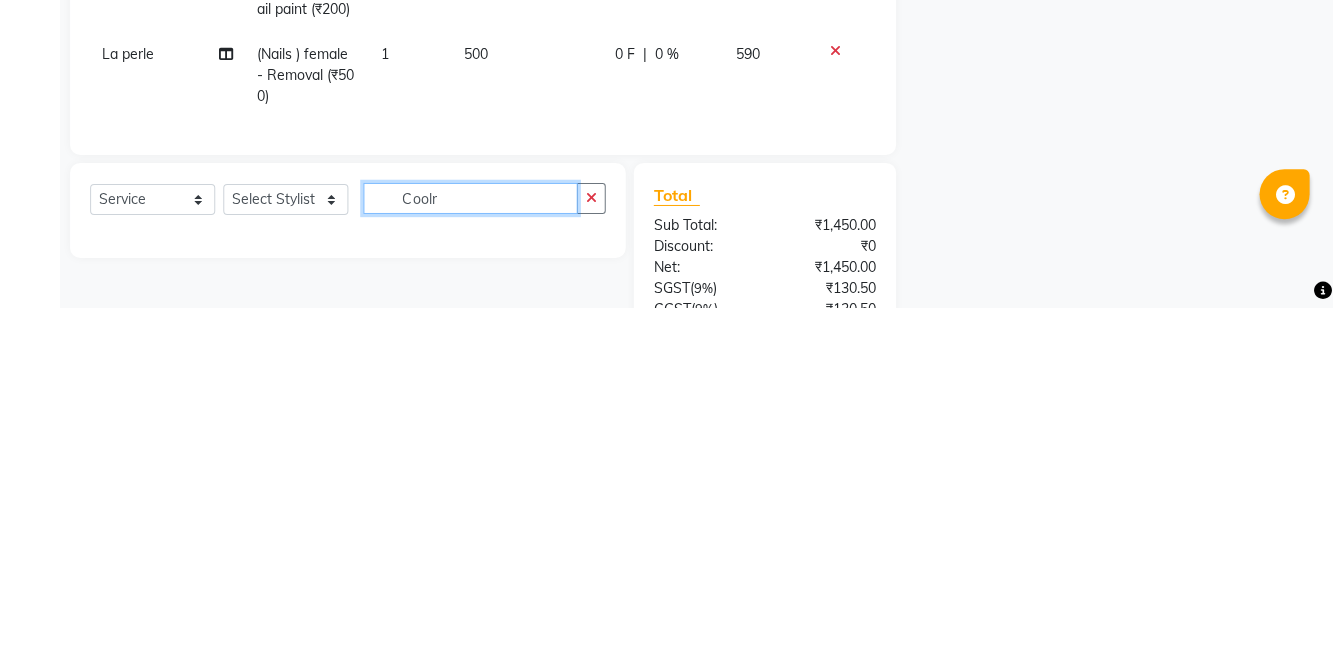 type on "Coolr" 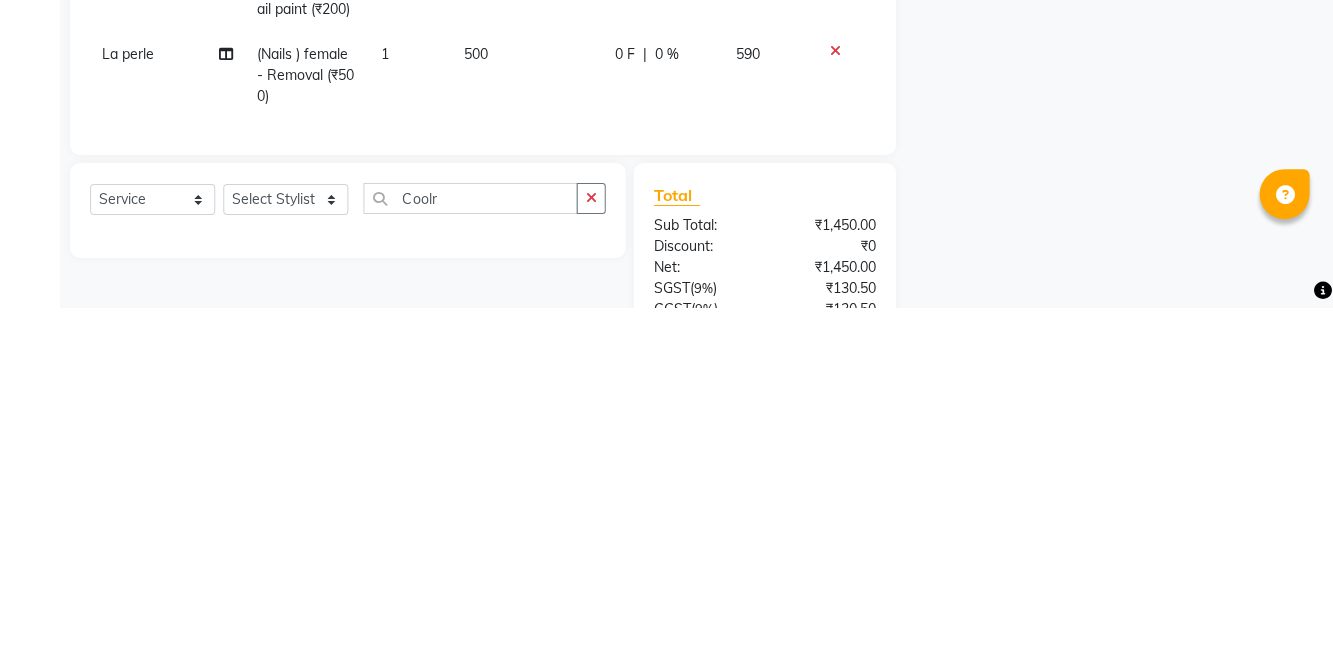 click on "Name: Membership: Total Visits: Card on file: Last Visit:  Points:  Service Total:  ₹1,450.00  Discount:  Percentage   Fixed" 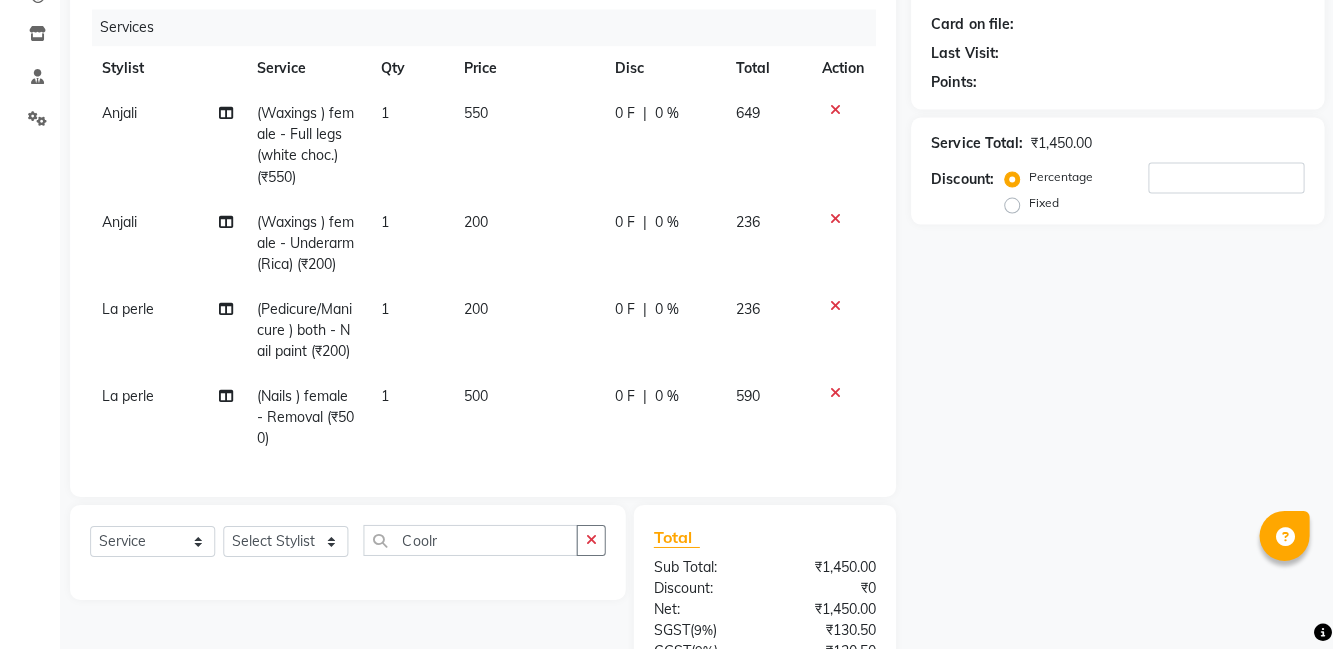 click 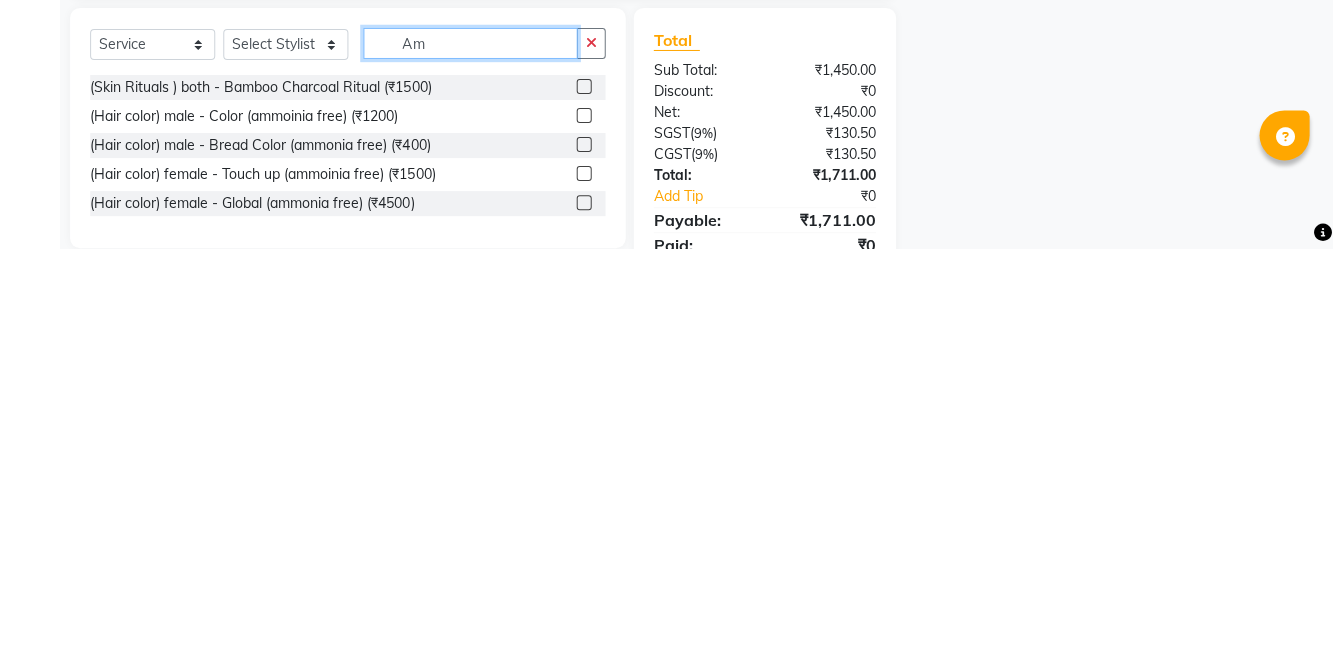 scroll, scrollTop: 335, scrollLeft: 0, axis: vertical 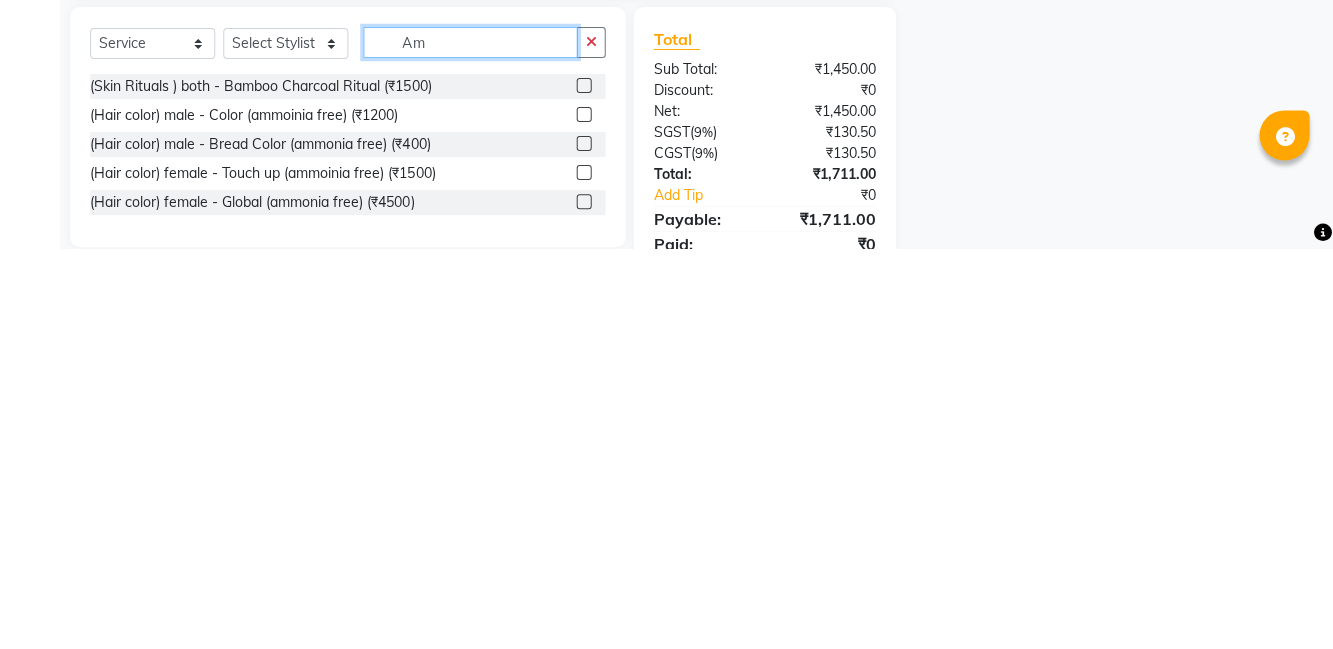 type on "Am" 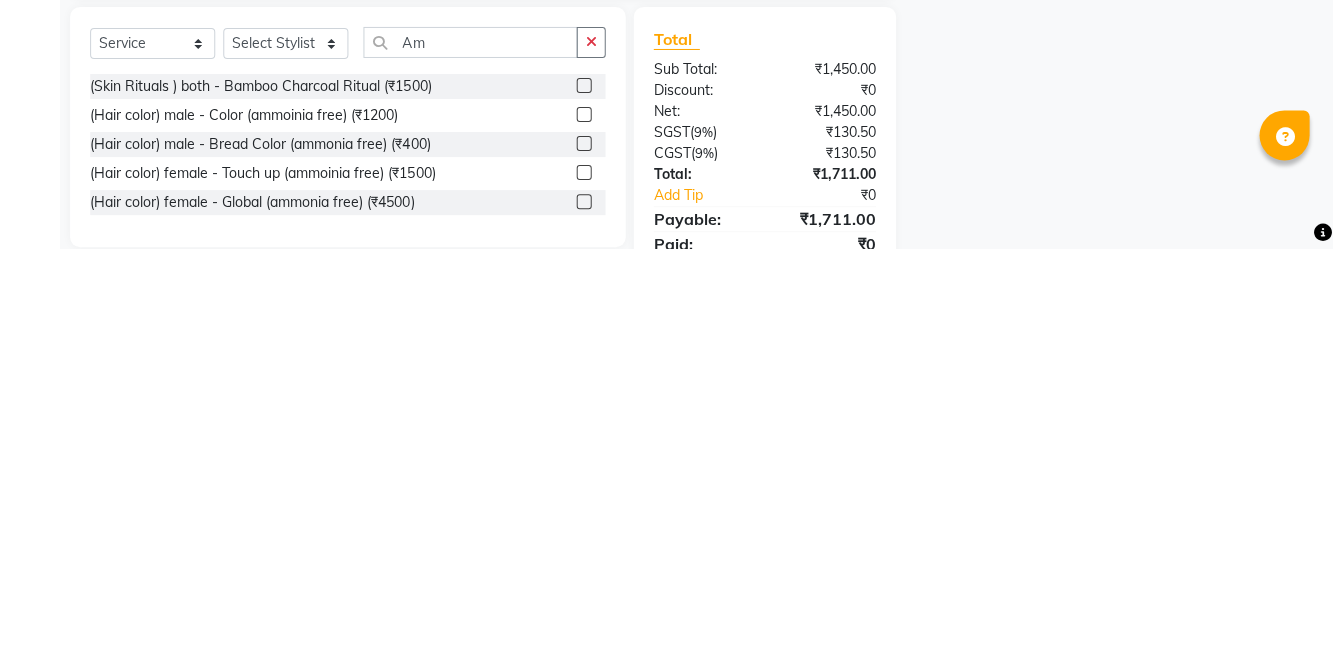 click 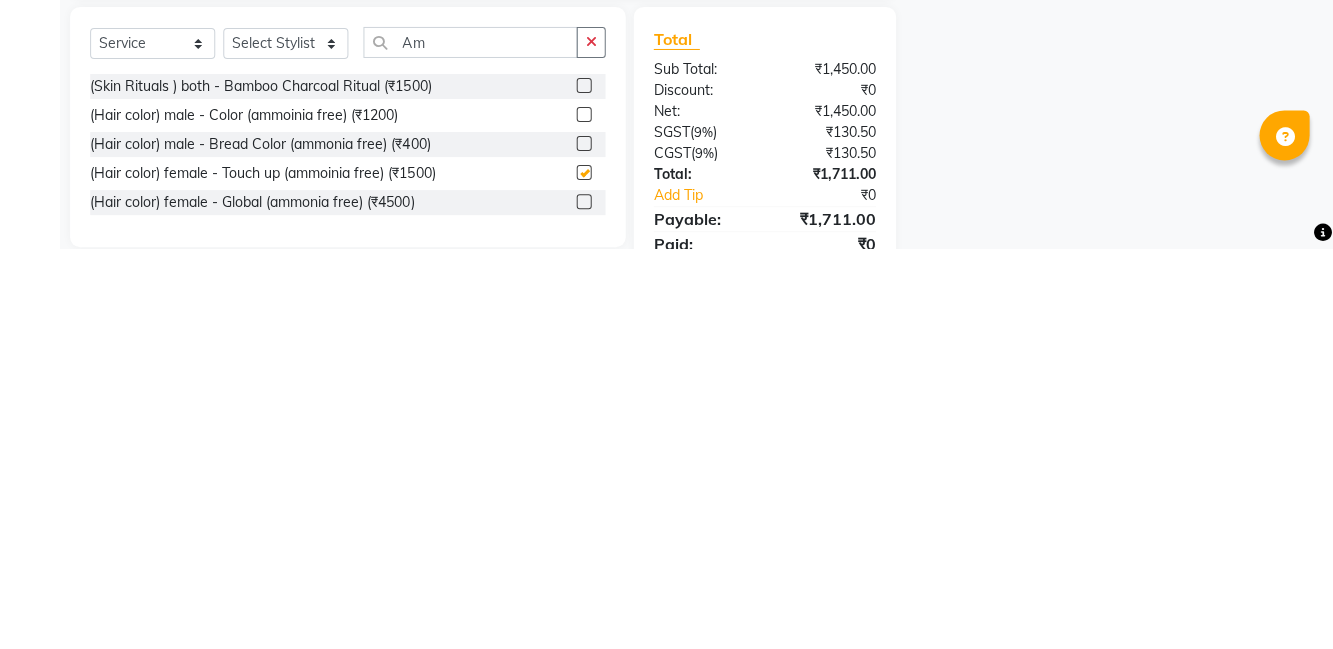 scroll, scrollTop: 336, scrollLeft: 0, axis: vertical 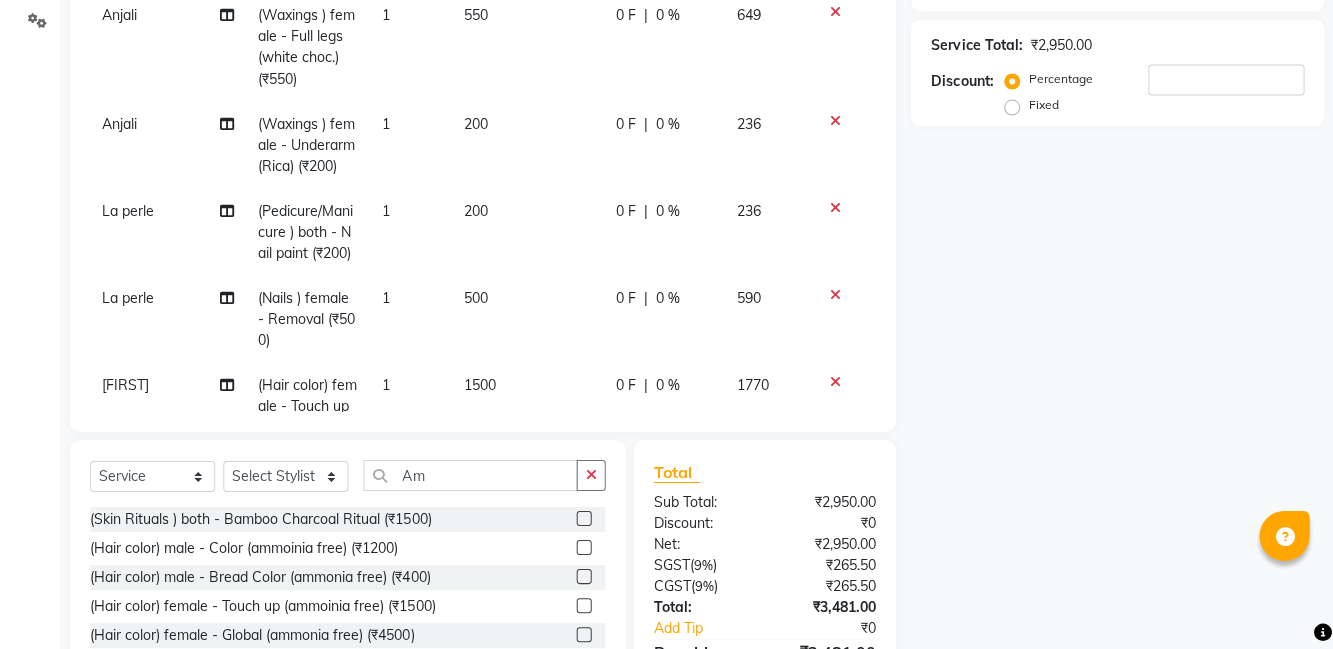 checkbox on "false" 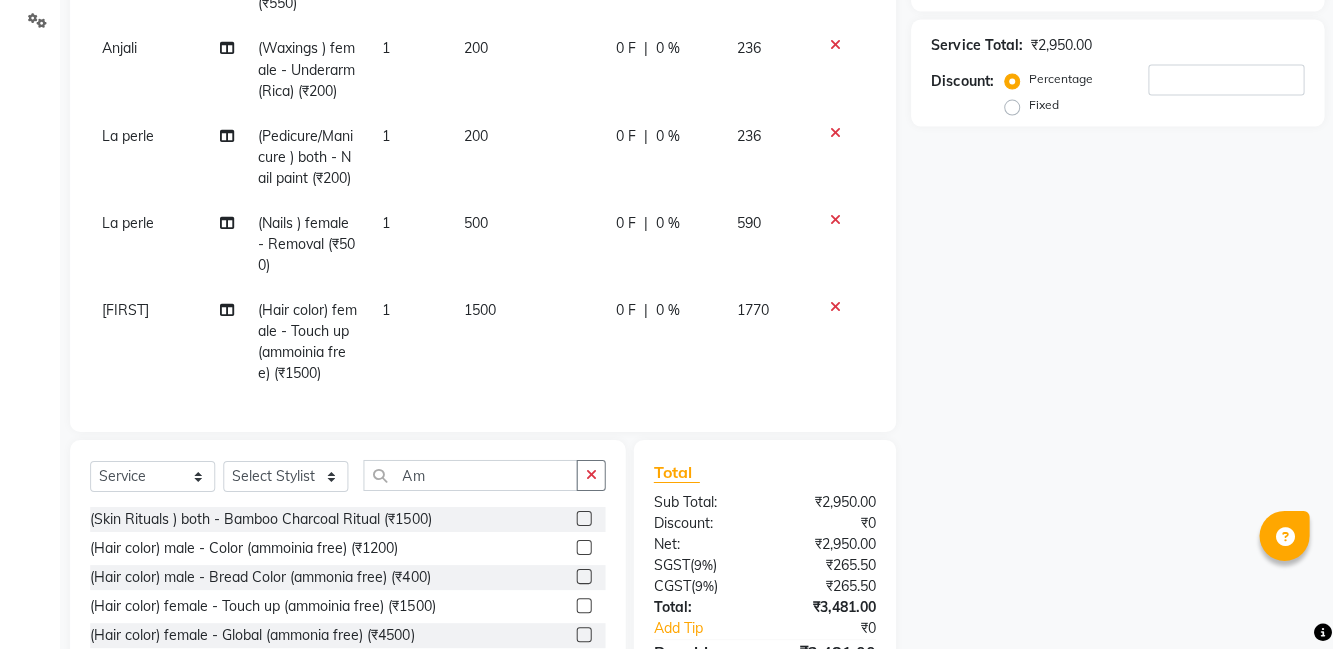 scroll, scrollTop: 96, scrollLeft: 0, axis: vertical 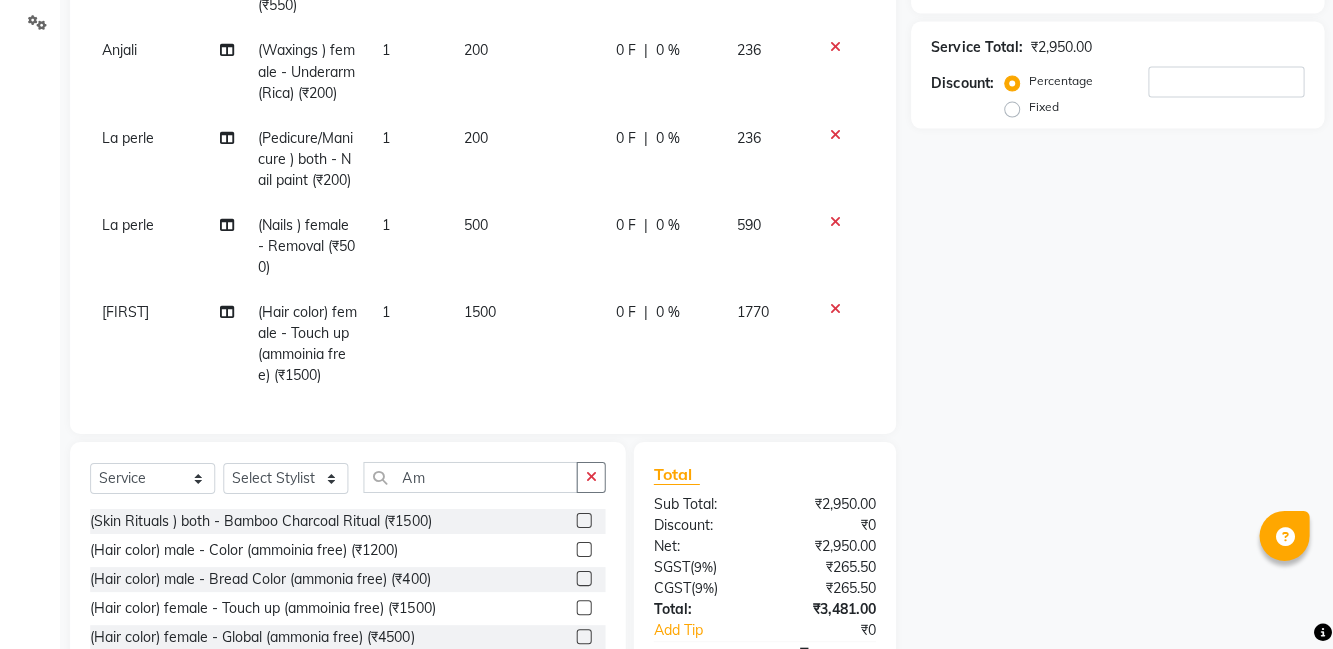 click 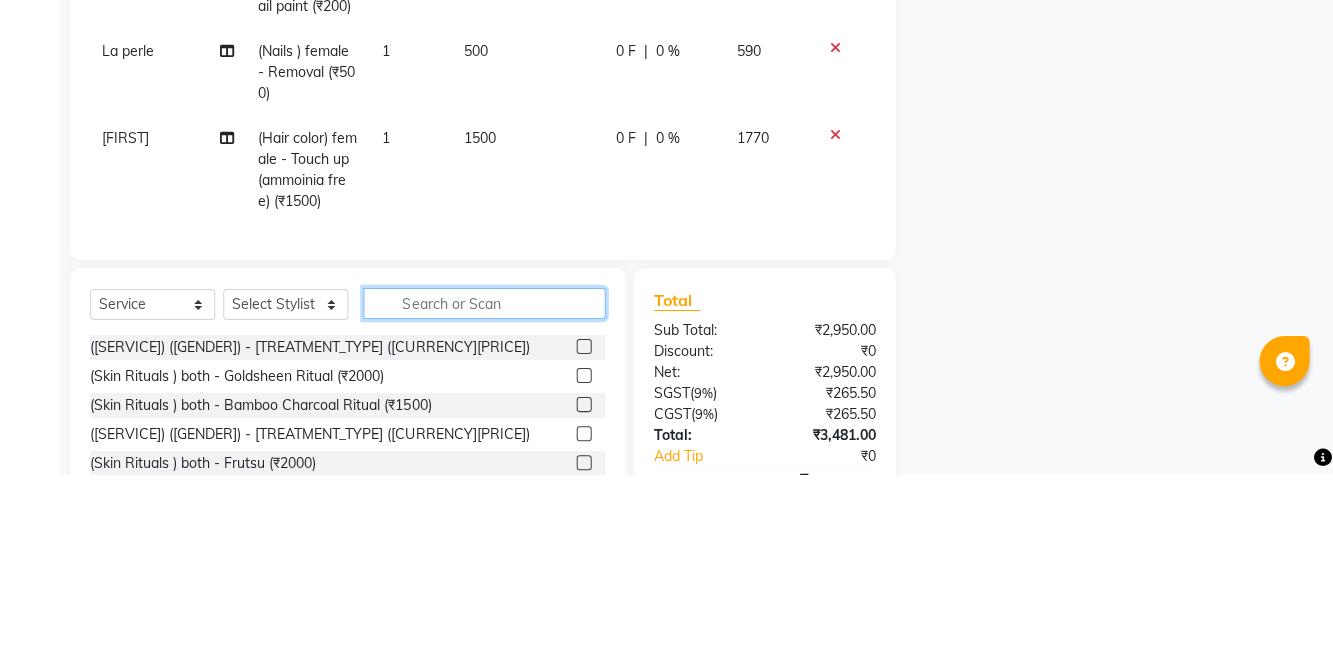 scroll, scrollTop: 333, scrollLeft: 0, axis: vertical 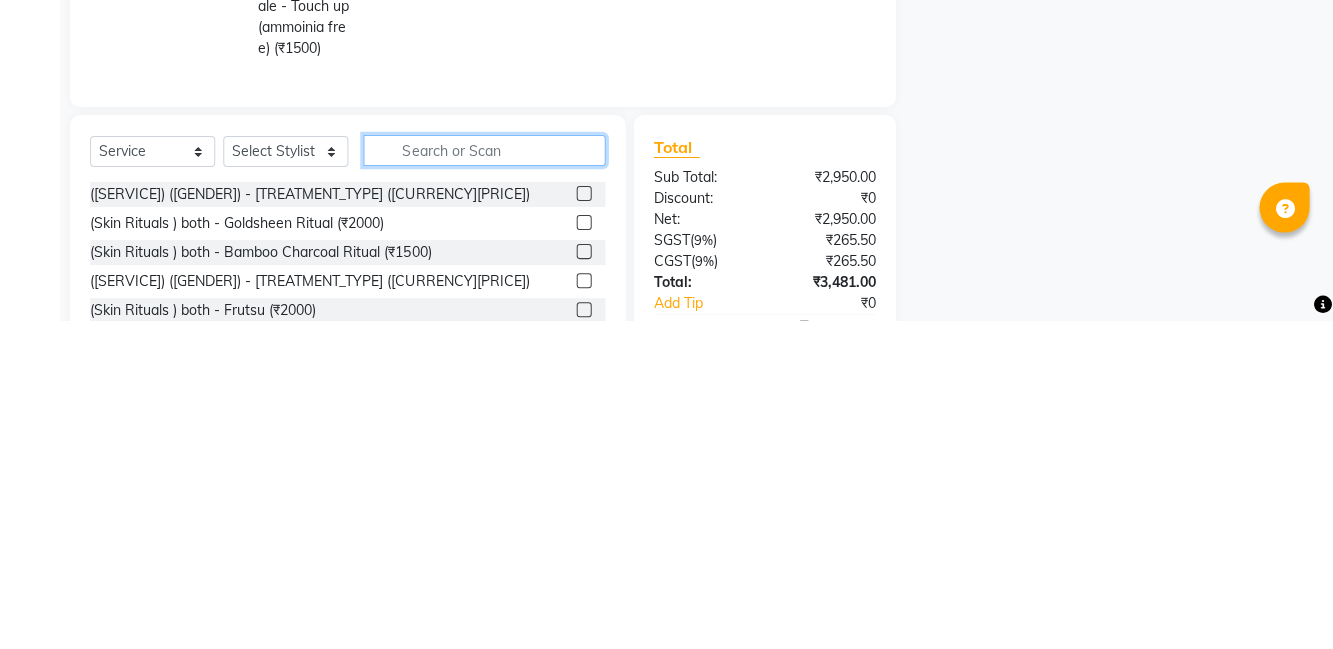 type on "P" 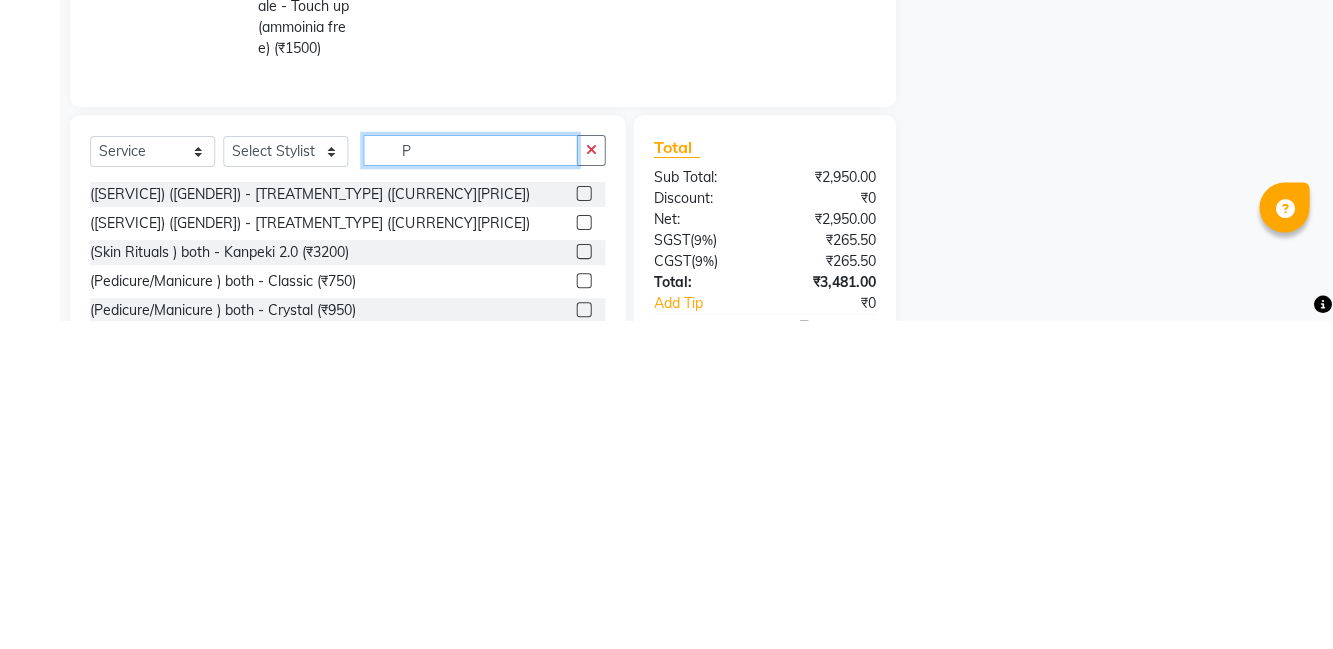 type 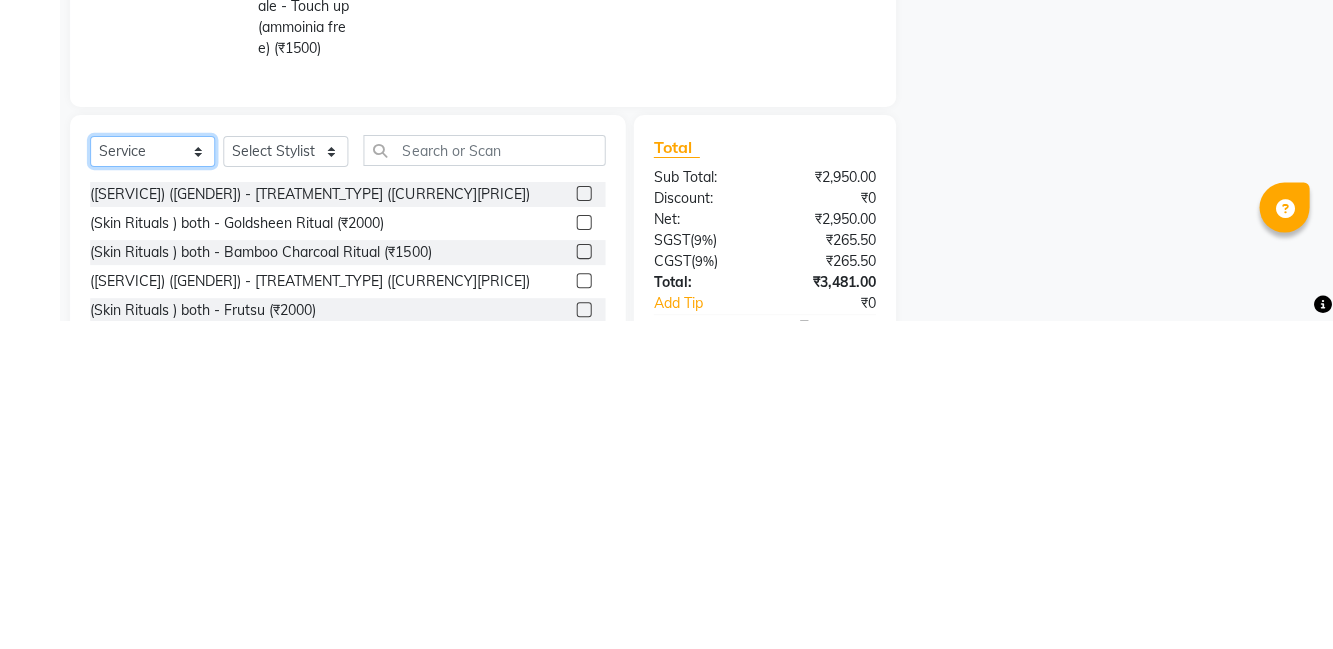click on "Select  Service  Product  Membership  Package Voucher Prepaid Gift Card" 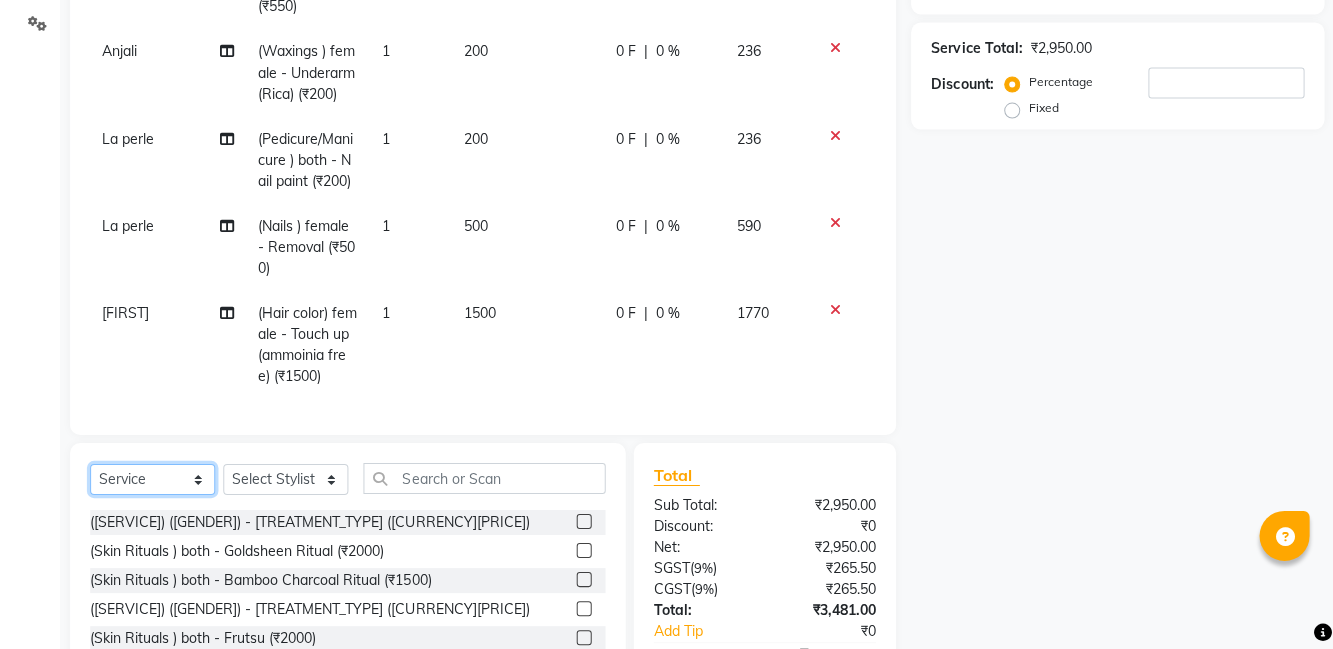 select on "package" 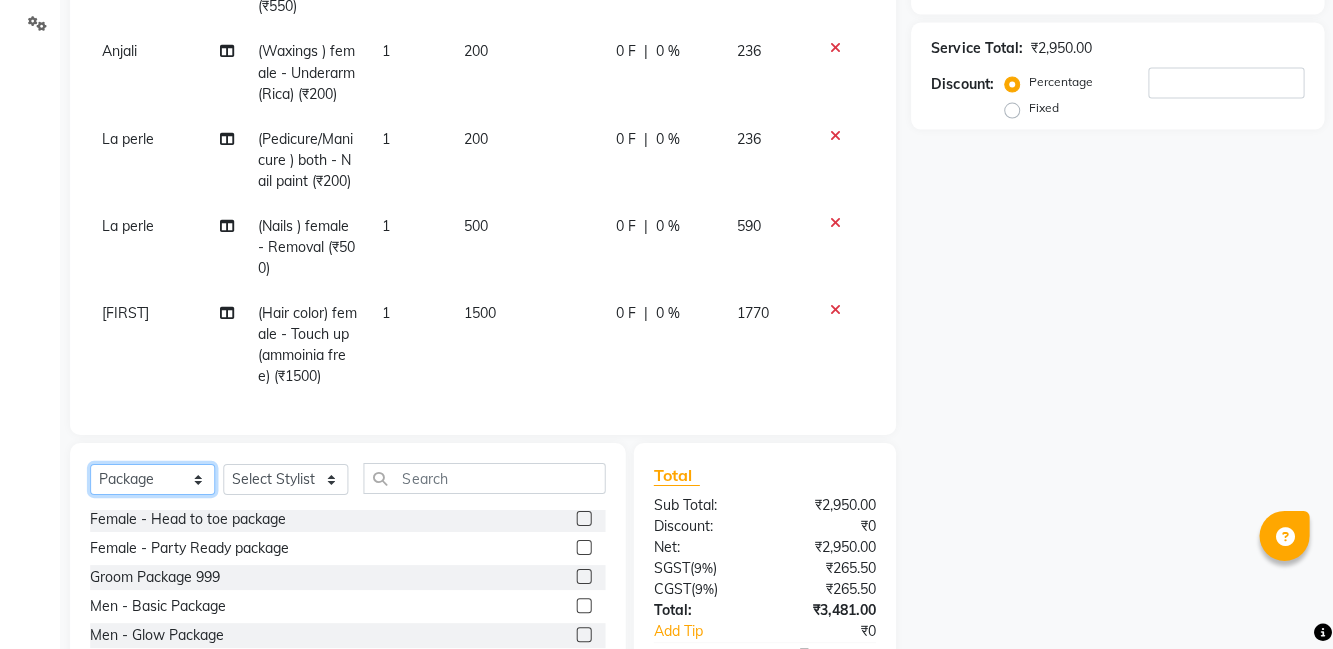 scroll, scrollTop: 72, scrollLeft: 0, axis: vertical 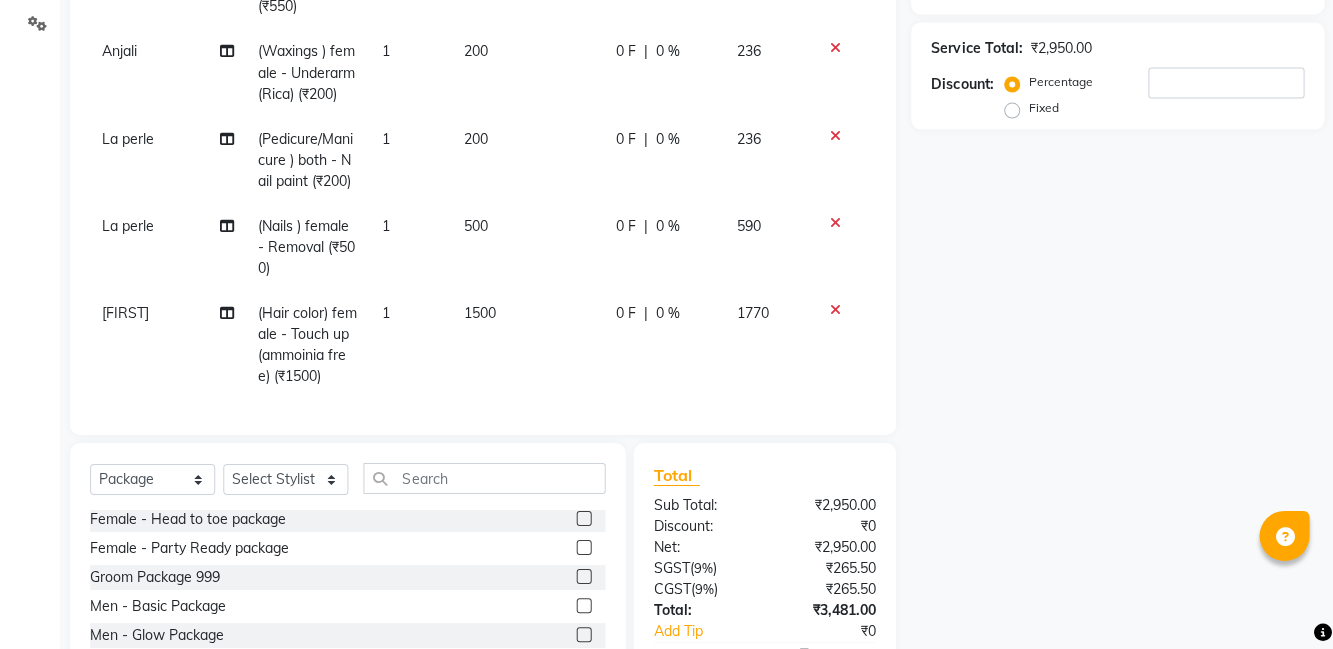 click 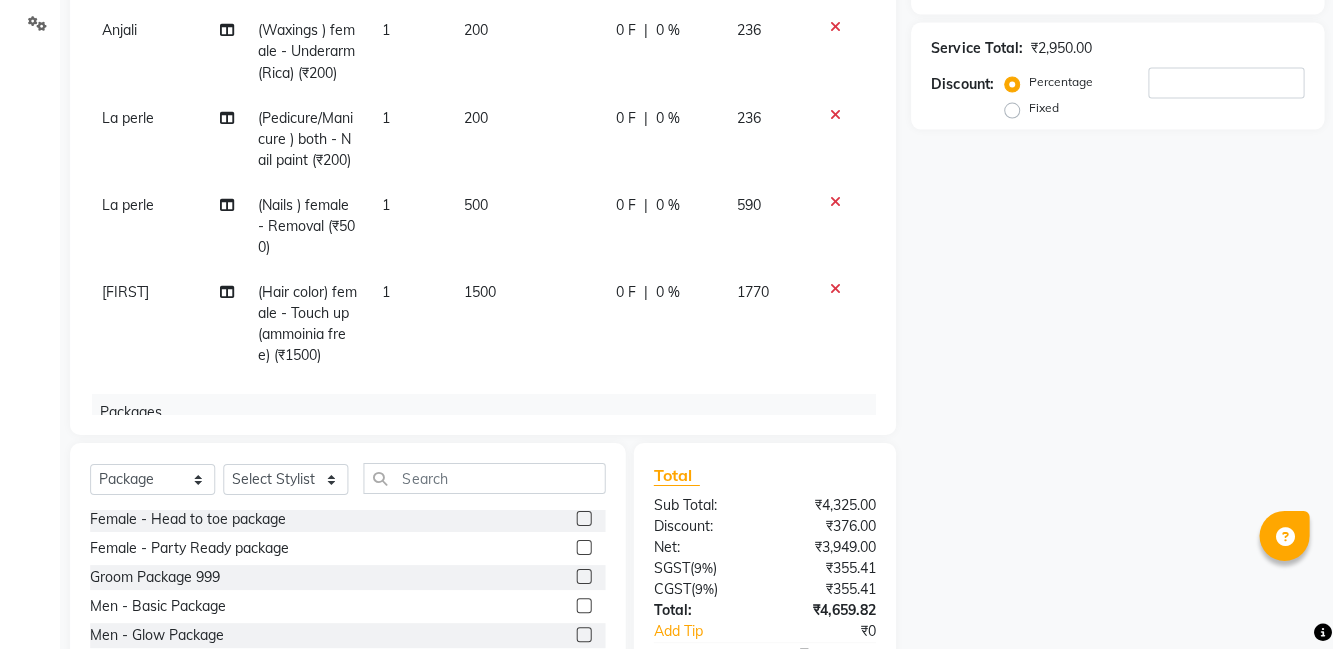 click 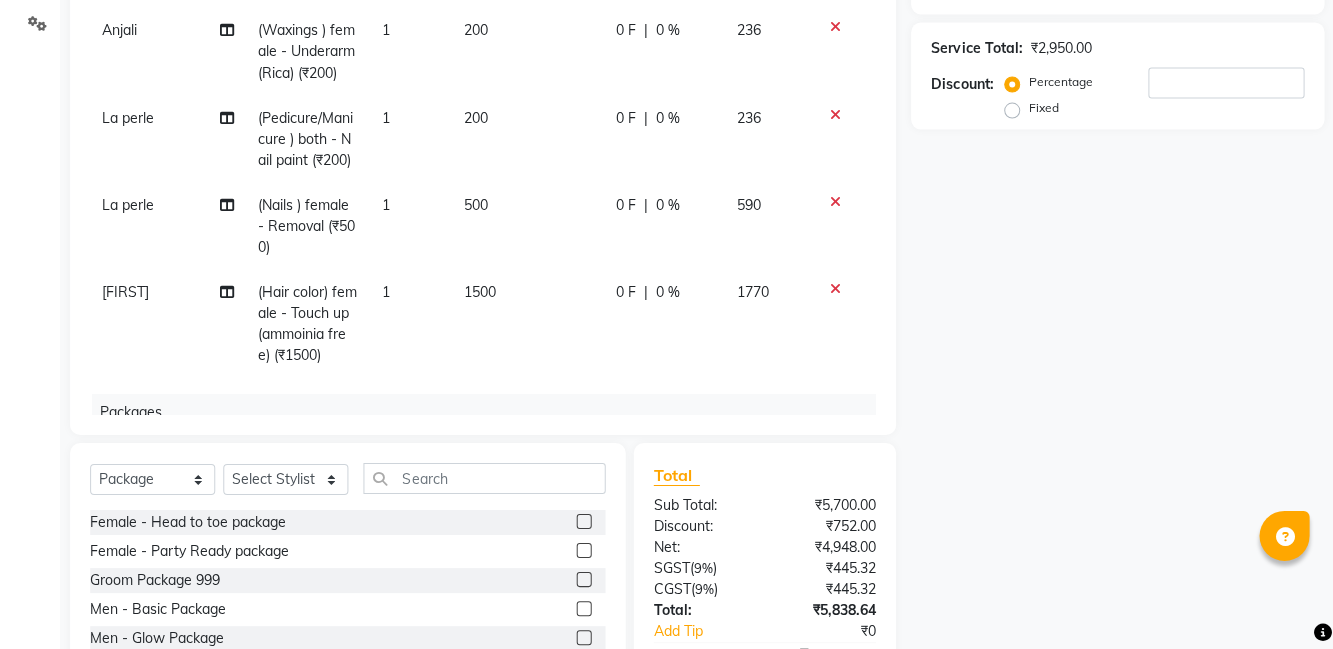 scroll, scrollTop: 68, scrollLeft: 0, axis: vertical 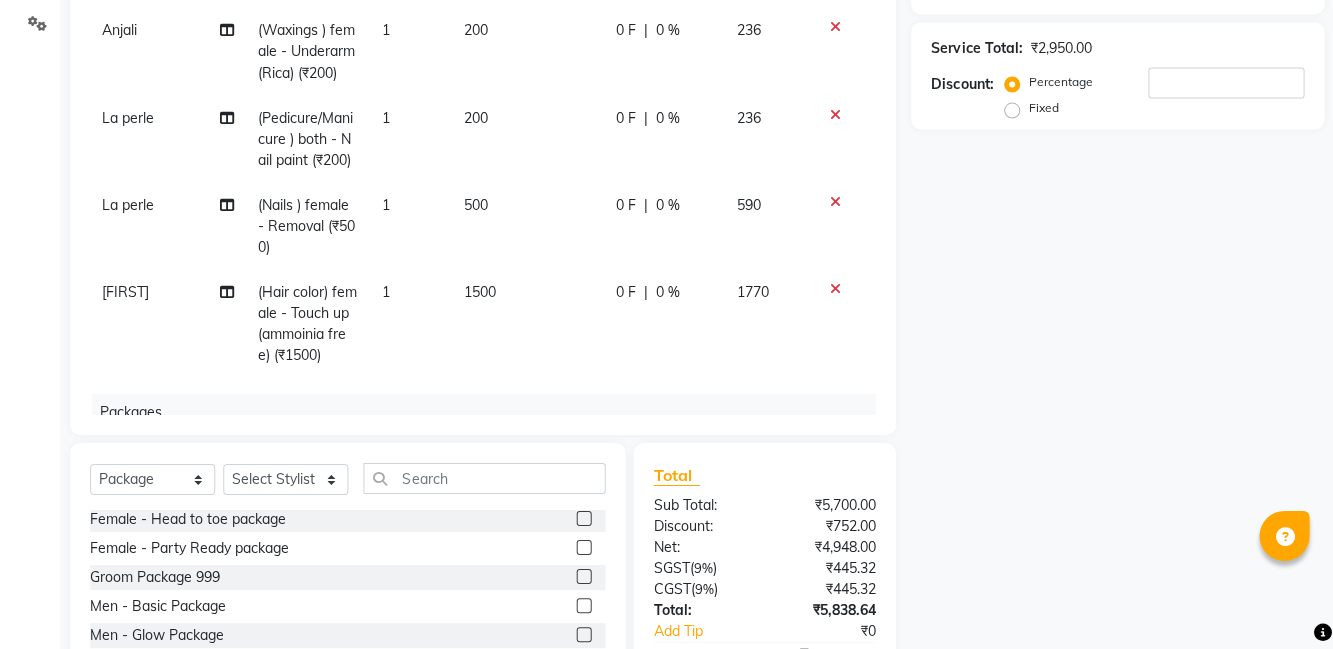click 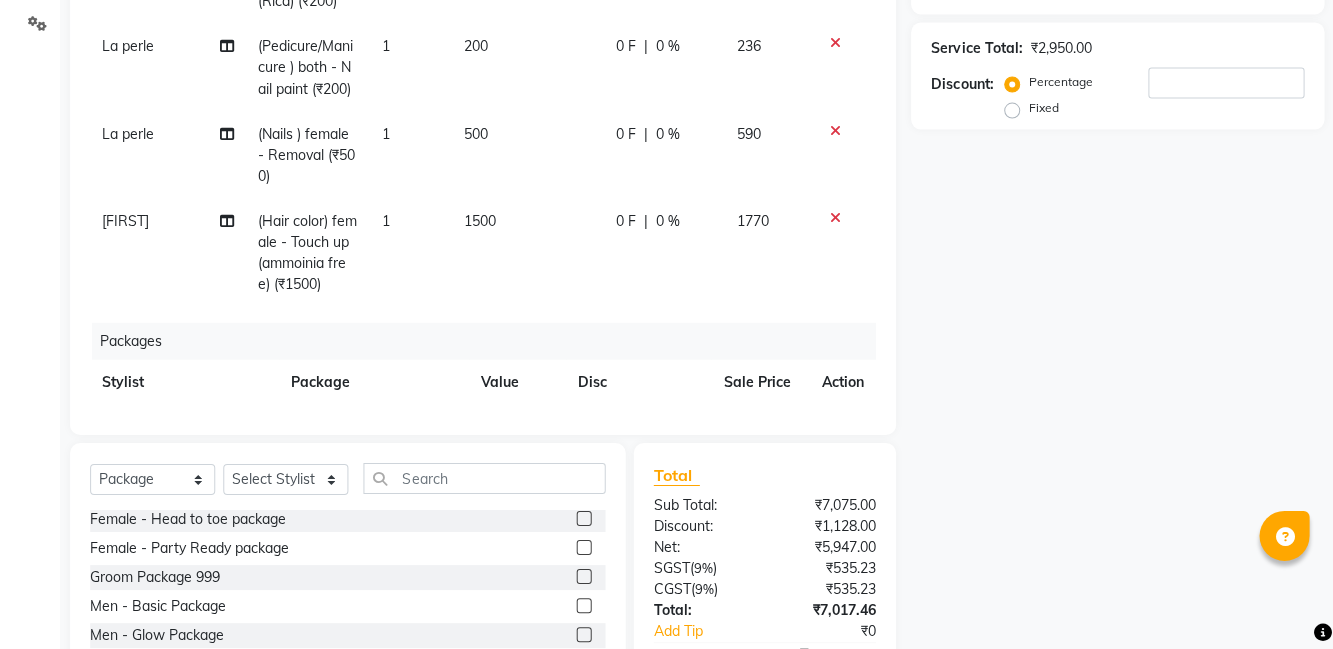 scroll, scrollTop: 329, scrollLeft: 0, axis: vertical 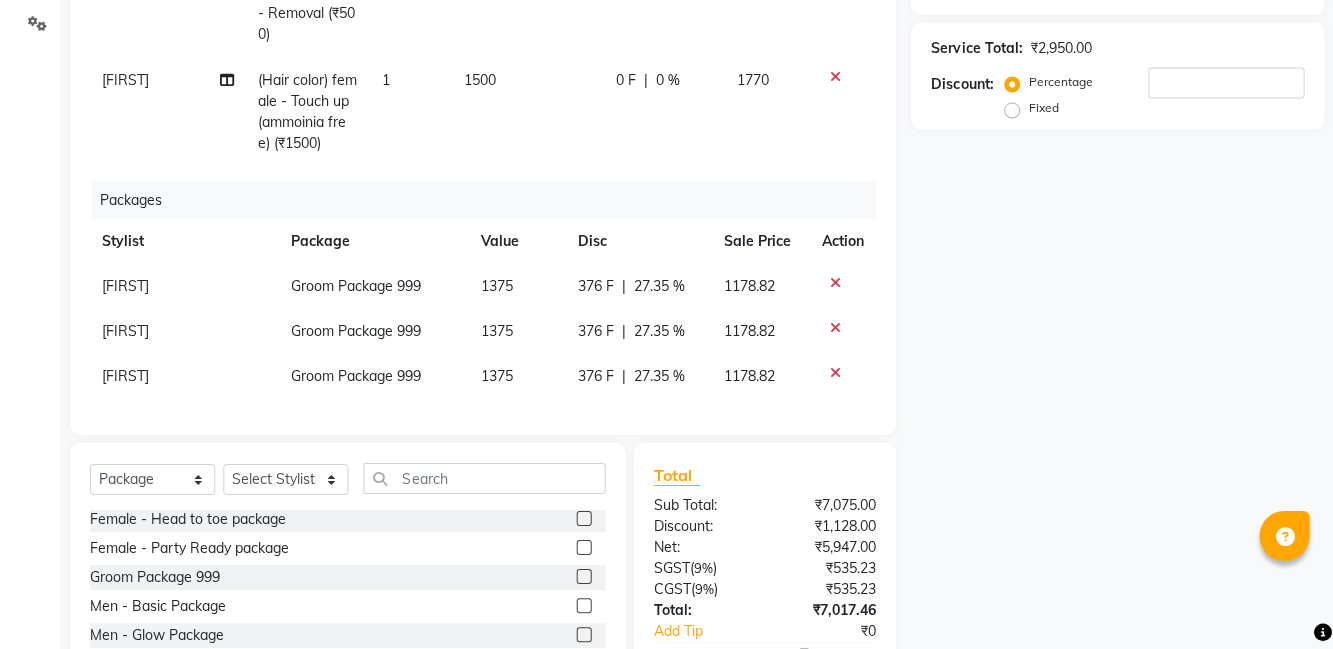 click 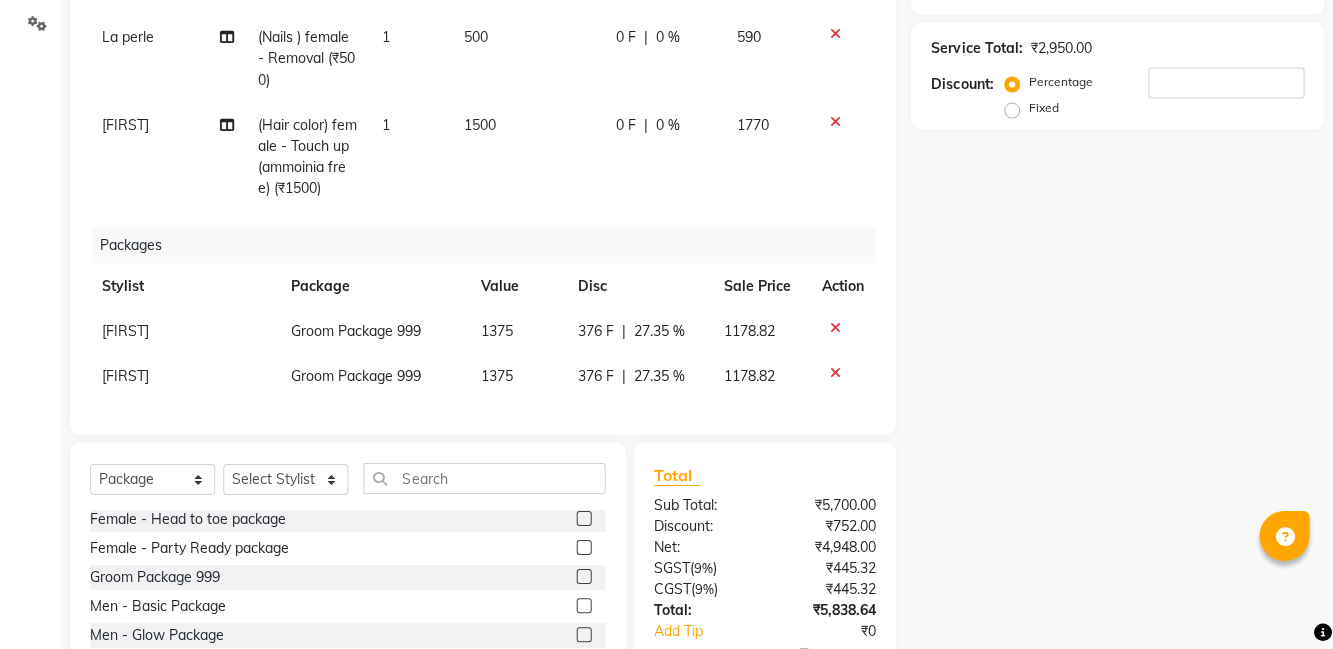 scroll, scrollTop: 284, scrollLeft: 0, axis: vertical 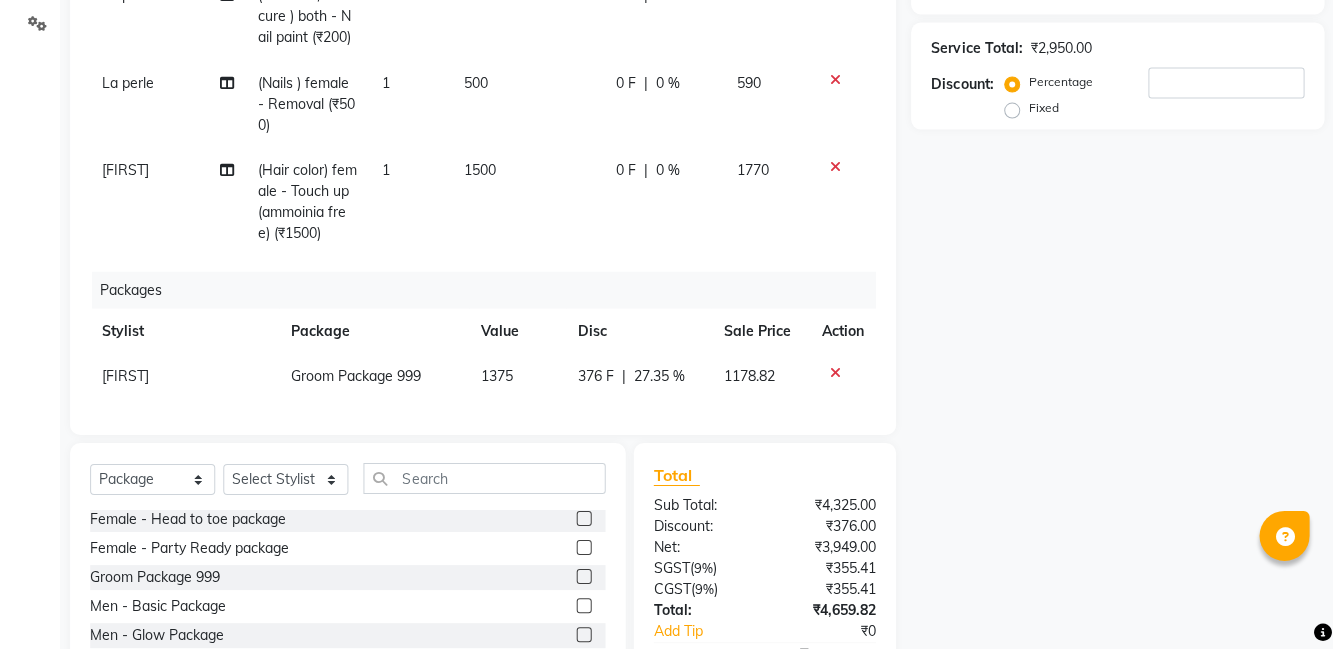 click 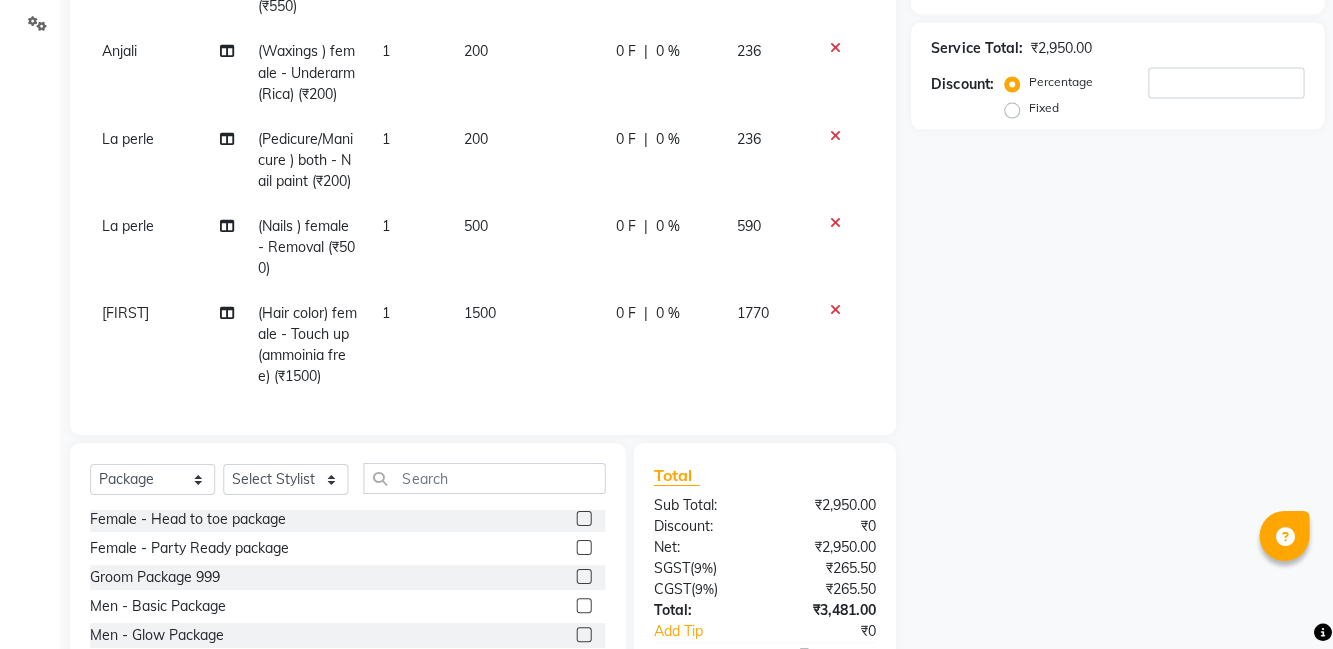scroll, scrollTop: 96, scrollLeft: 0, axis: vertical 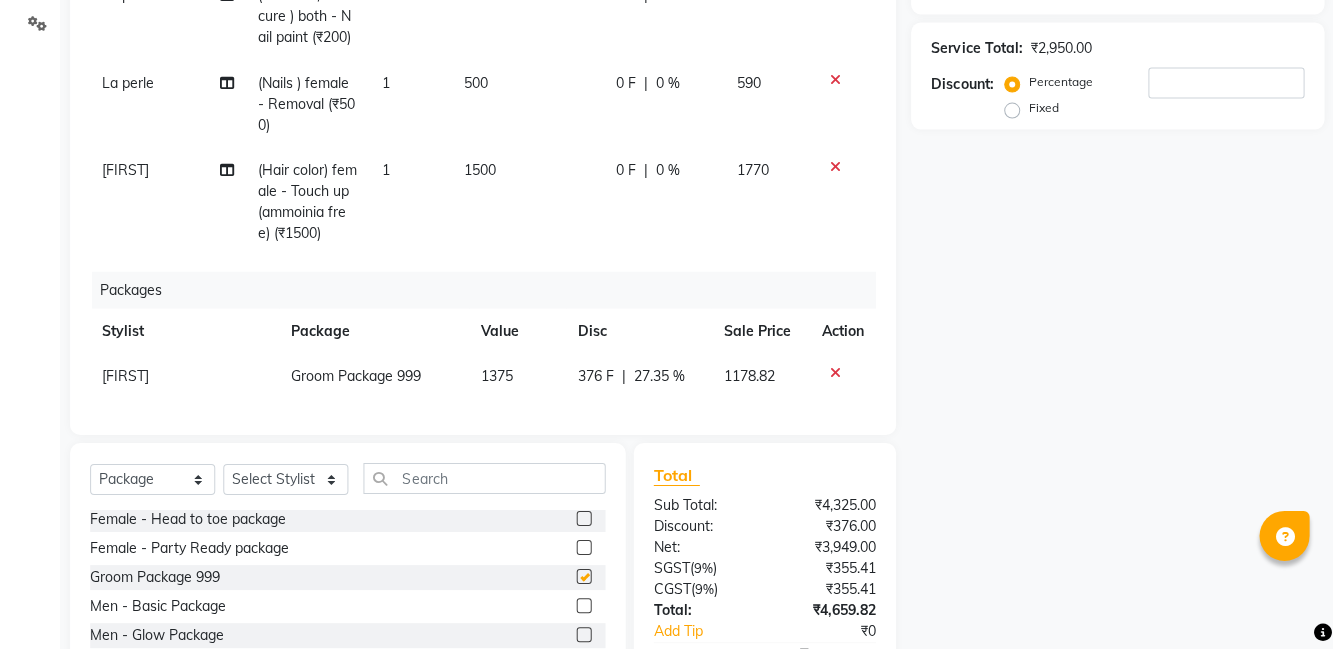 checkbox on "false" 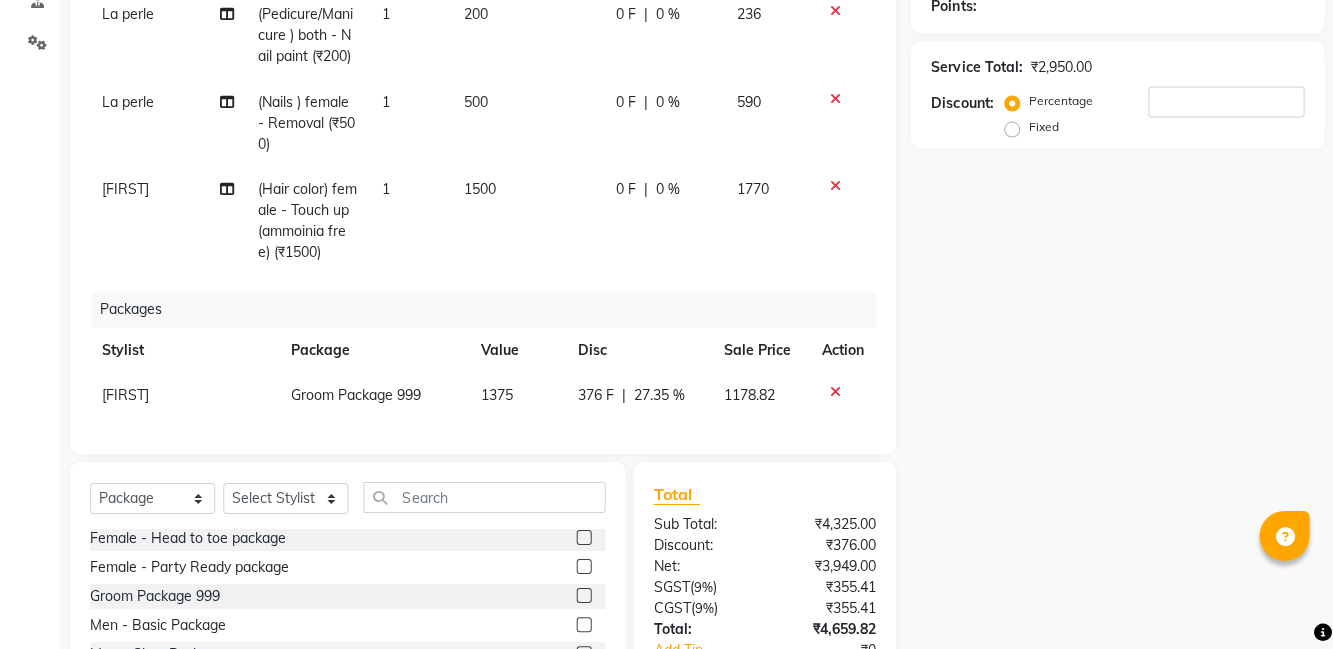 scroll, scrollTop: 315, scrollLeft: 0, axis: vertical 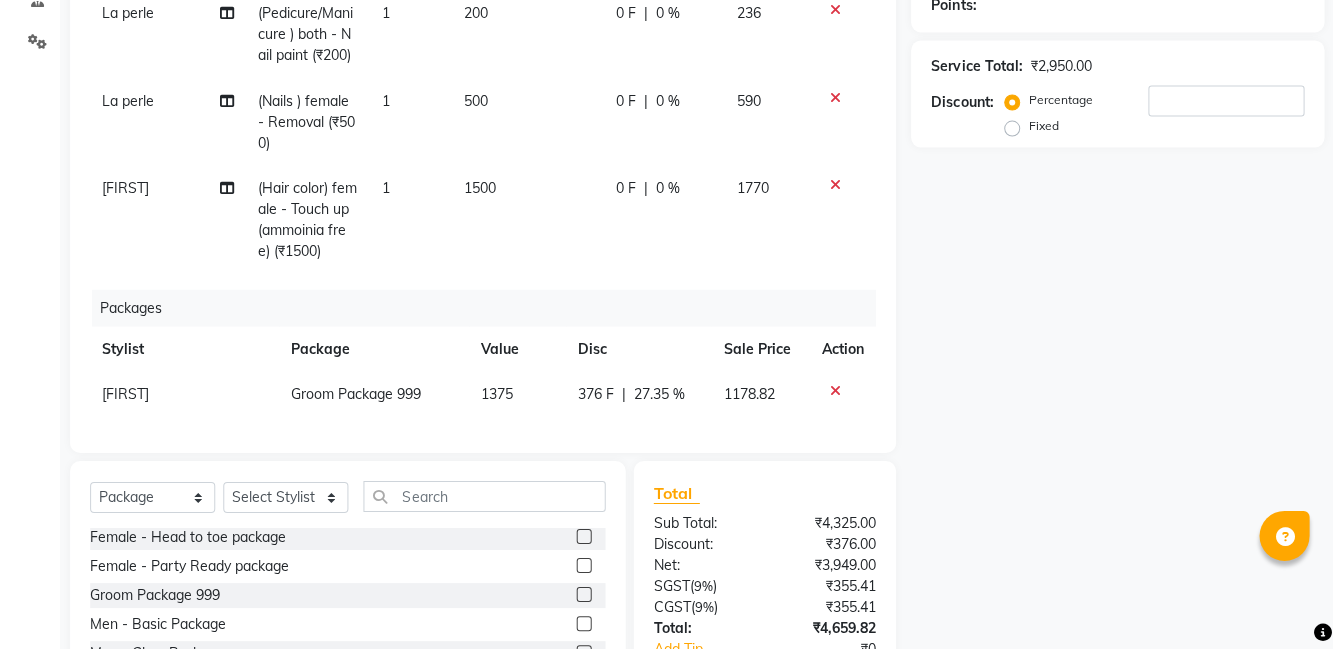click on "1375" 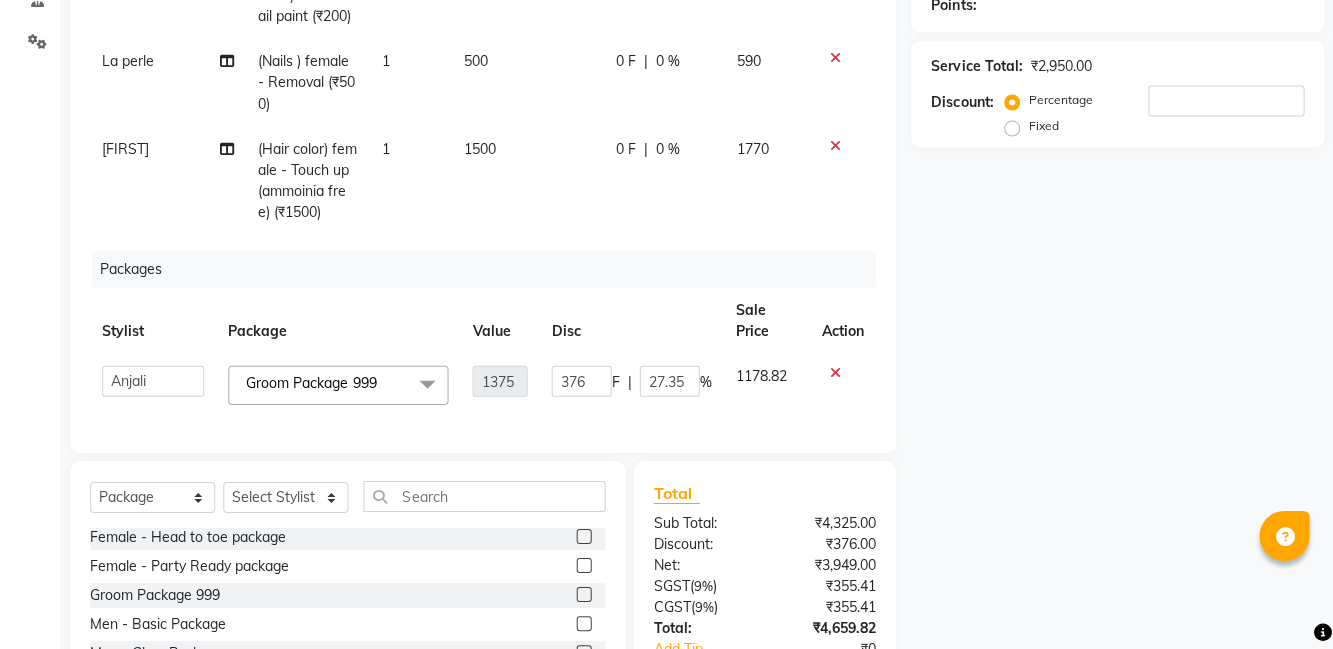 click on "Name: Membership: Total Visits: Card on file: Last Visit:  Points:  Service Total:  ₹2,950.00  Discount:  Percentage   Fixed" 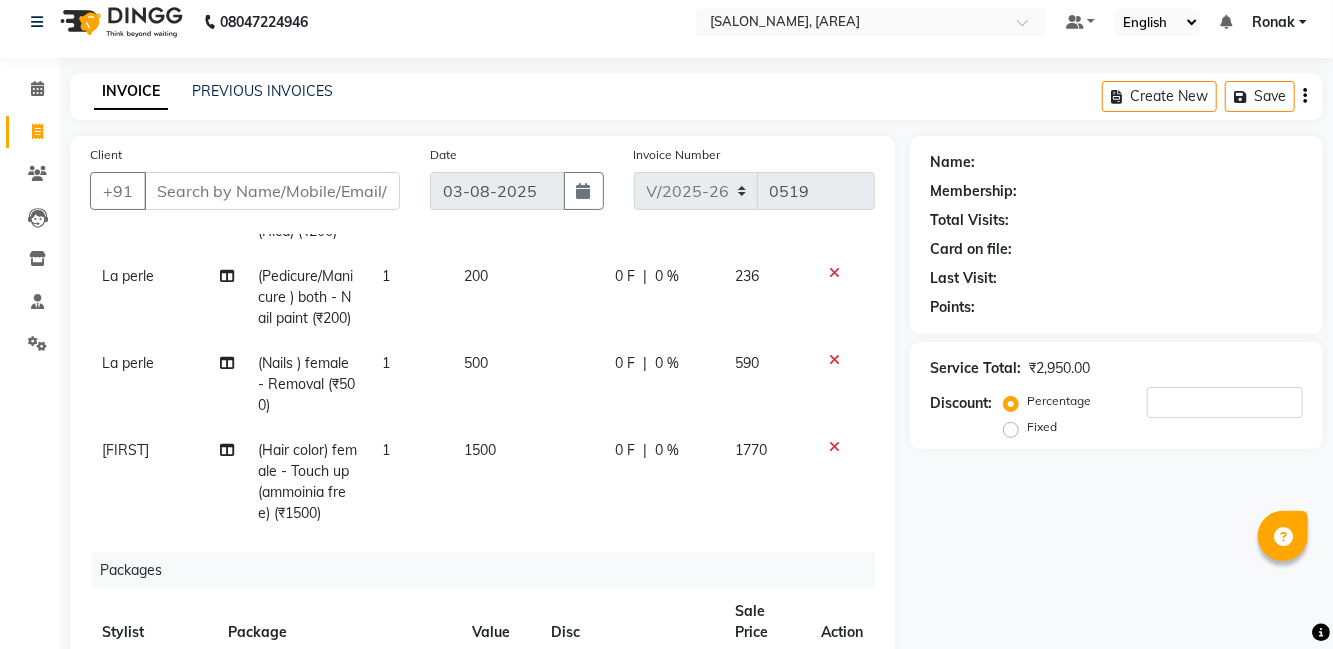 scroll, scrollTop: 9, scrollLeft: 0, axis: vertical 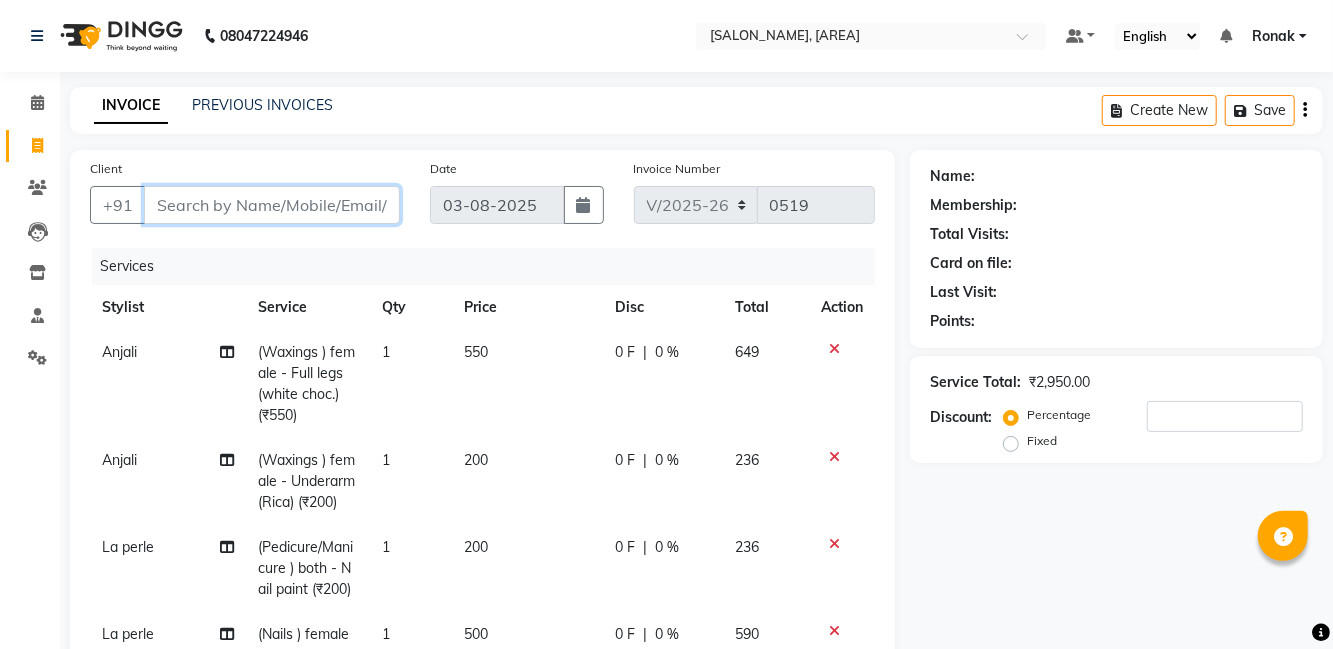 click on "Client" at bounding box center [272, 205] 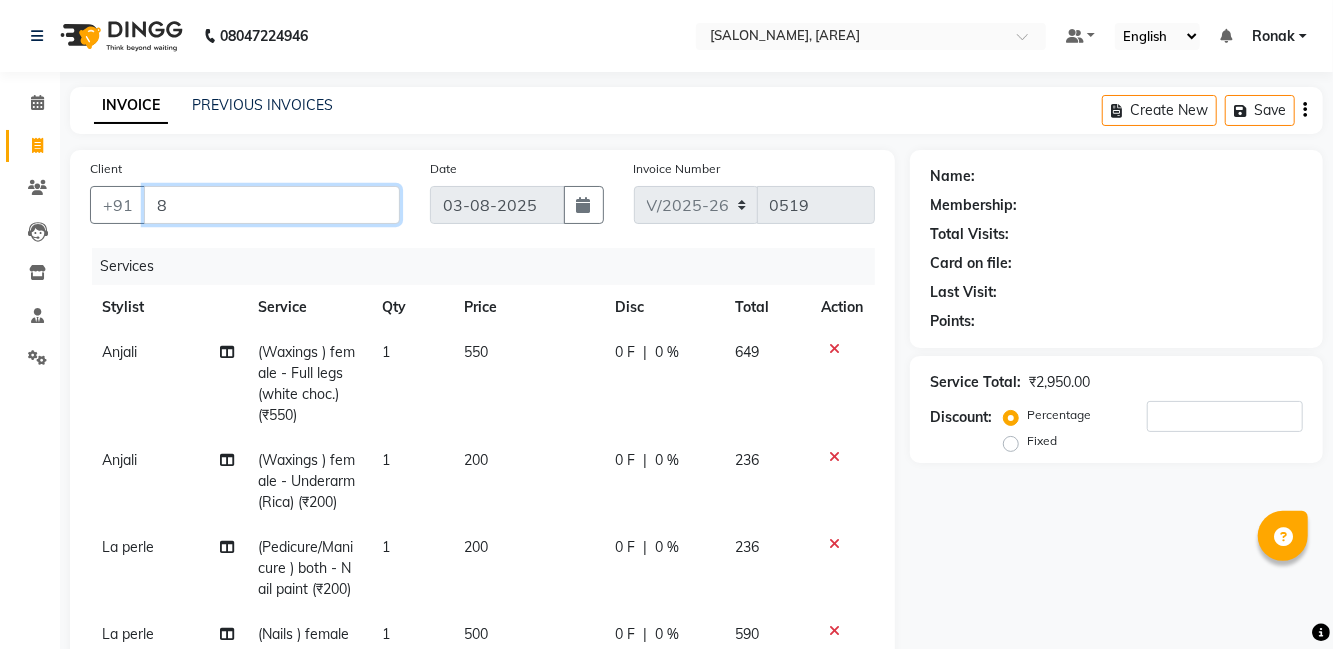 type on "0" 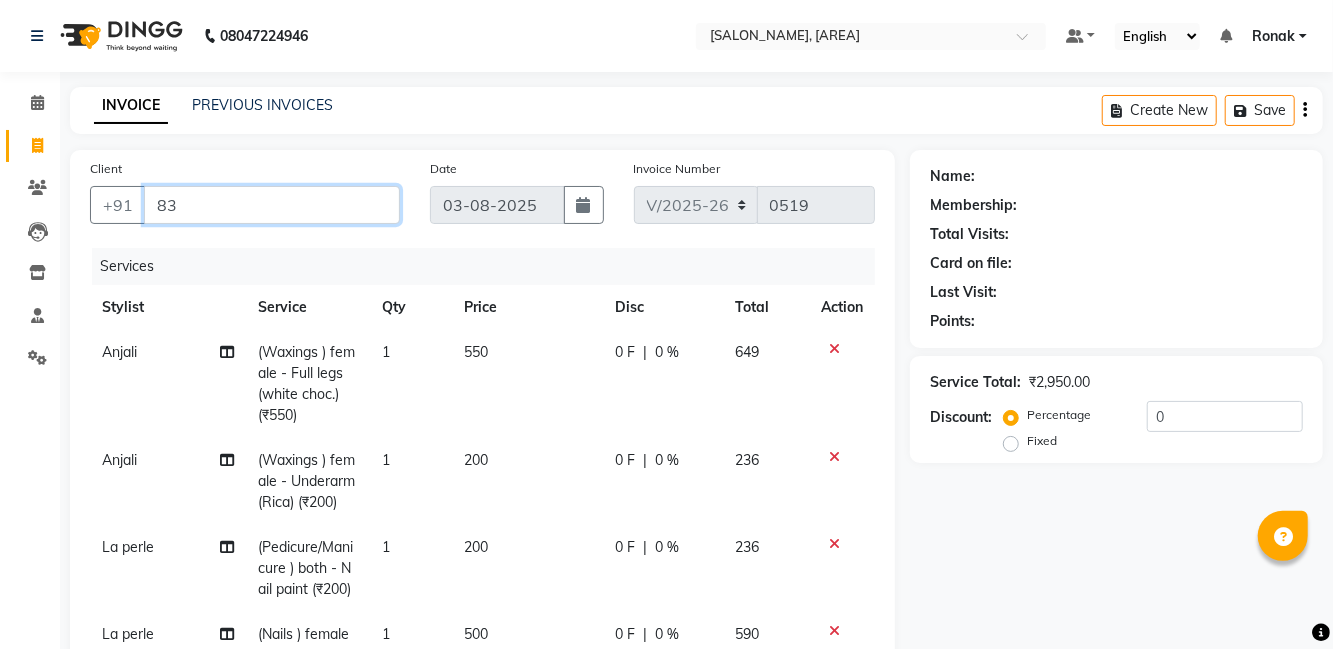click on "83" at bounding box center (272, 205) 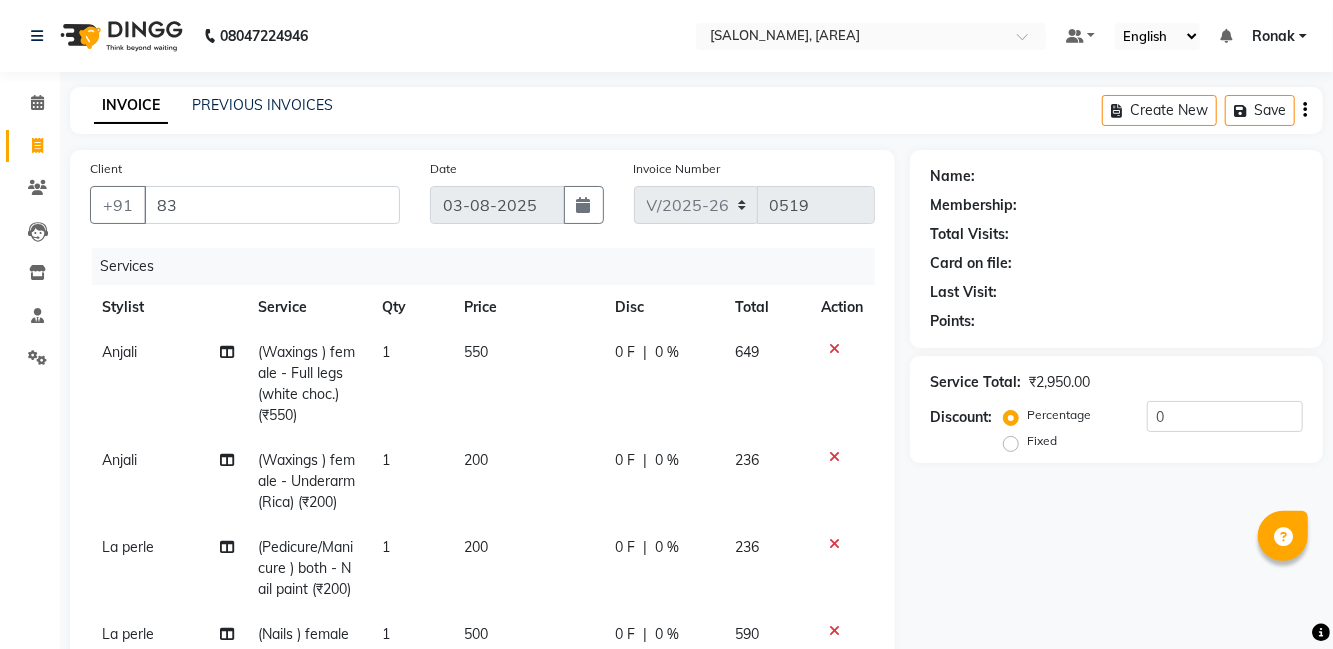 click on "Name:" 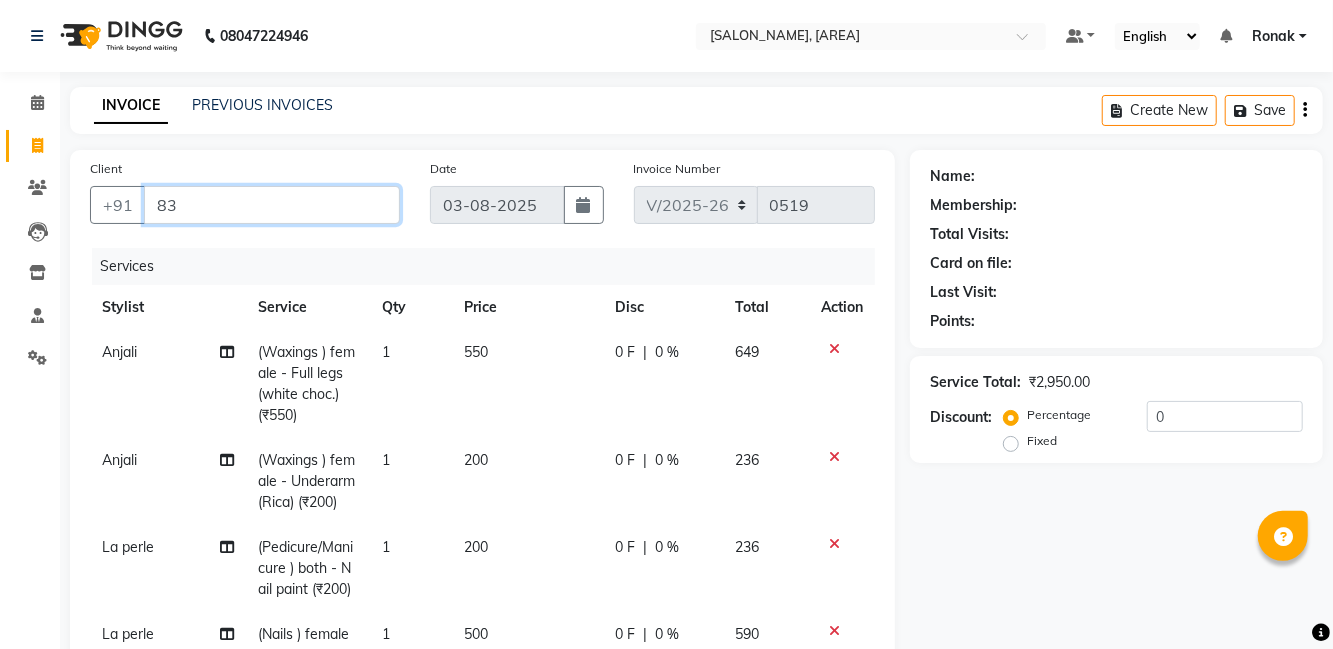 click on "83" at bounding box center (272, 205) 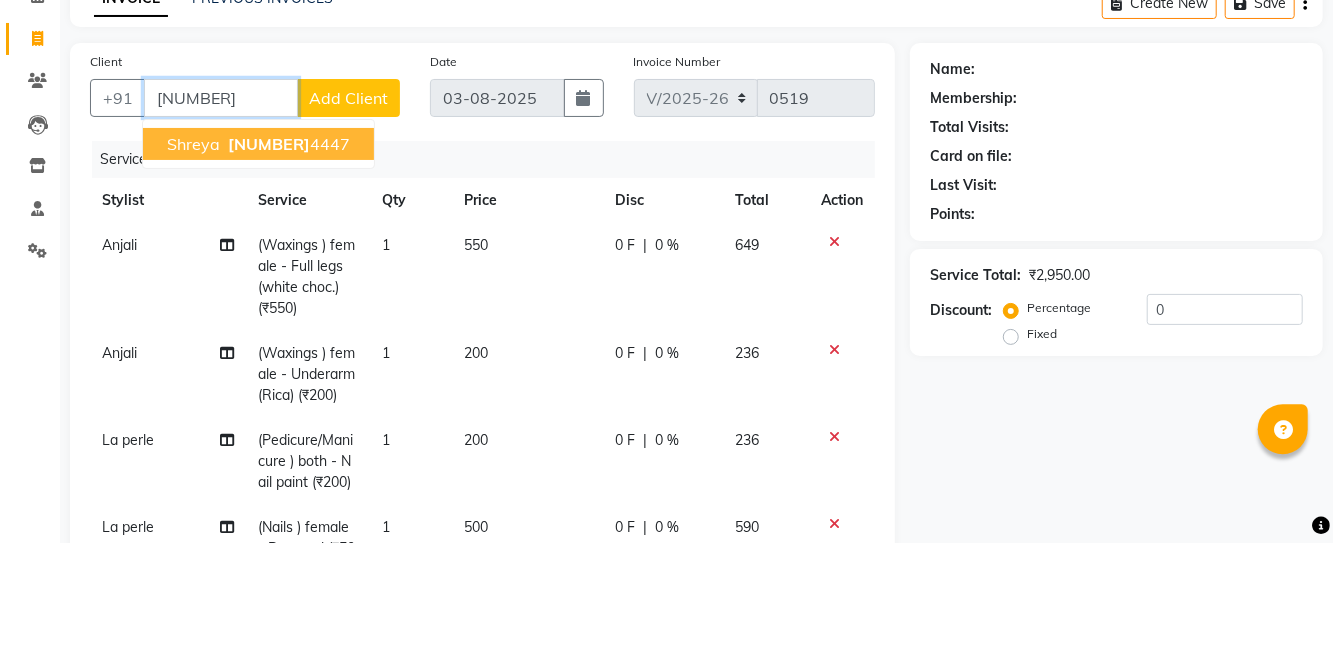 click on "[NUMBER]" at bounding box center [269, 251] 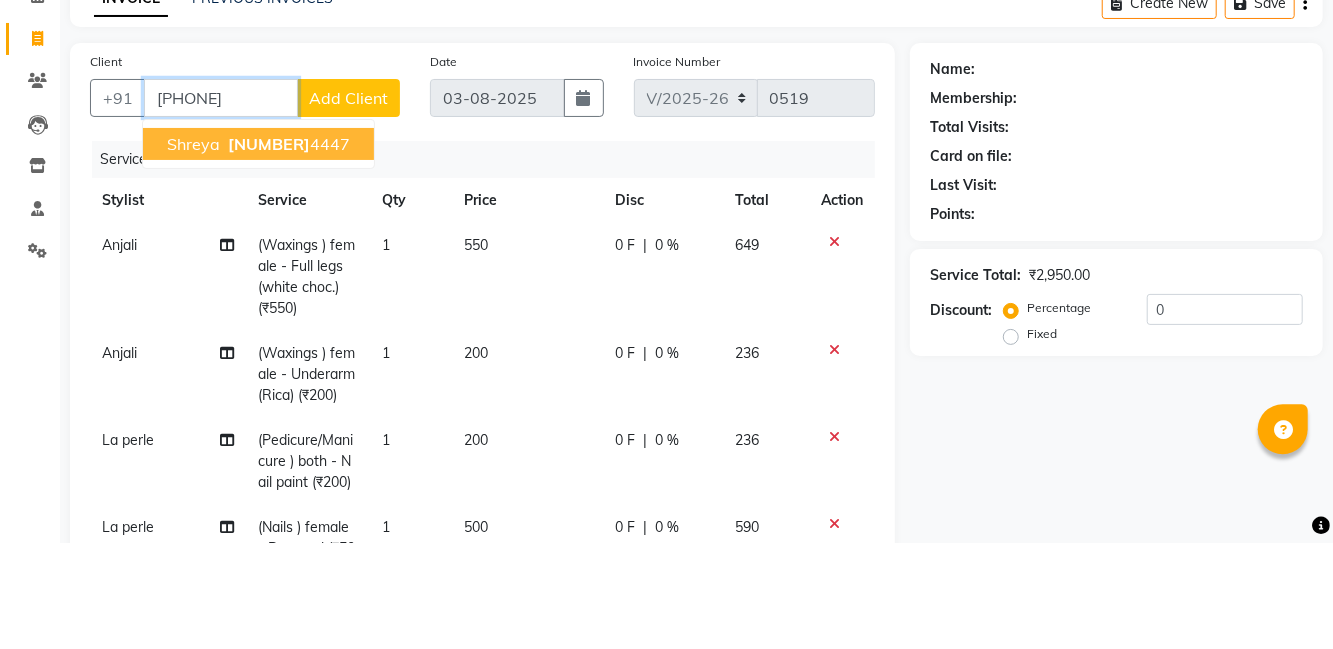 type on "[PHONE]" 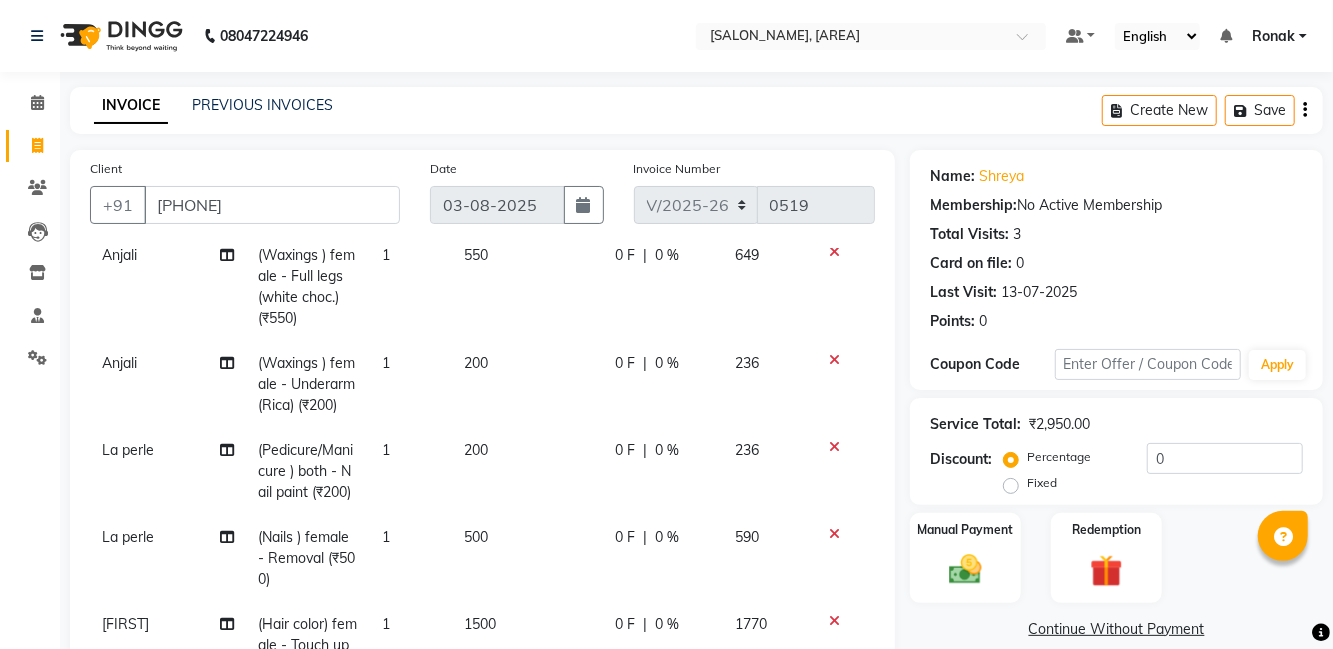 scroll, scrollTop: 278, scrollLeft: 0, axis: vertical 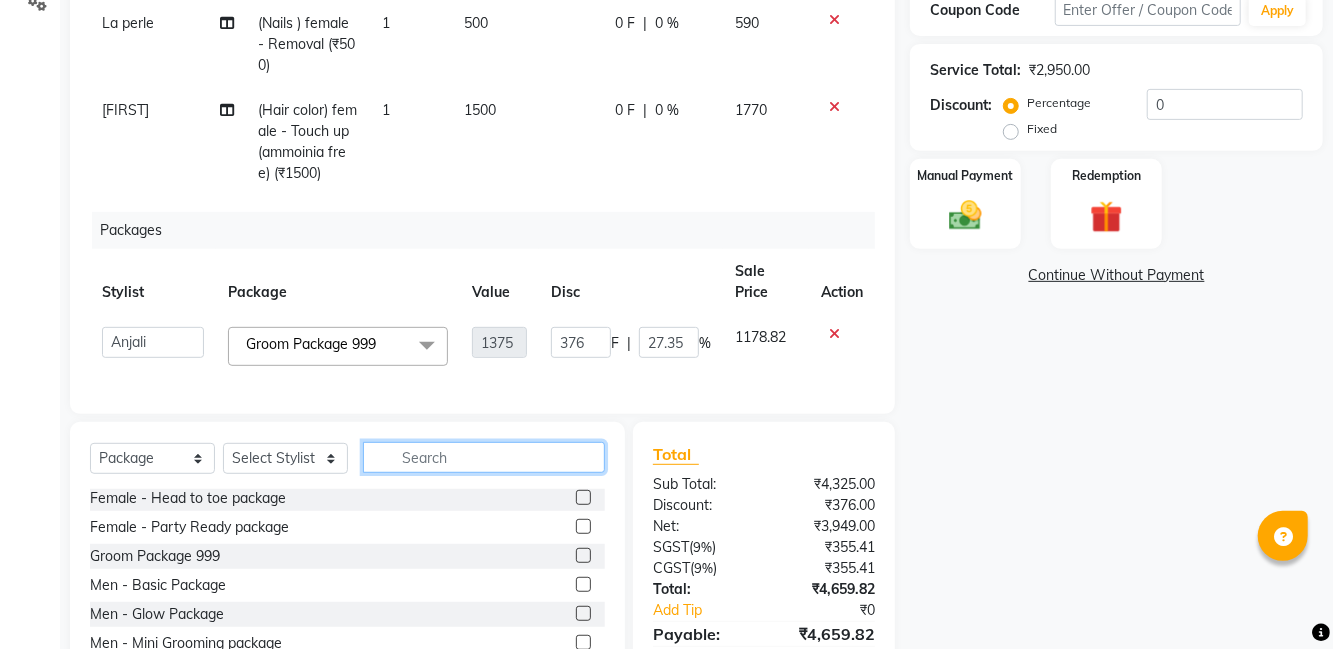 click 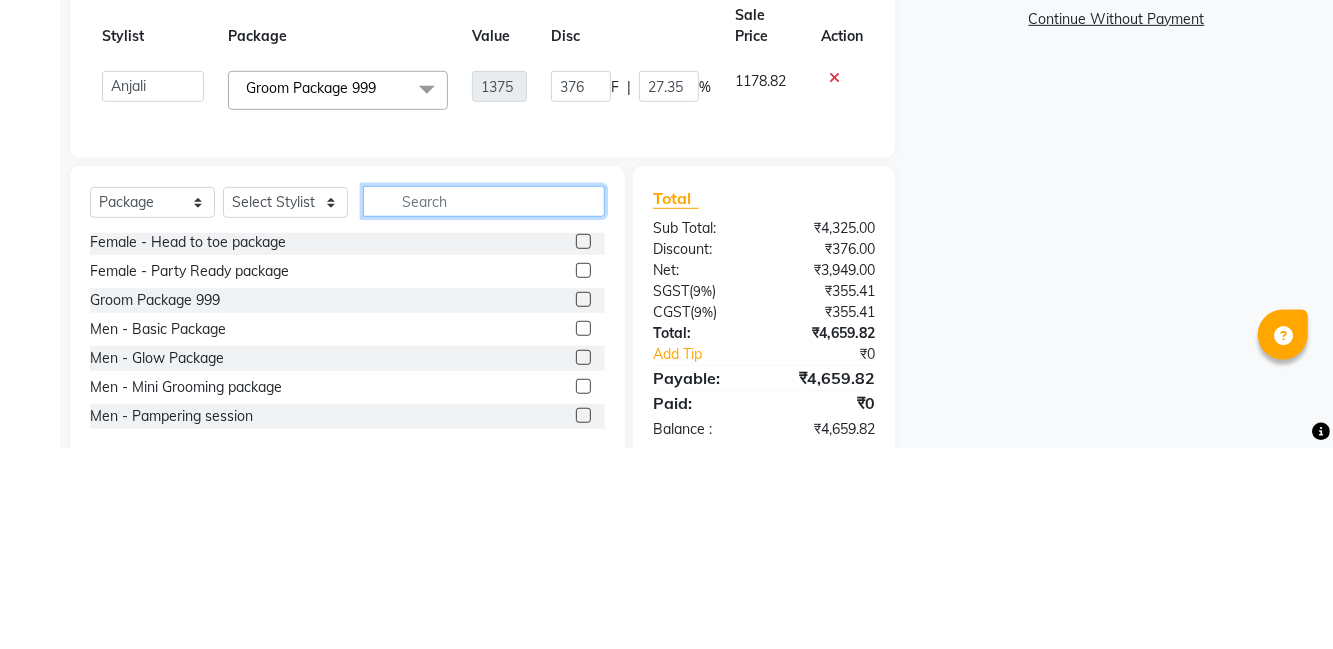 scroll, scrollTop: 409, scrollLeft: 0, axis: vertical 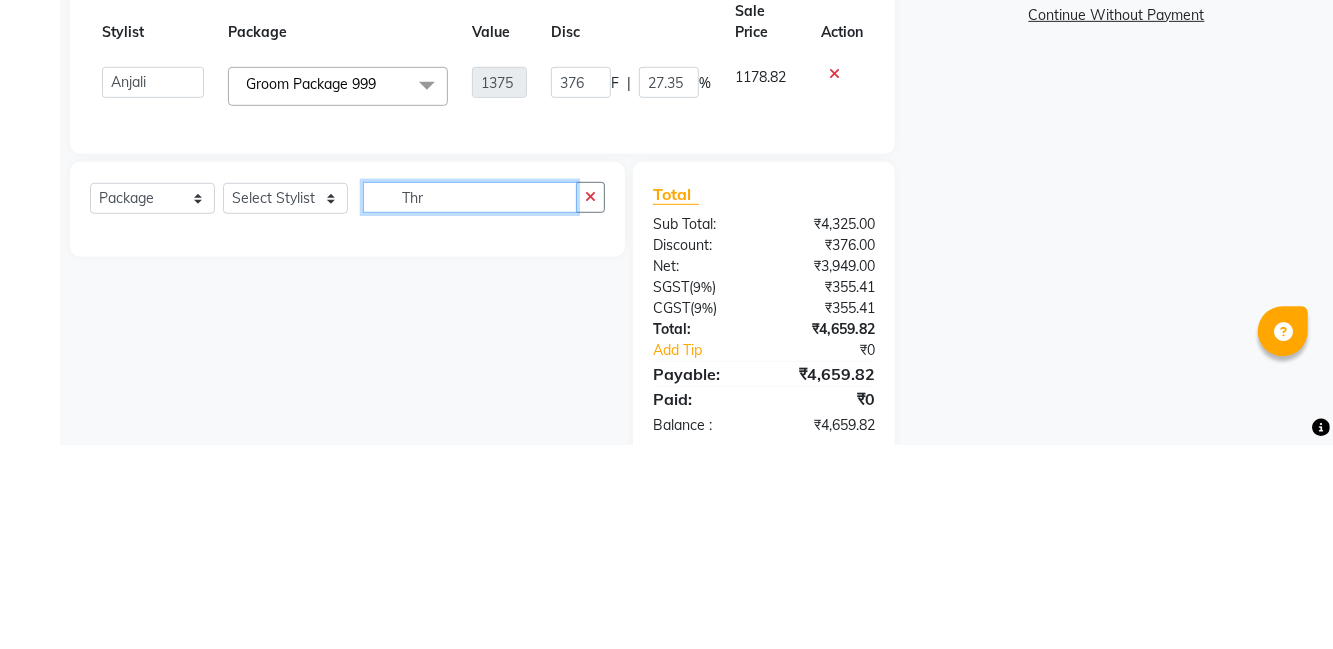 type on "Thr" 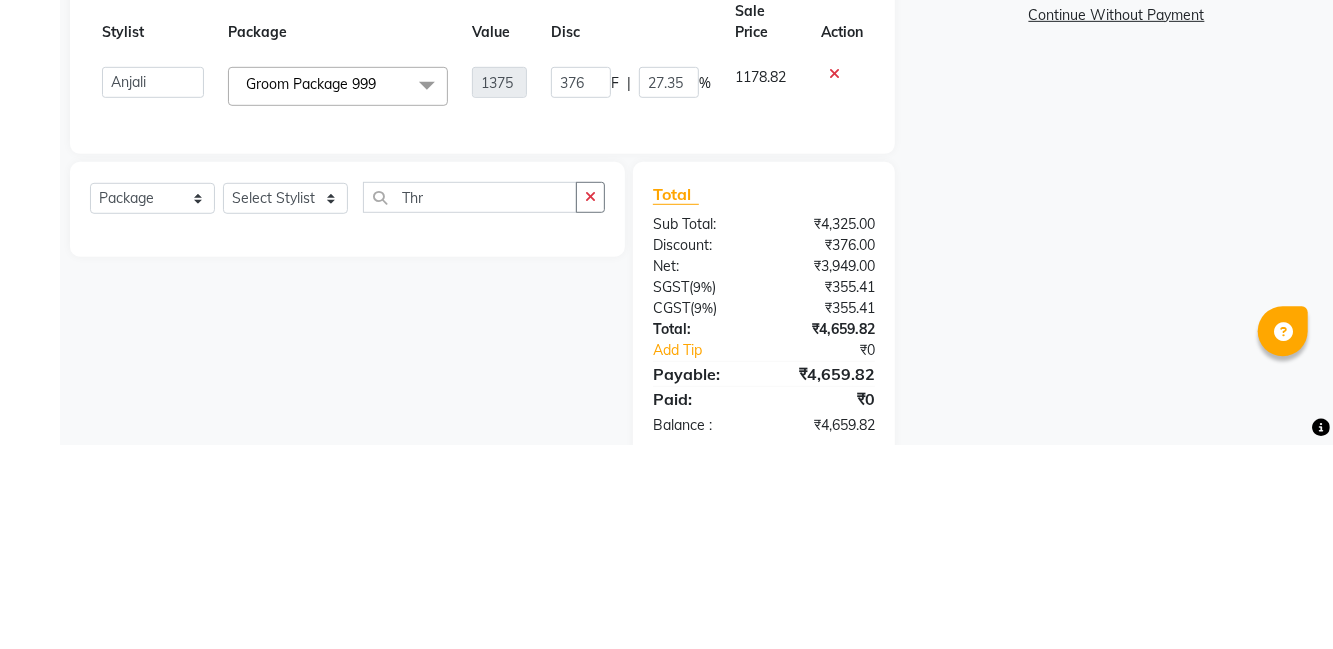 click on "Name: [FIRST] Membership:  No Active Membership  Total Visits:  3 Card on file:  0 Last Visit:   13-07-2025 Points:   0  Coupon Code Apply Service Total:  ₹2,950.00  Discount:  Percentage   Fixed  0 Manual Payment Redemption  Continue Without Payment" 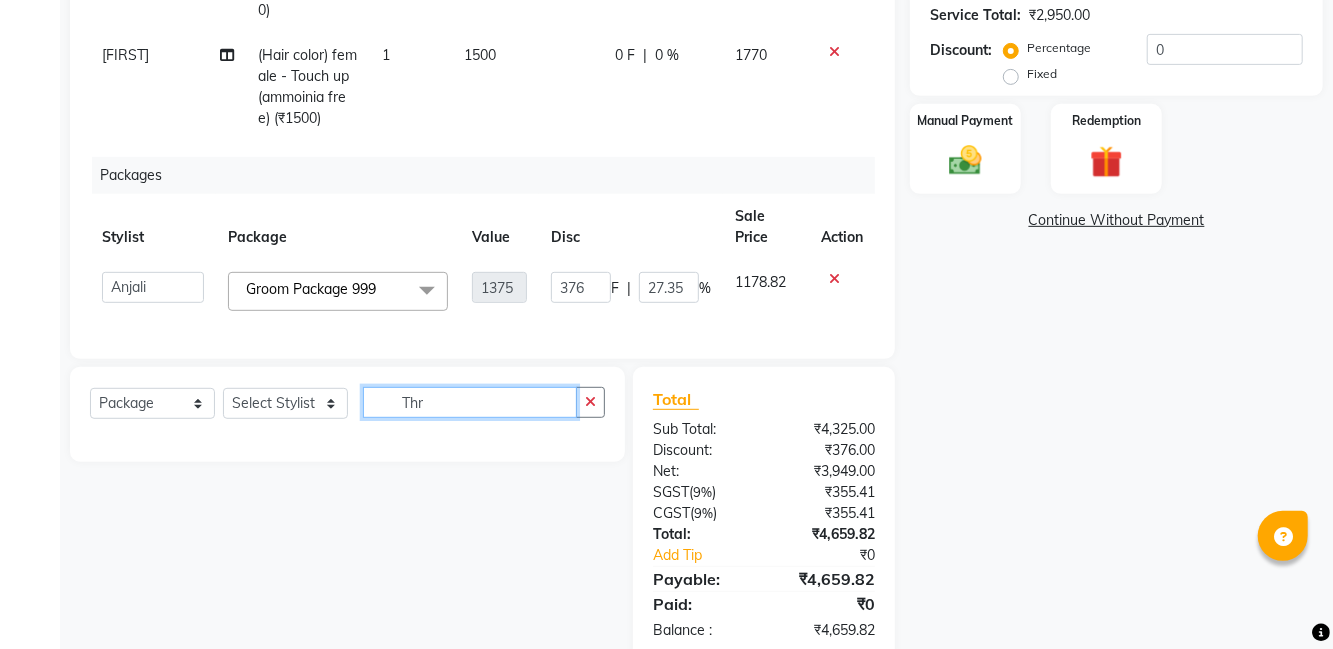 click on "Thr" 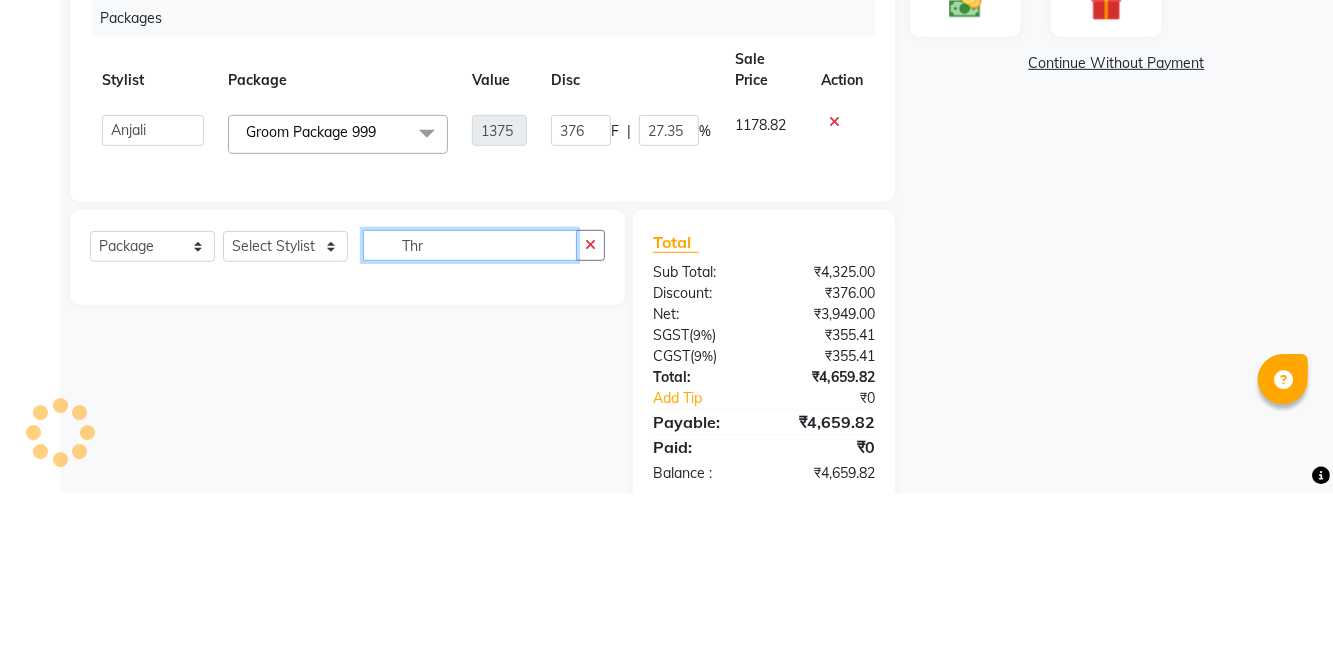 scroll, scrollTop: 409, scrollLeft: 0, axis: vertical 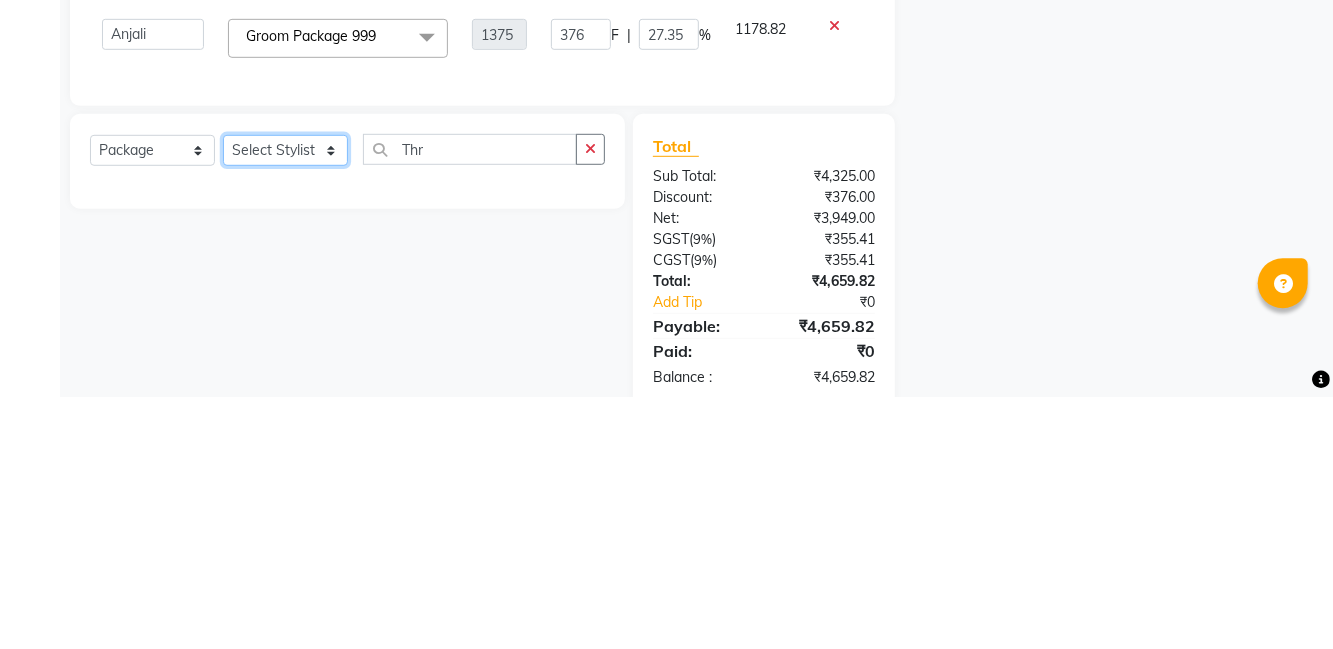 click on "Select Stylist [FIRST] [FIRST] [FIRST] [FIRST] [FIRST] [FIRST] [FIRST] [FIRST] [FIRST] [FIRST] [FIRST] [FIRST] [FIRST]" 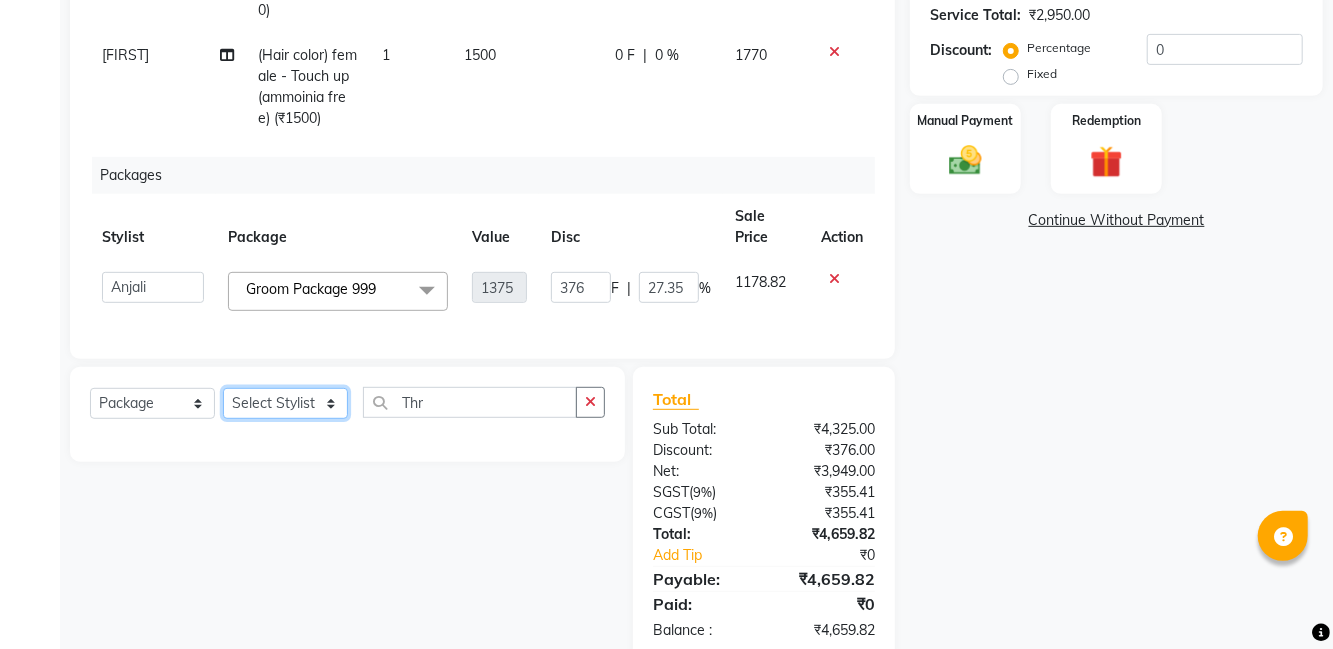 select on "[NUMBER]" 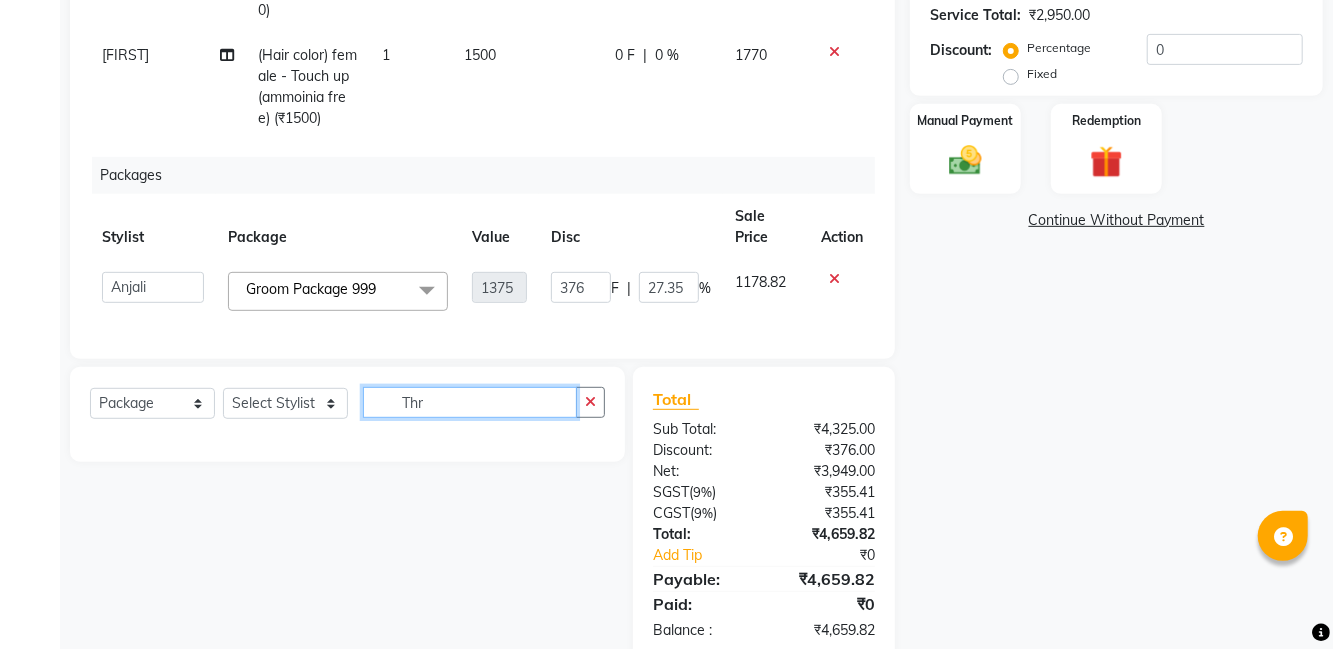 click on "Thr" 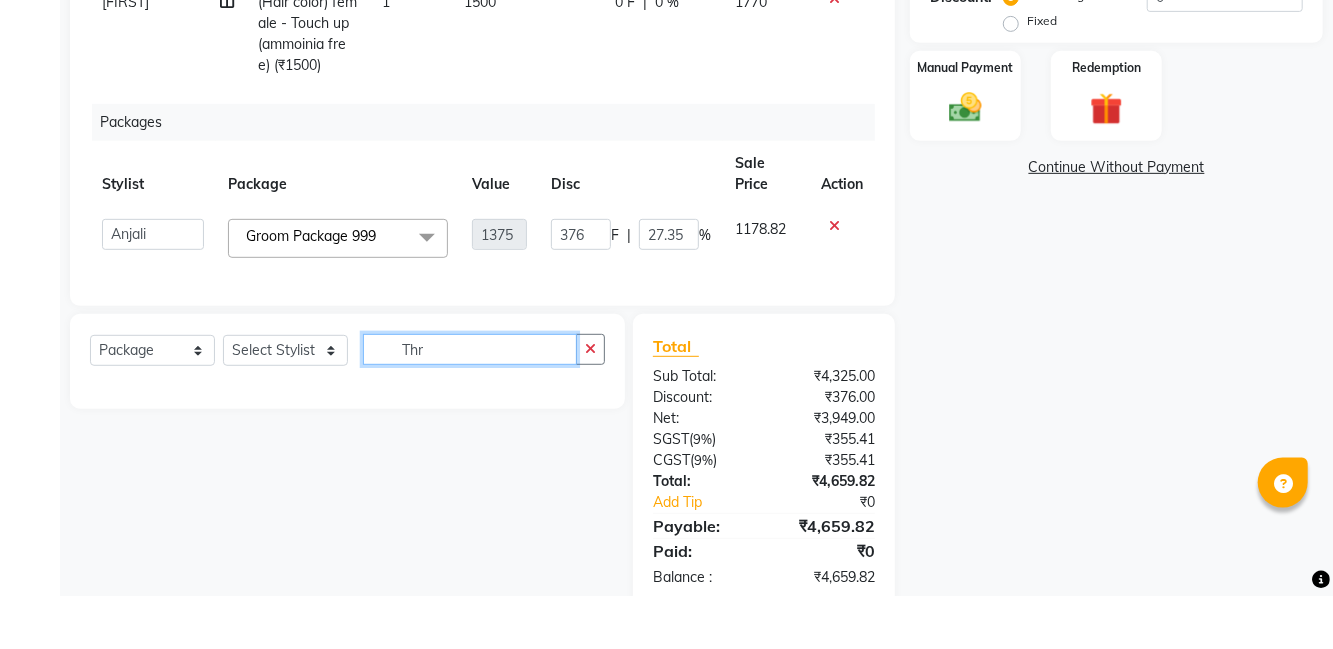 scroll, scrollTop: 409, scrollLeft: 0, axis: vertical 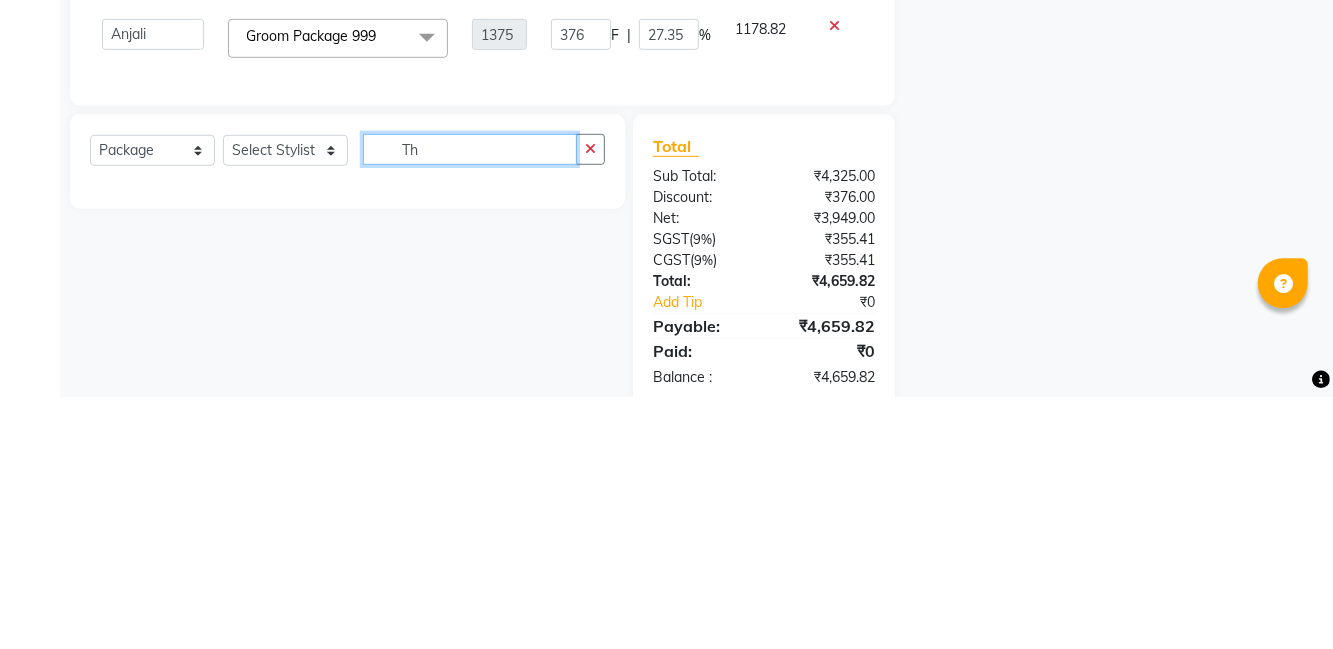 type on "T" 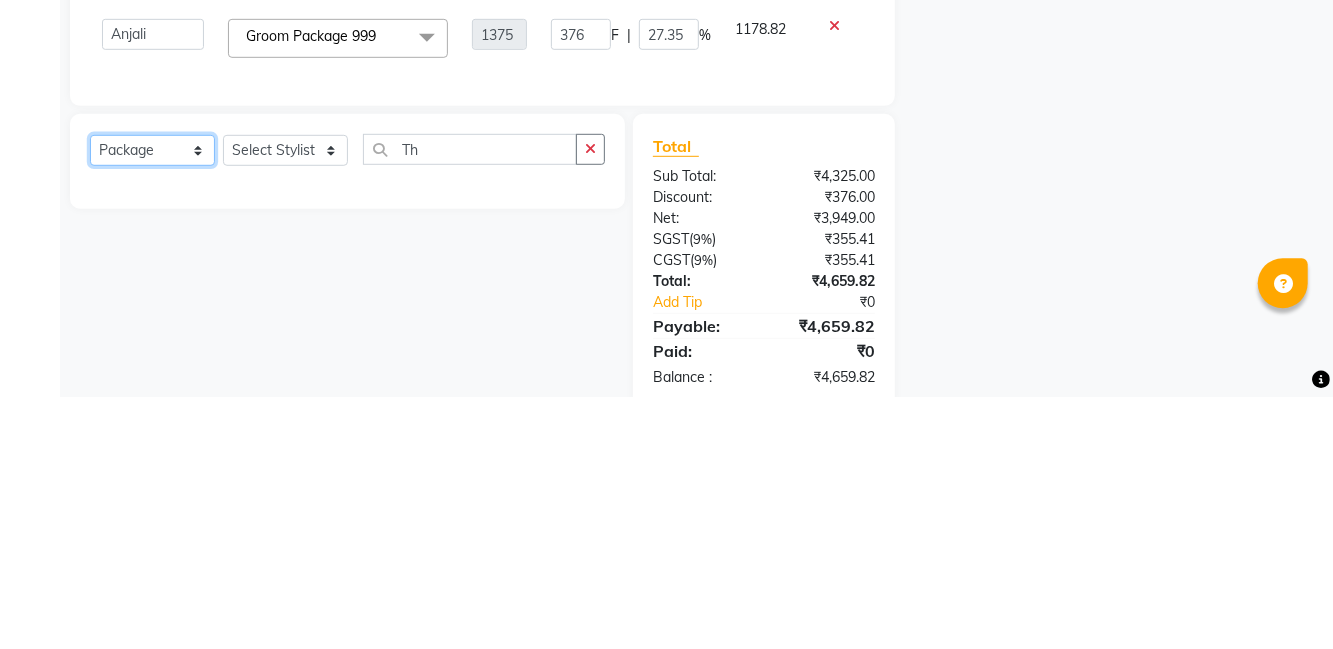 click on "Select  Service  Product  Membership  Package Voucher Prepaid Gift Card" 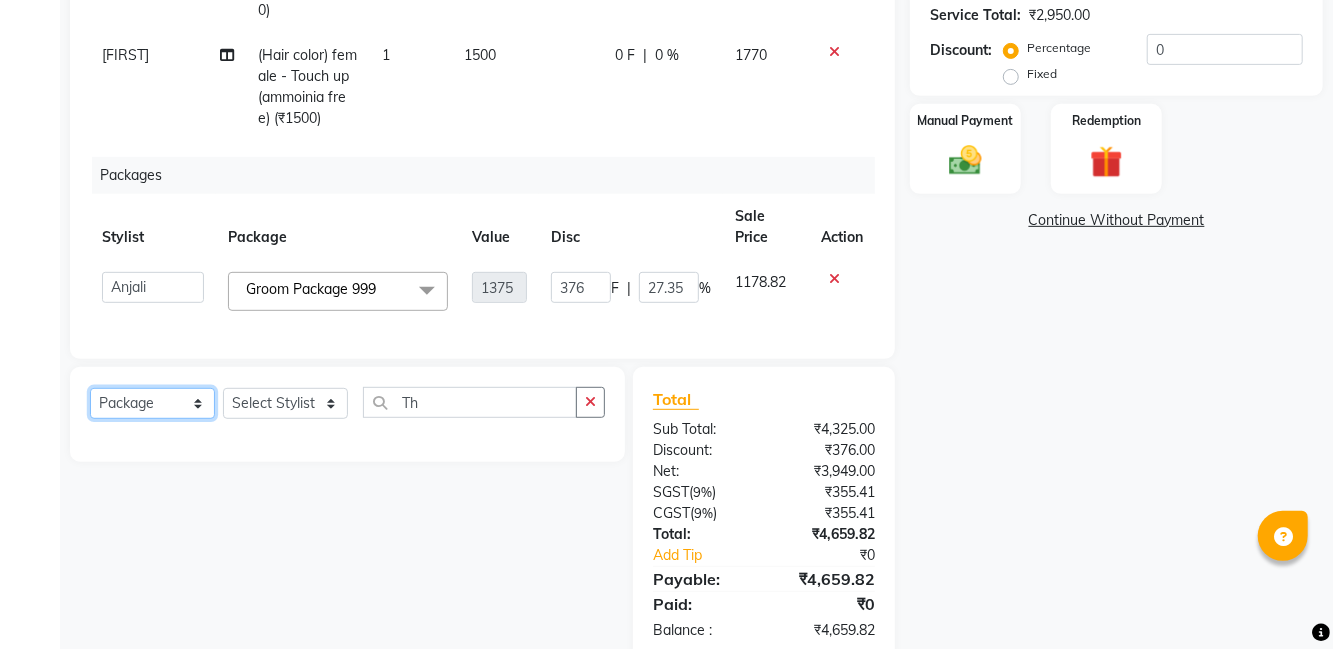 select on "service" 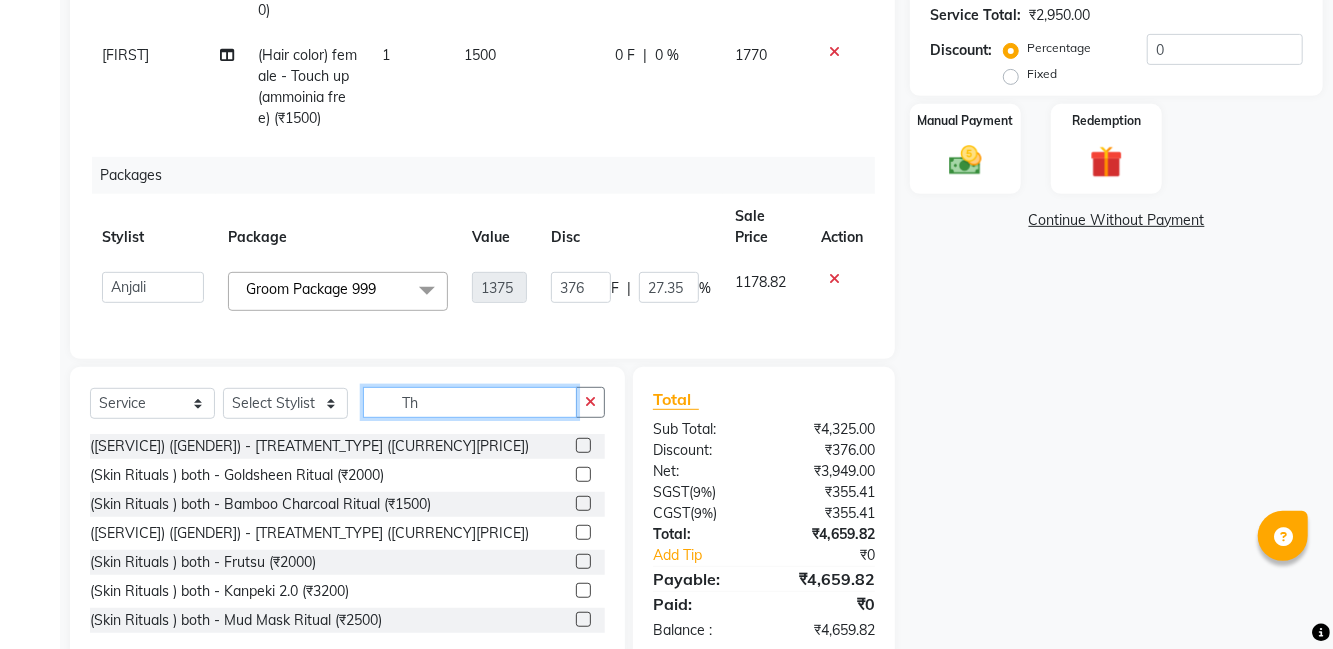 click on "Th" 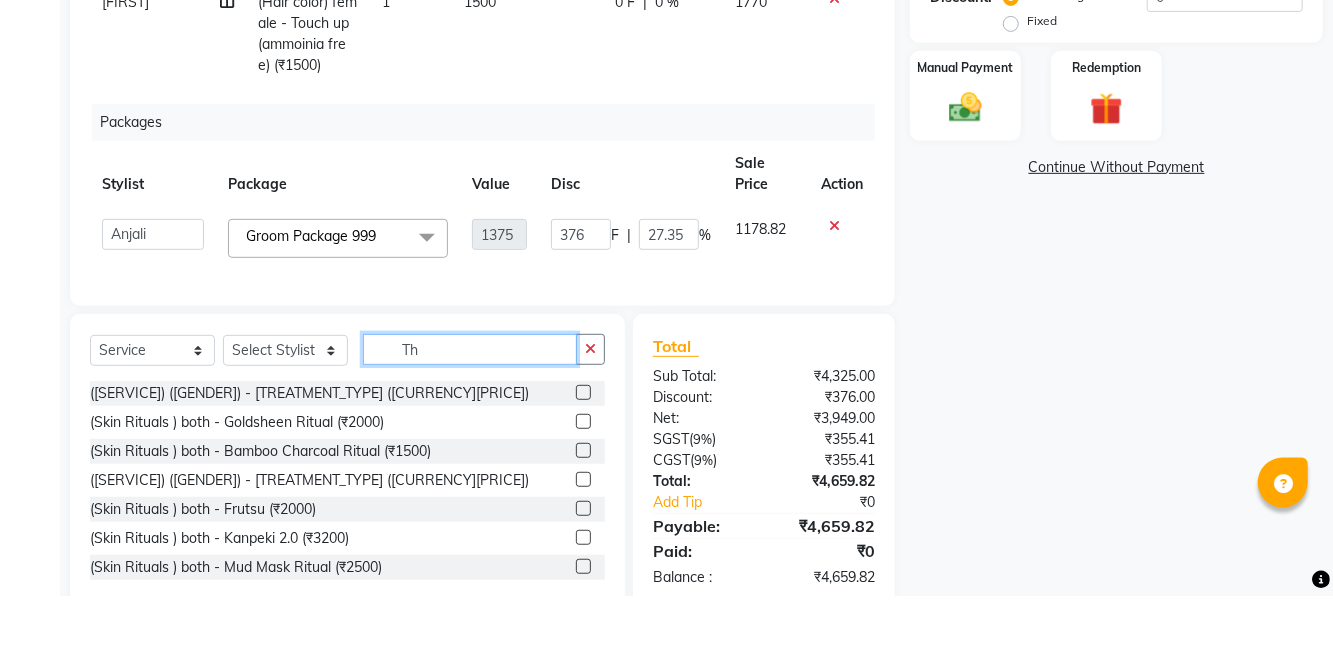 scroll, scrollTop: 409, scrollLeft: 0, axis: vertical 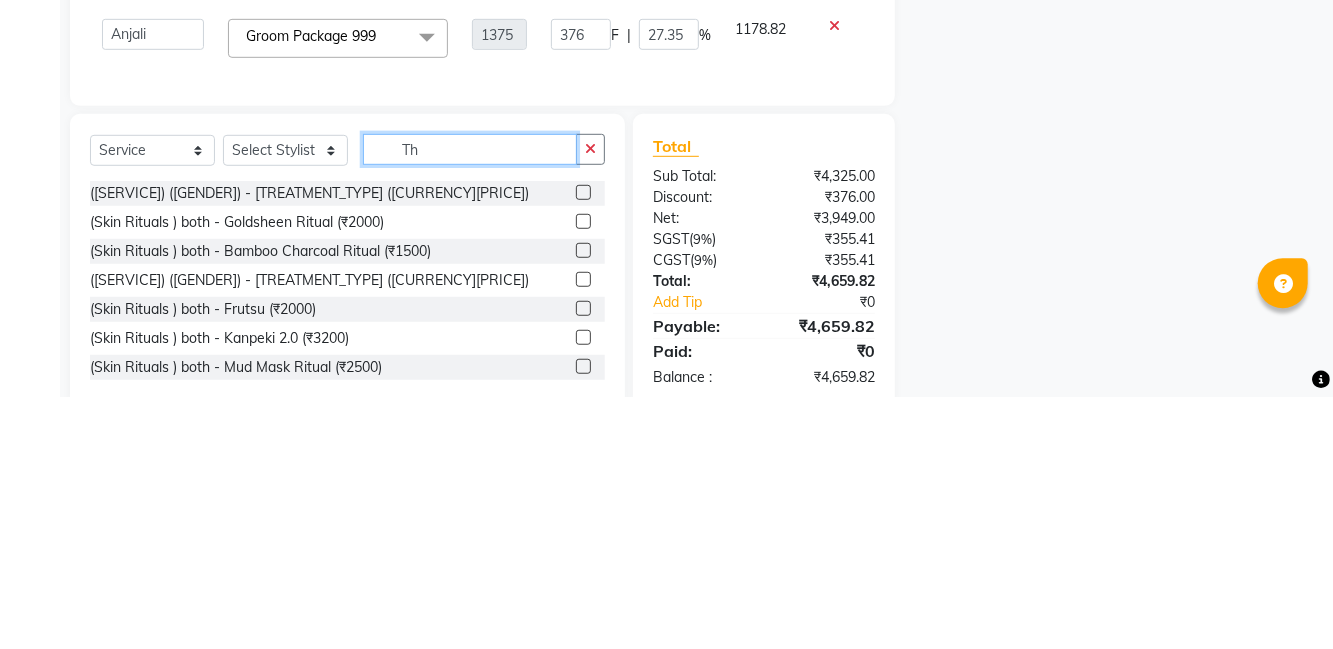type on "T" 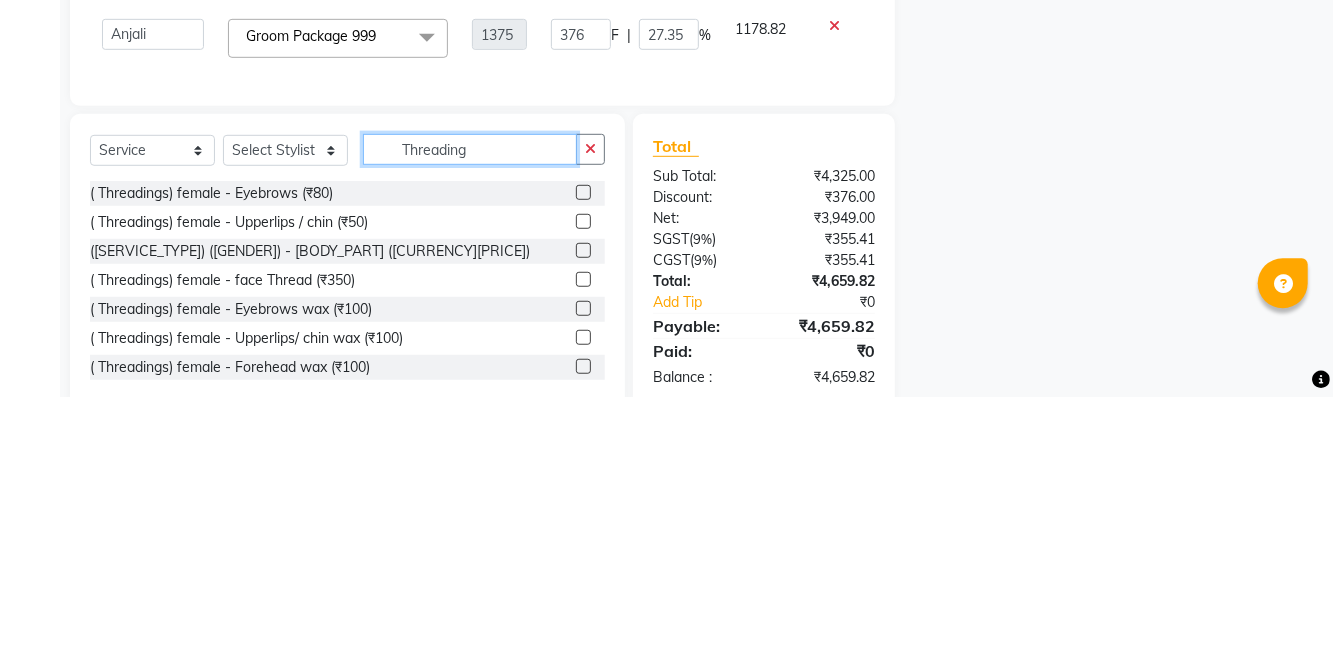 type on "Threading" 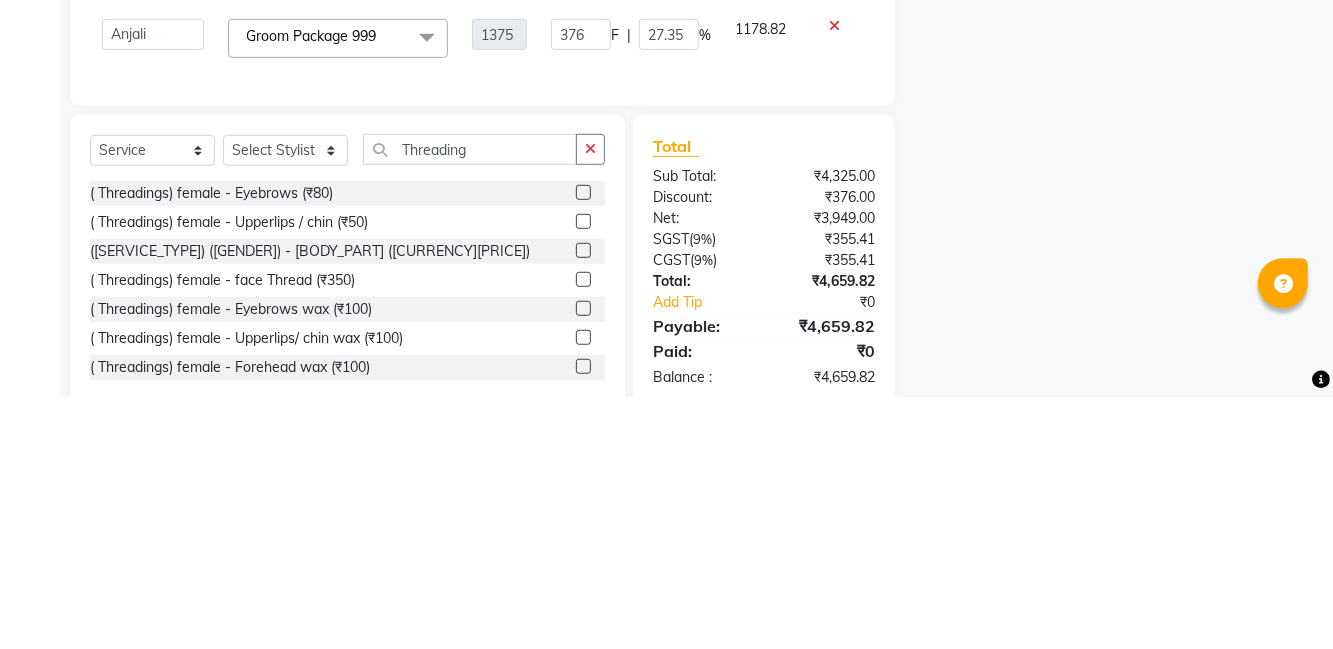 click 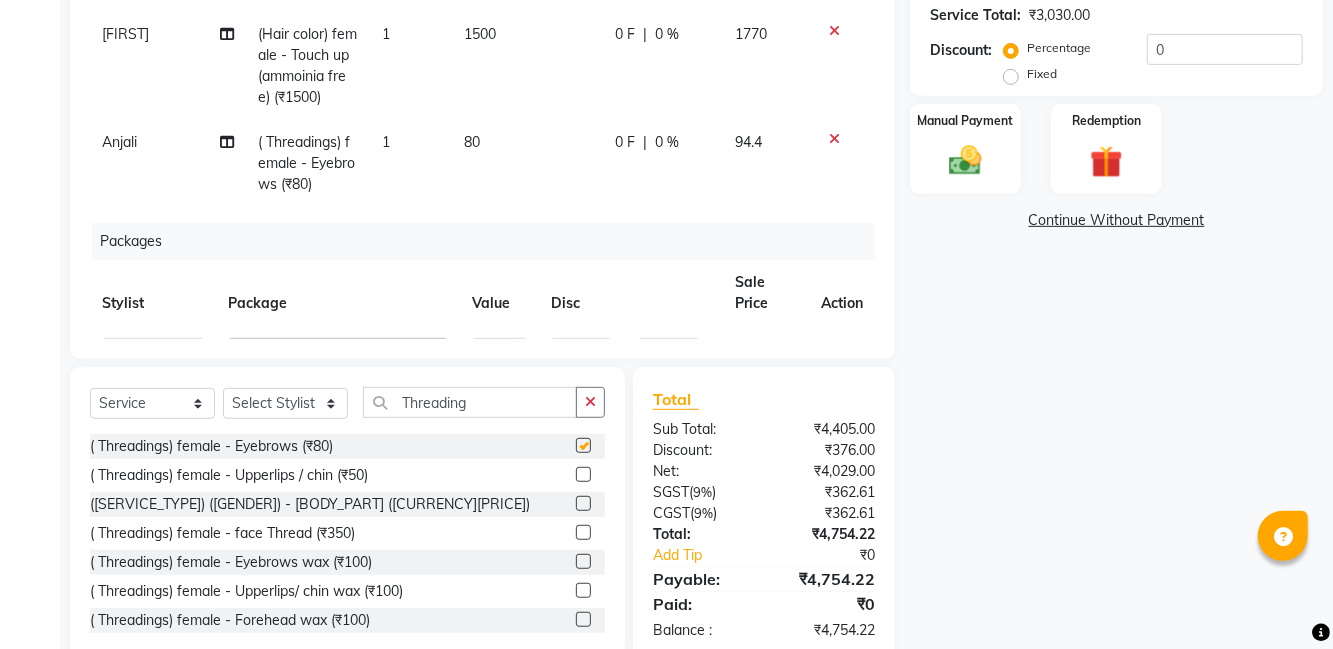 checkbox on "false" 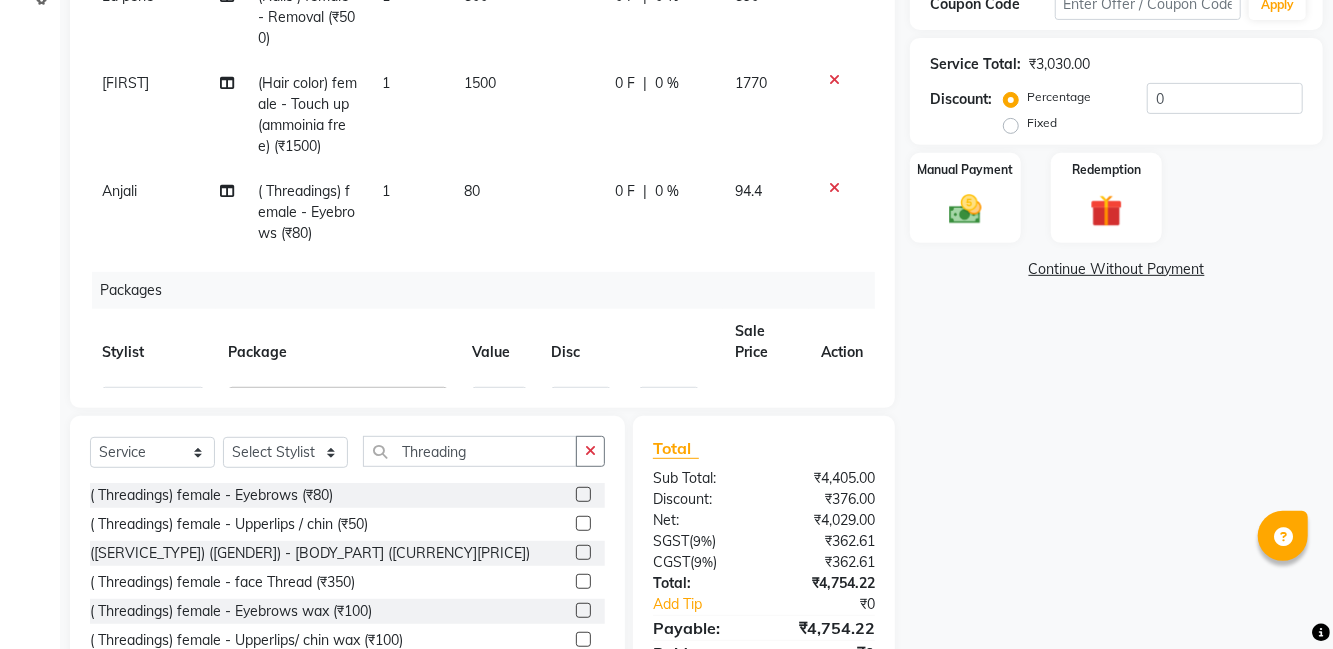 scroll, scrollTop: 354, scrollLeft: 0, axis: vertical 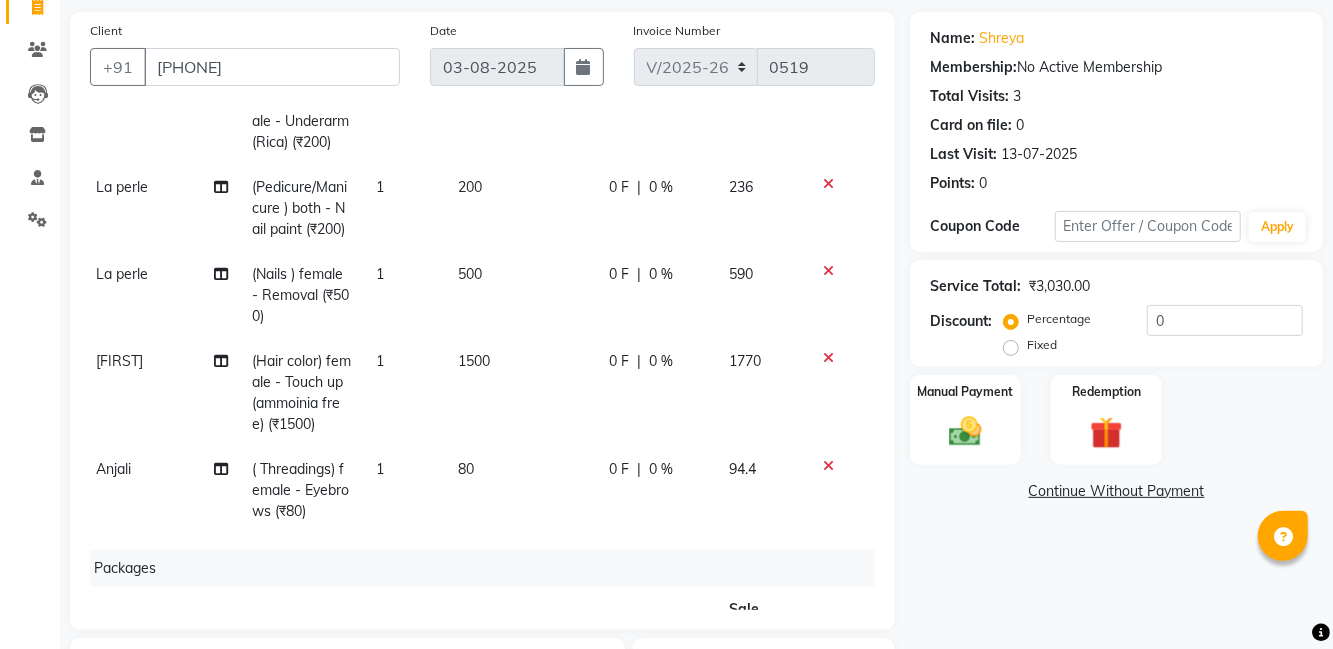 click on "La perle" 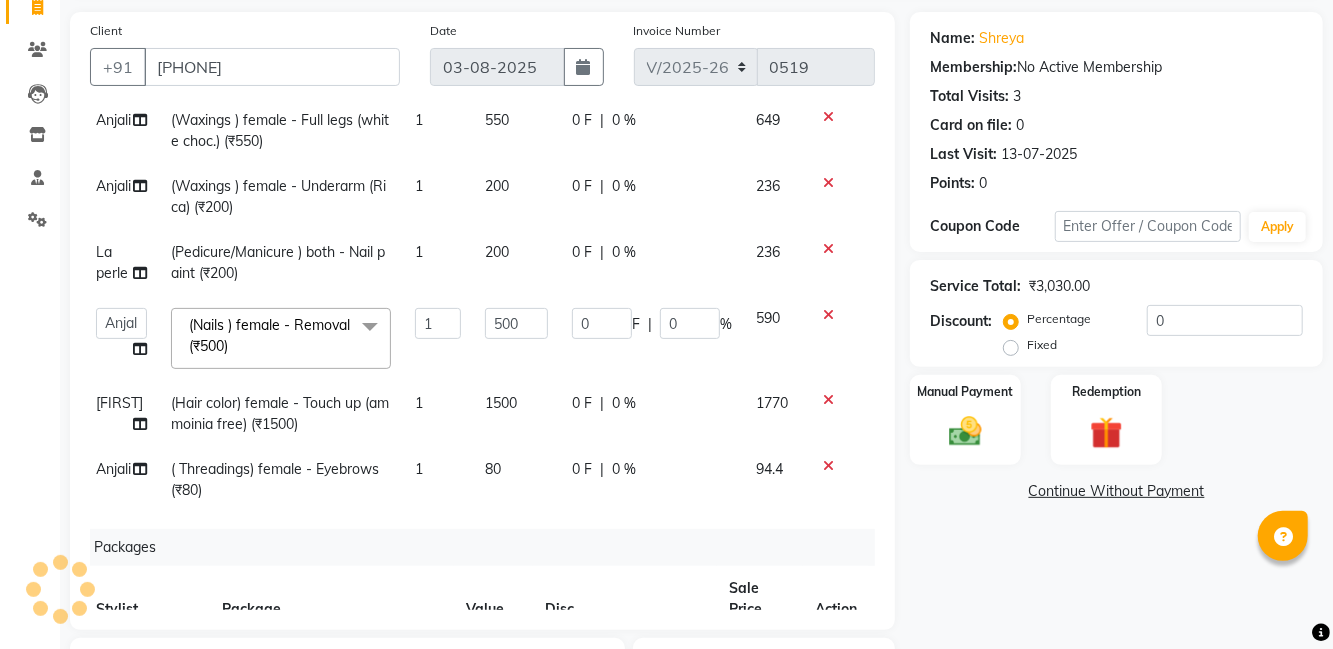 scroll, scrollTop: 90, scrollLeft: 6, axis: both 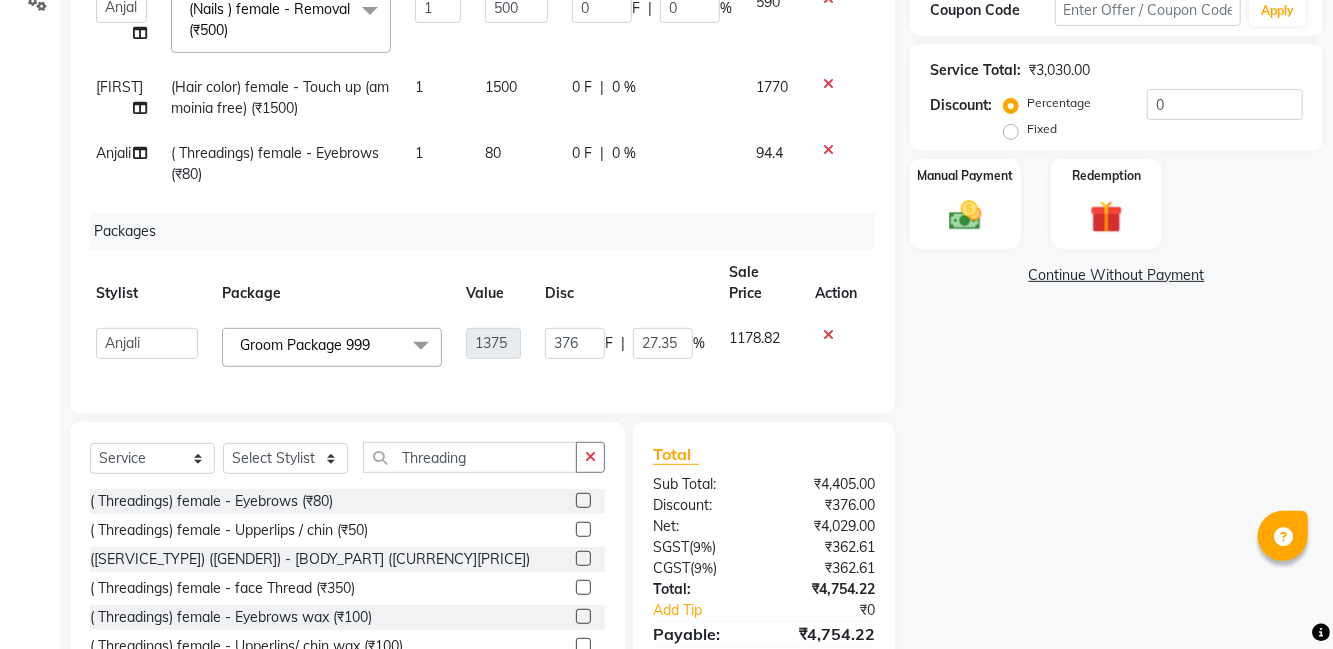 click 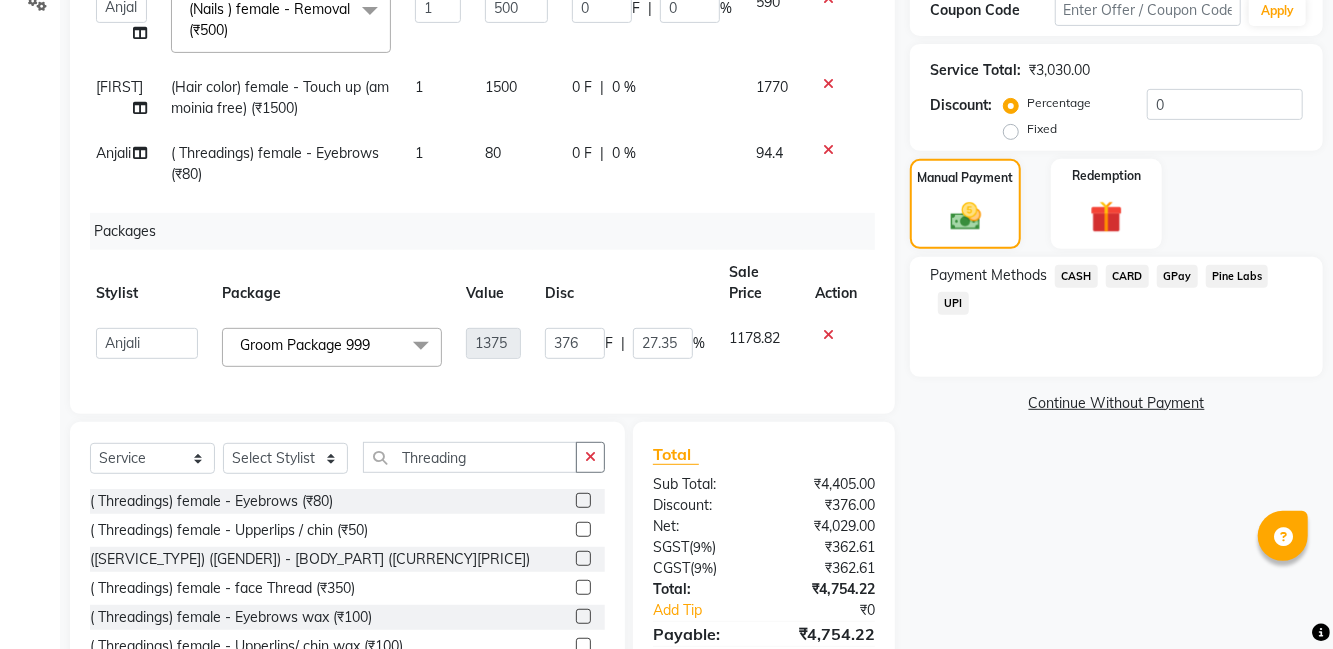 click on "CARD" 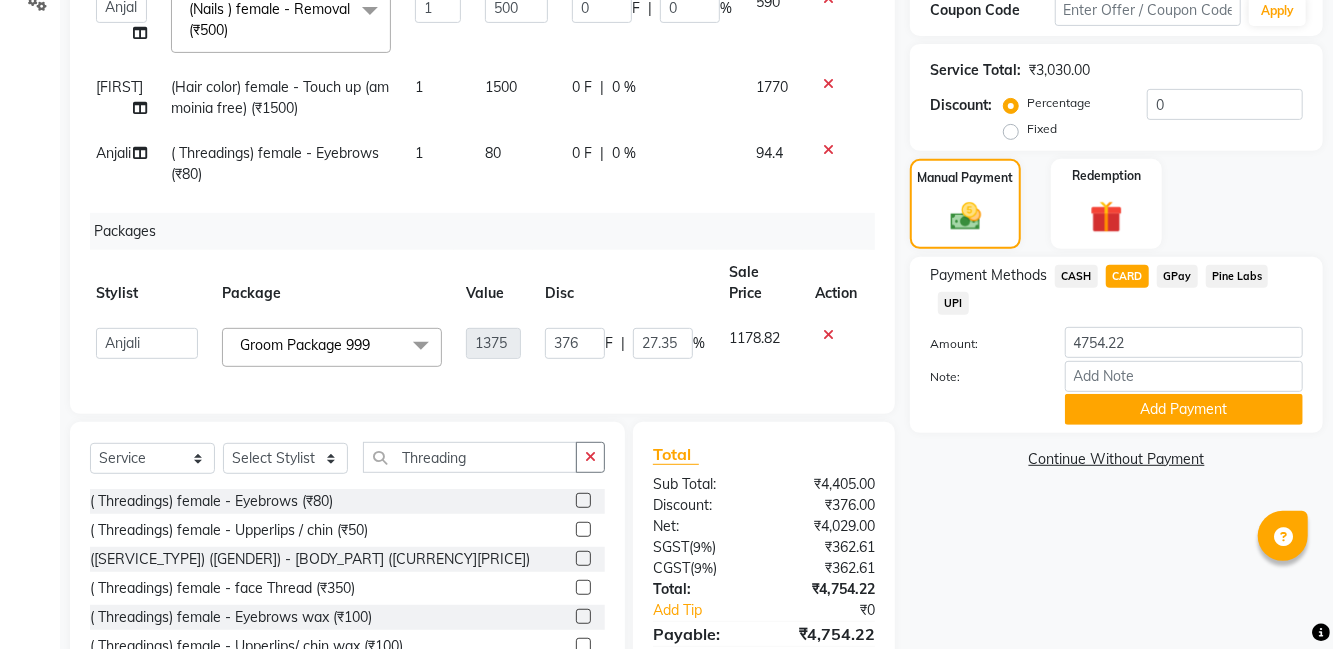 click on "Add Payment" 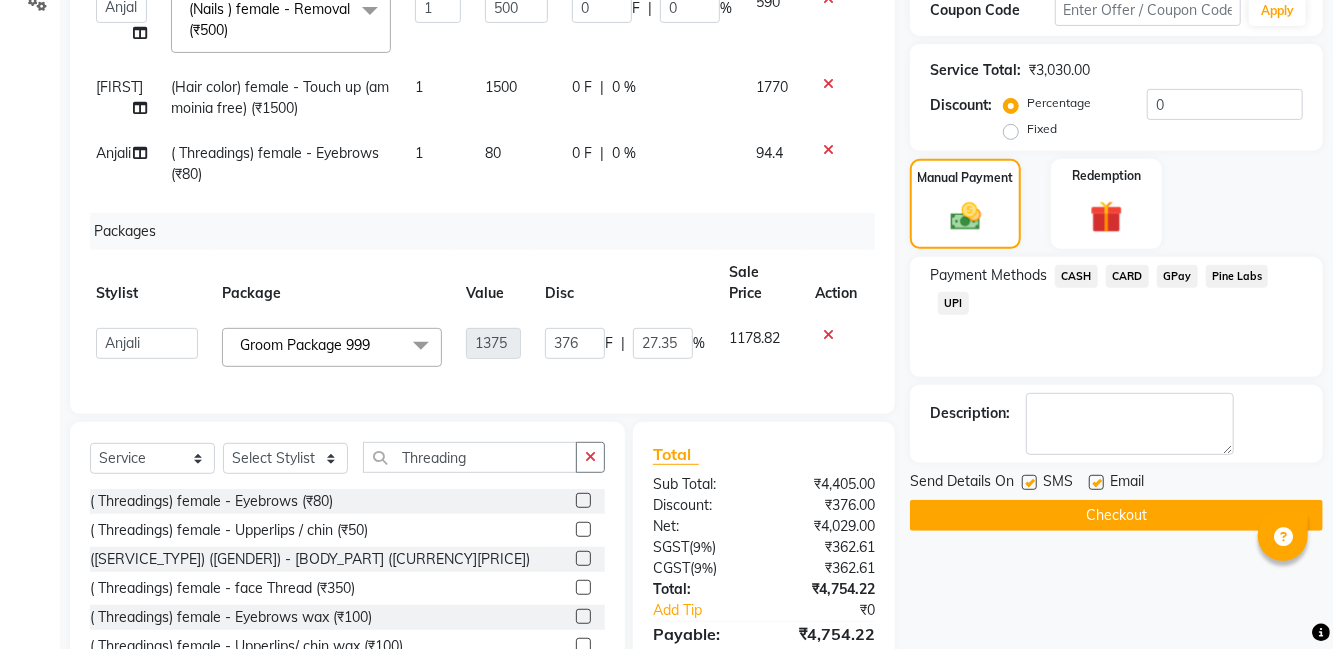 scroll, scrollTop: 394, scrollLeft: 0, axis: vertical 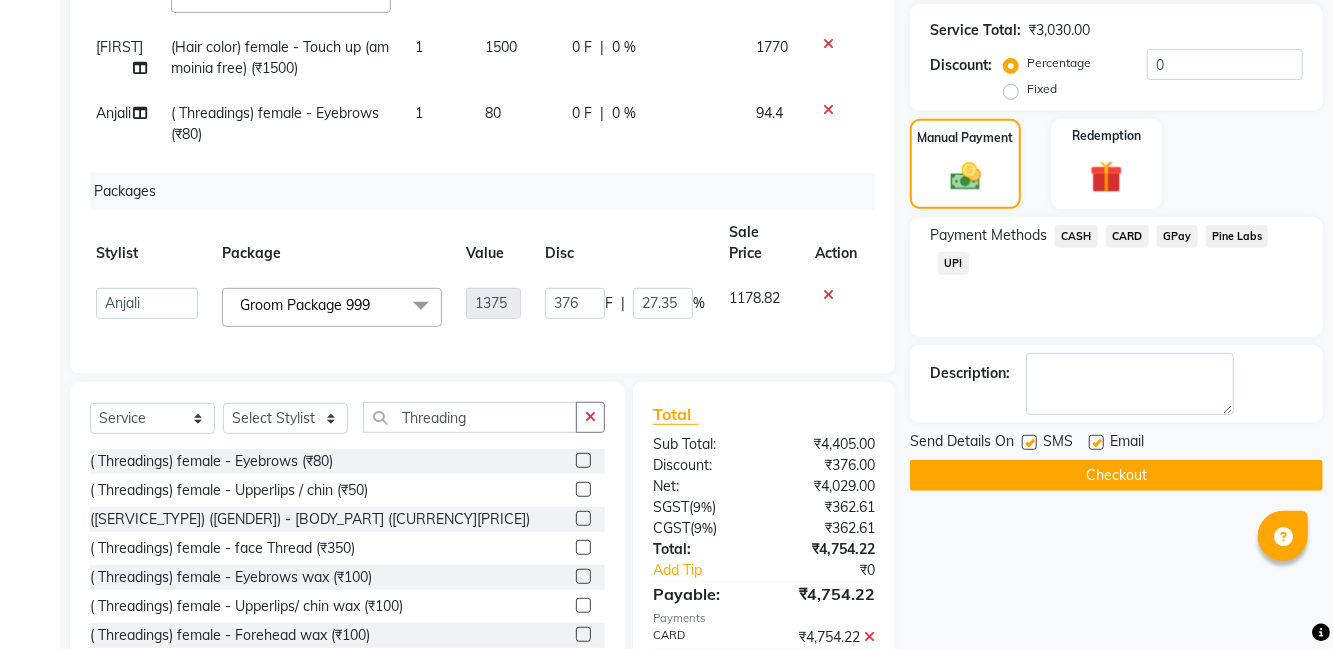 click on "Checkout" 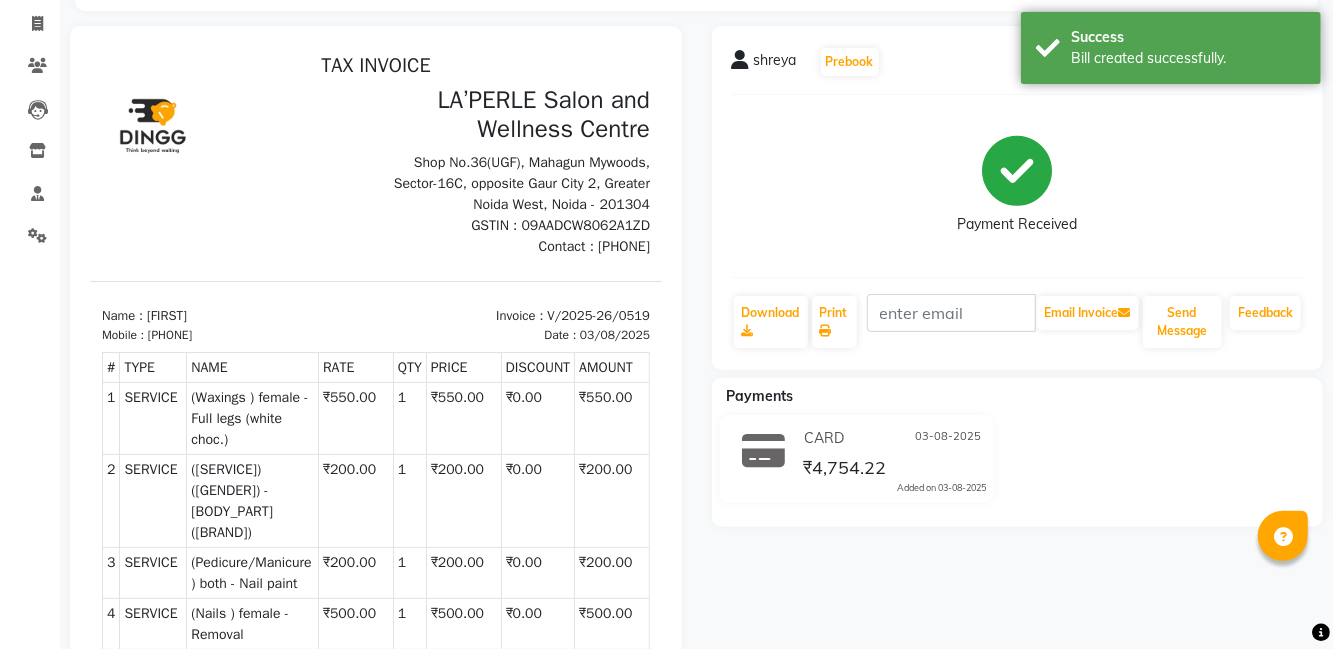 scroll, scrollTop: 130, scrollLeft: 0, axis: vertical 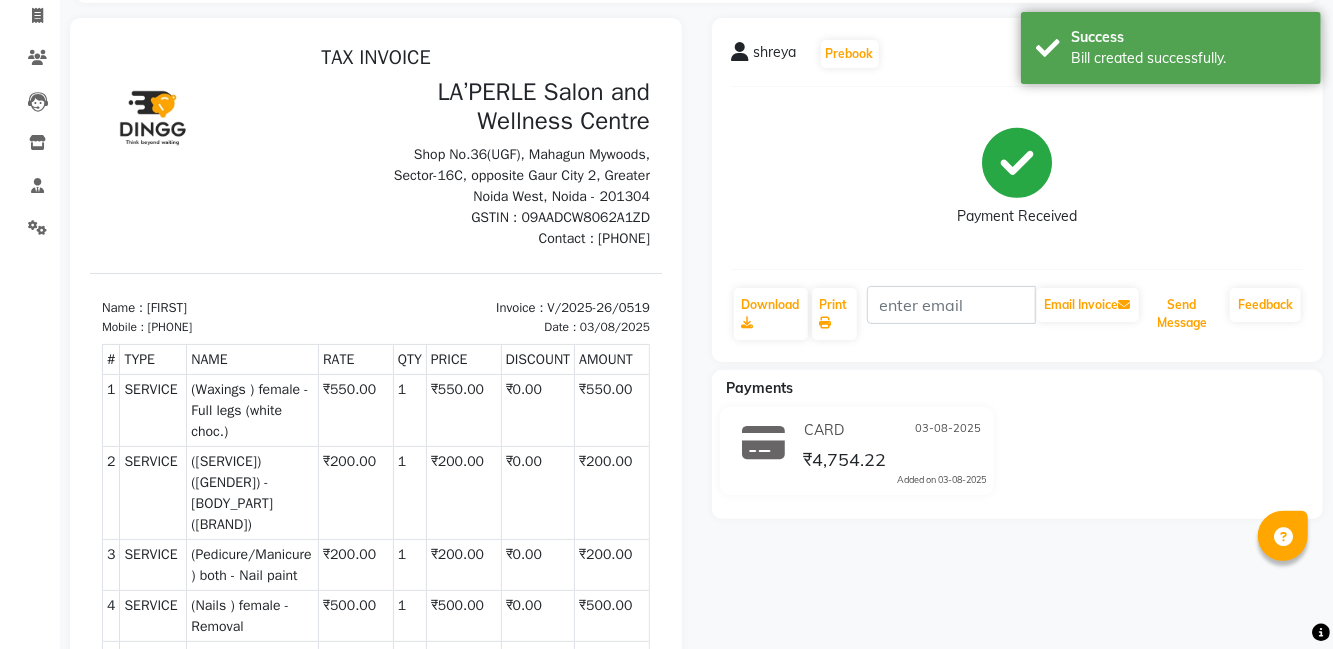 click on "Send Message" 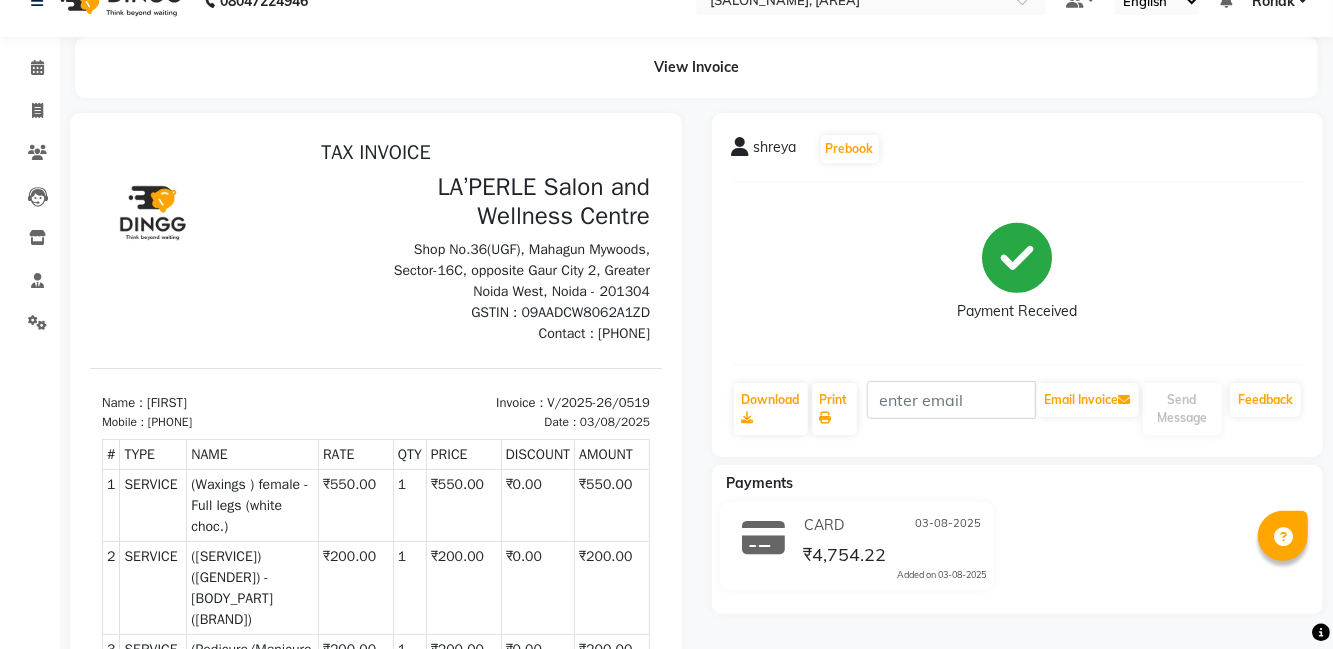 scroll, scrollTop: 0, scrollLeft: 0, axis: both 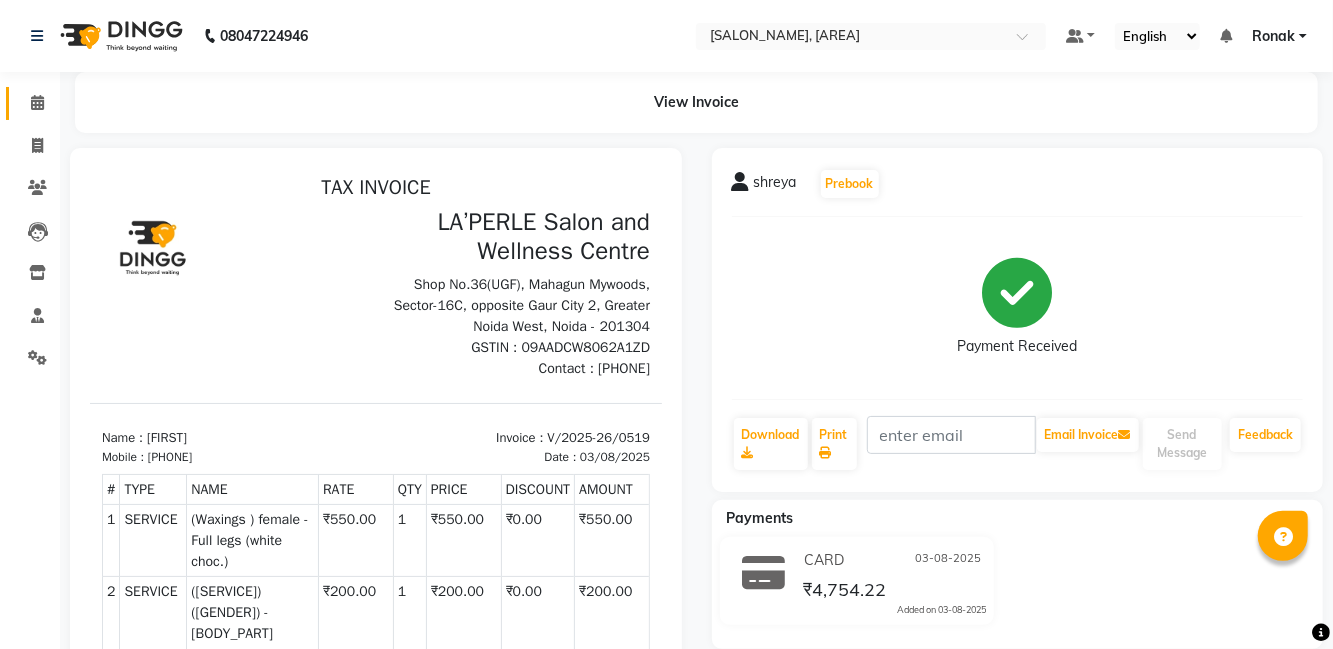 click on "Calendar" 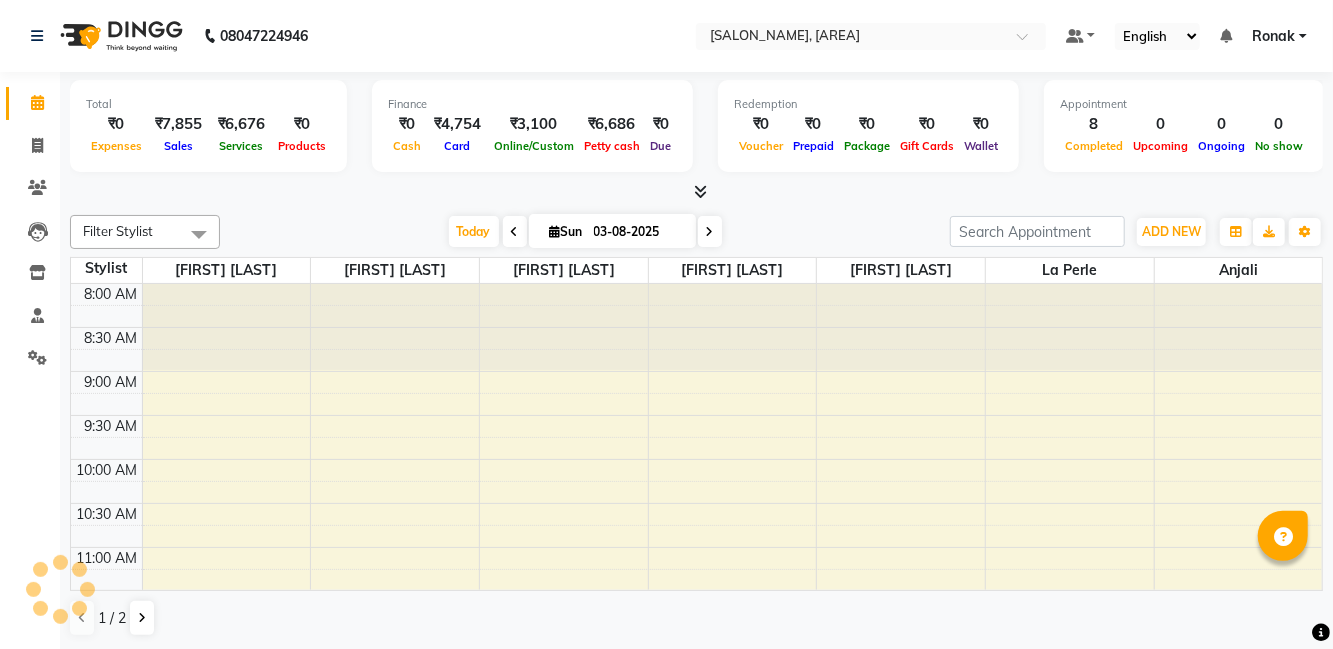 scroll, scrollTop: 0, scrollLeft: 0, axis: both 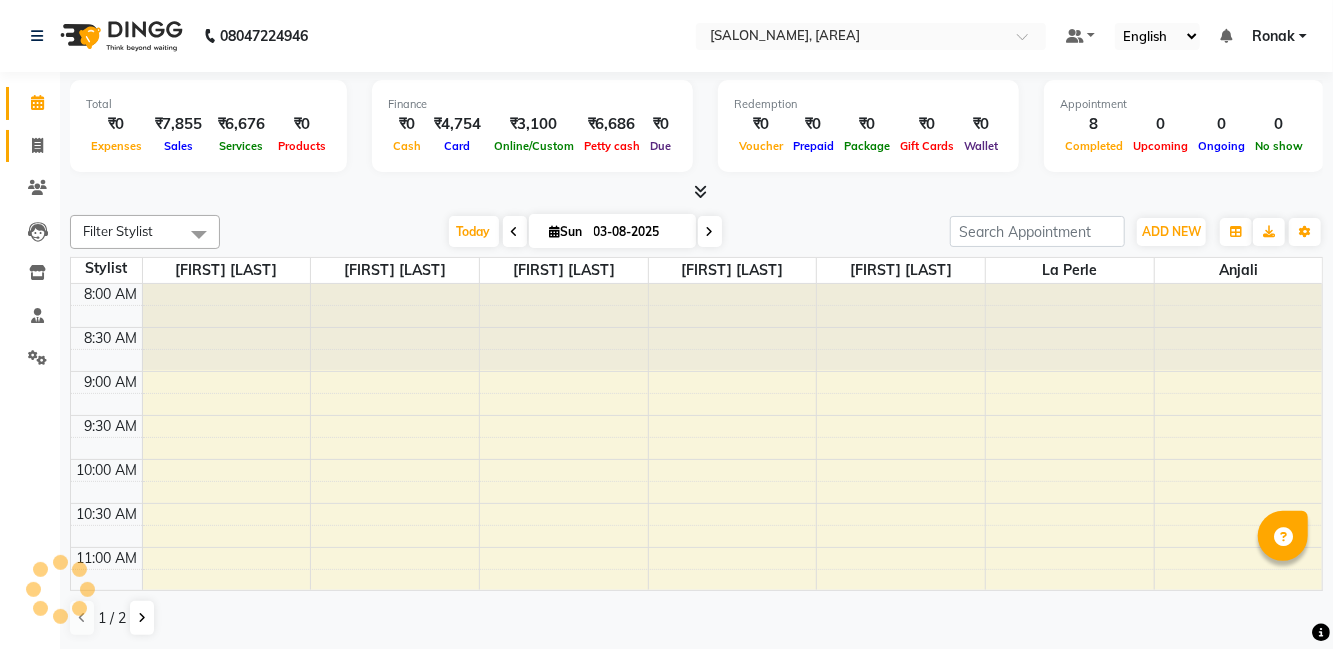 click 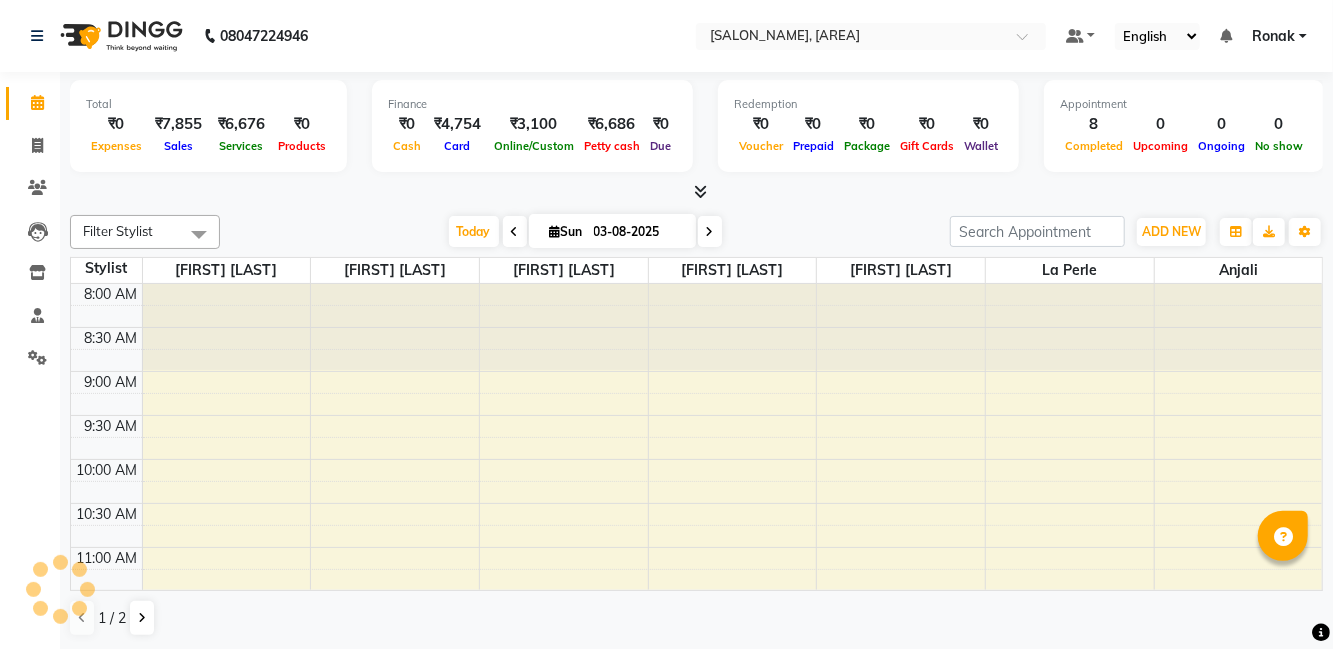 select on "service" 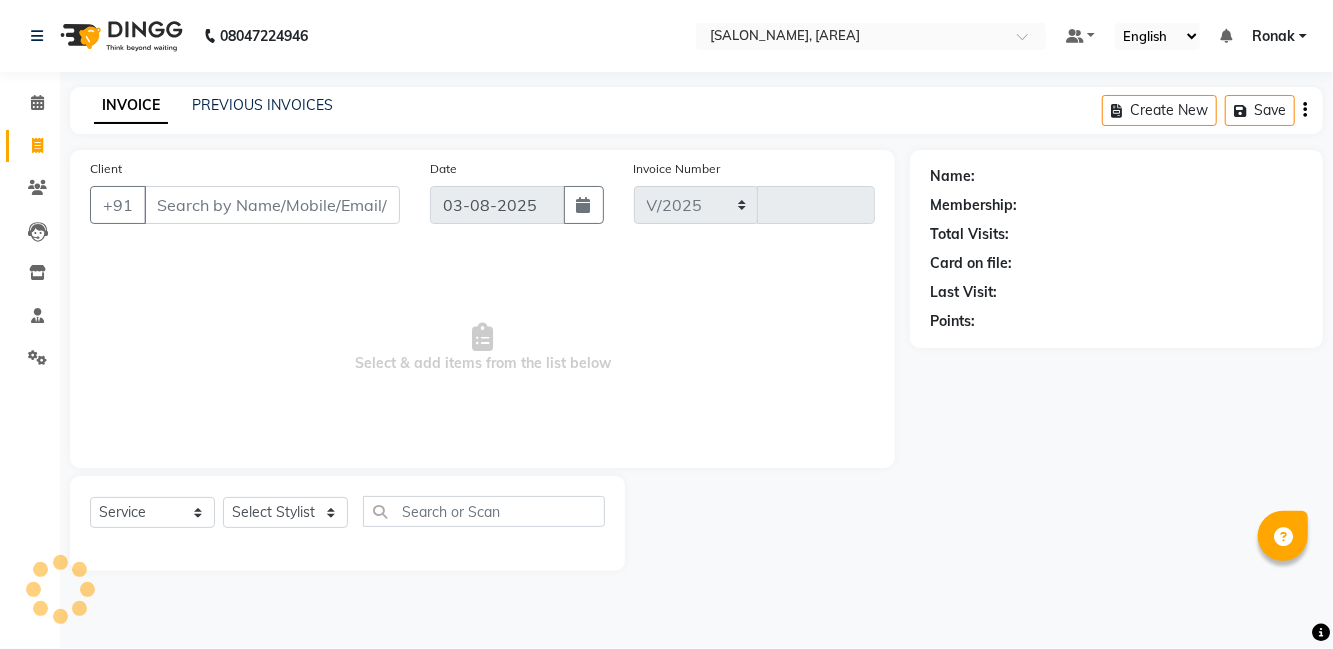 select on "8341" 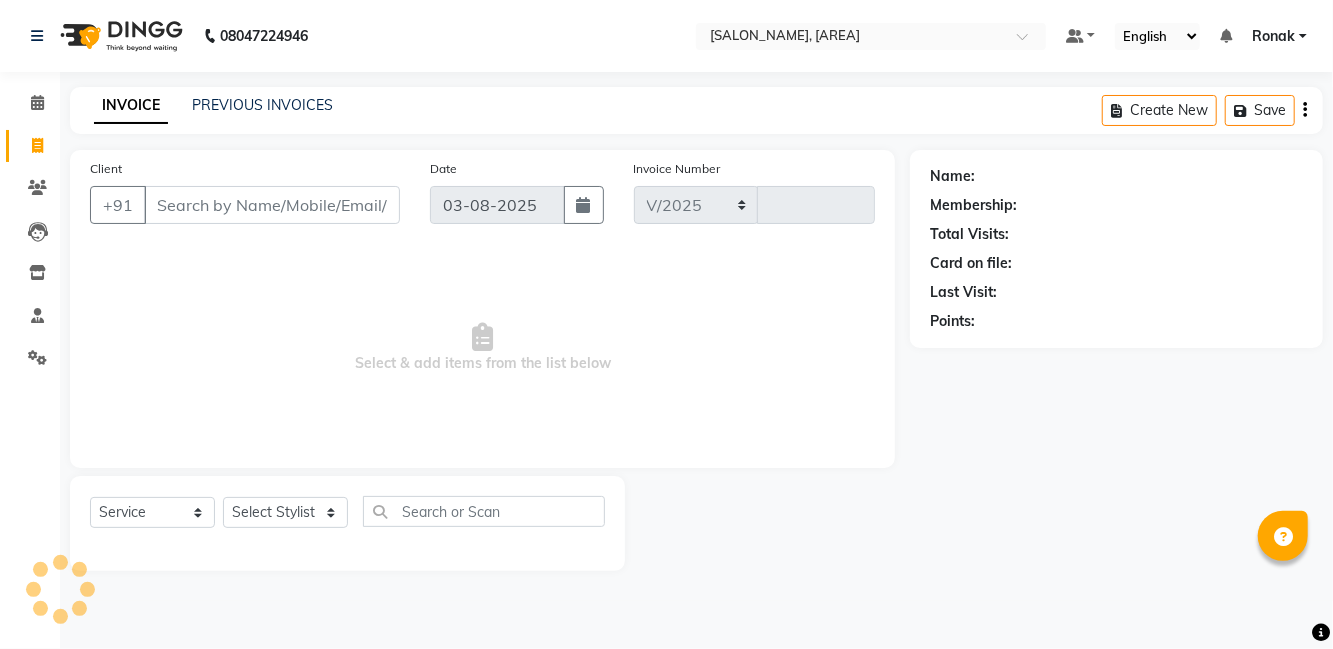 type on "0520" 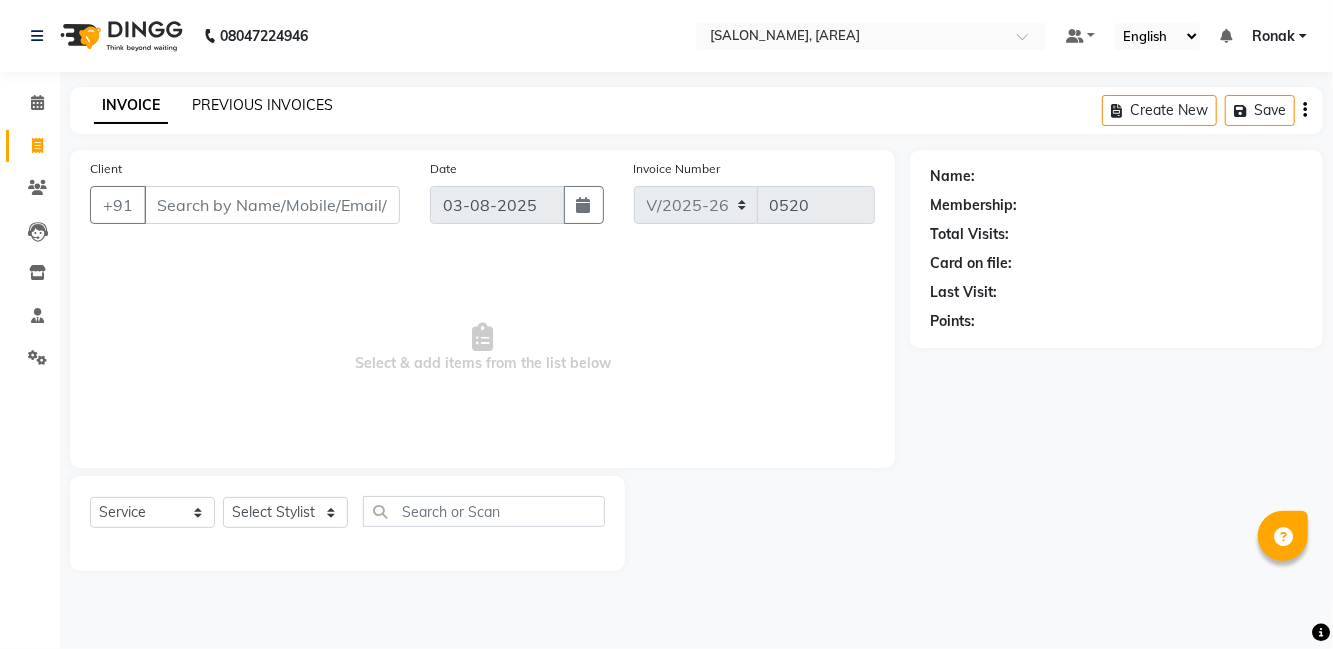 click on "PREVIOUS INVOICES" 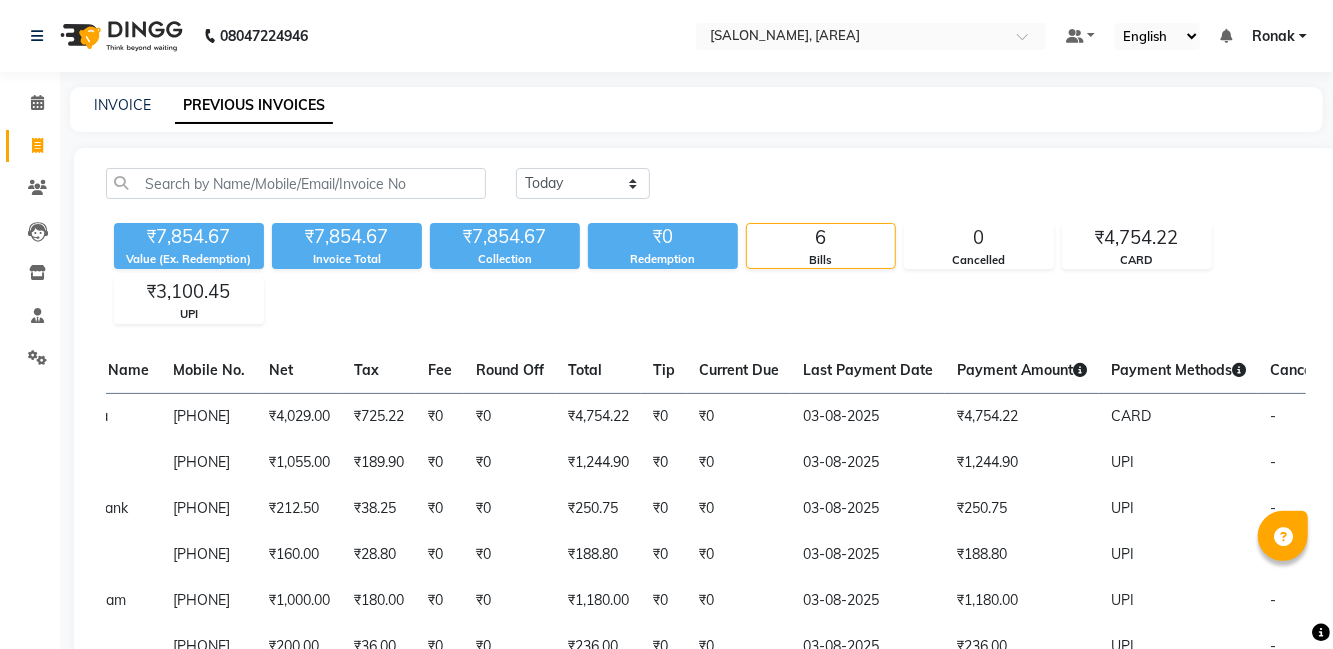 scroll, scrollTop: 0, scrollLeft: 271, axis: horizontal 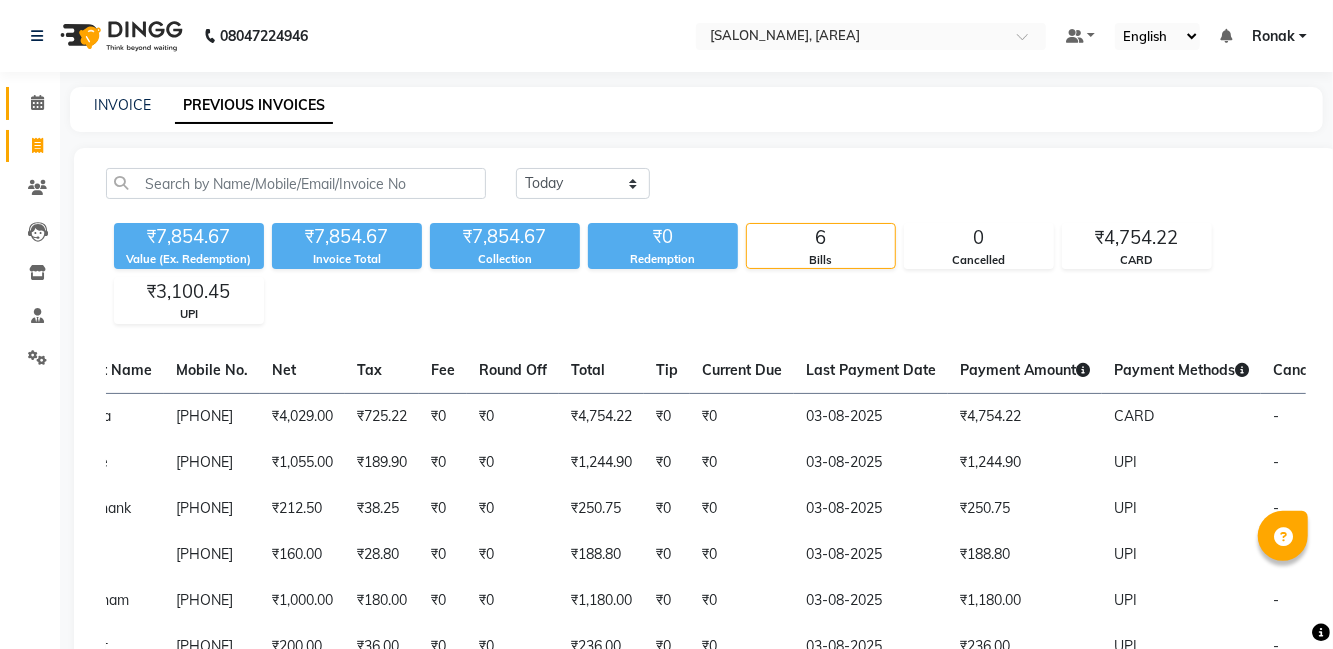 click on "Calendar" 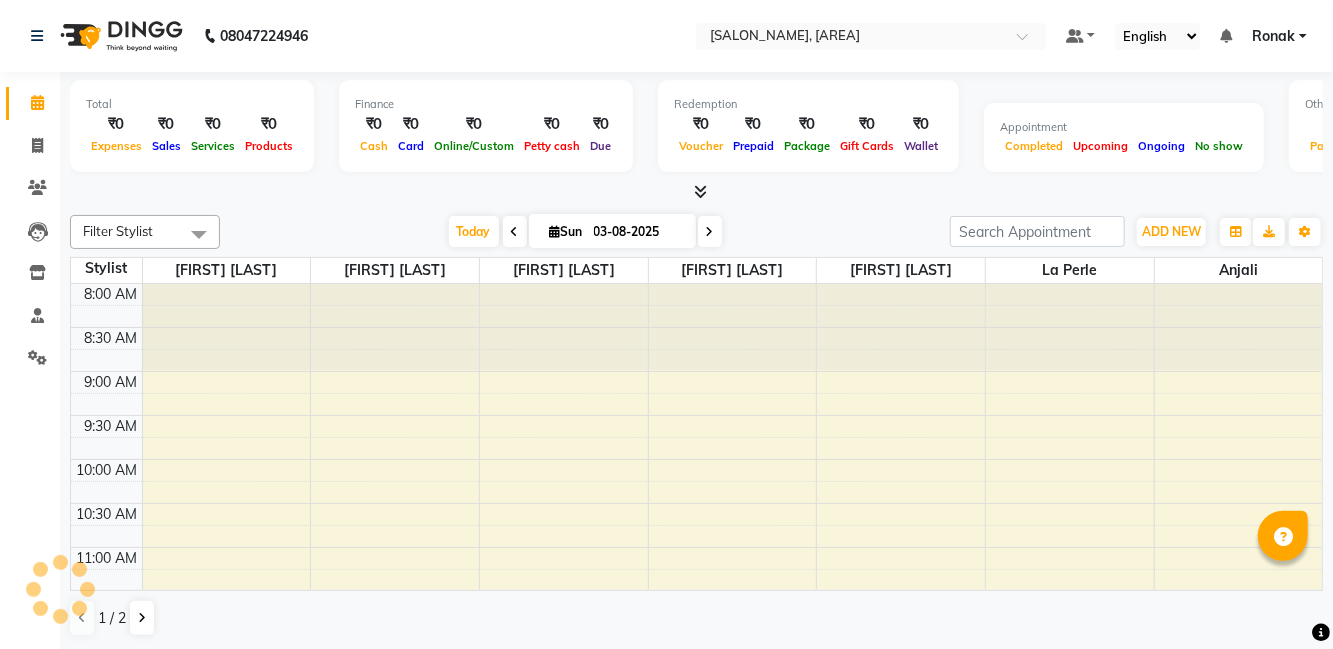 scroll, scrollTop: 0, scrollLeft: 0, axis: both 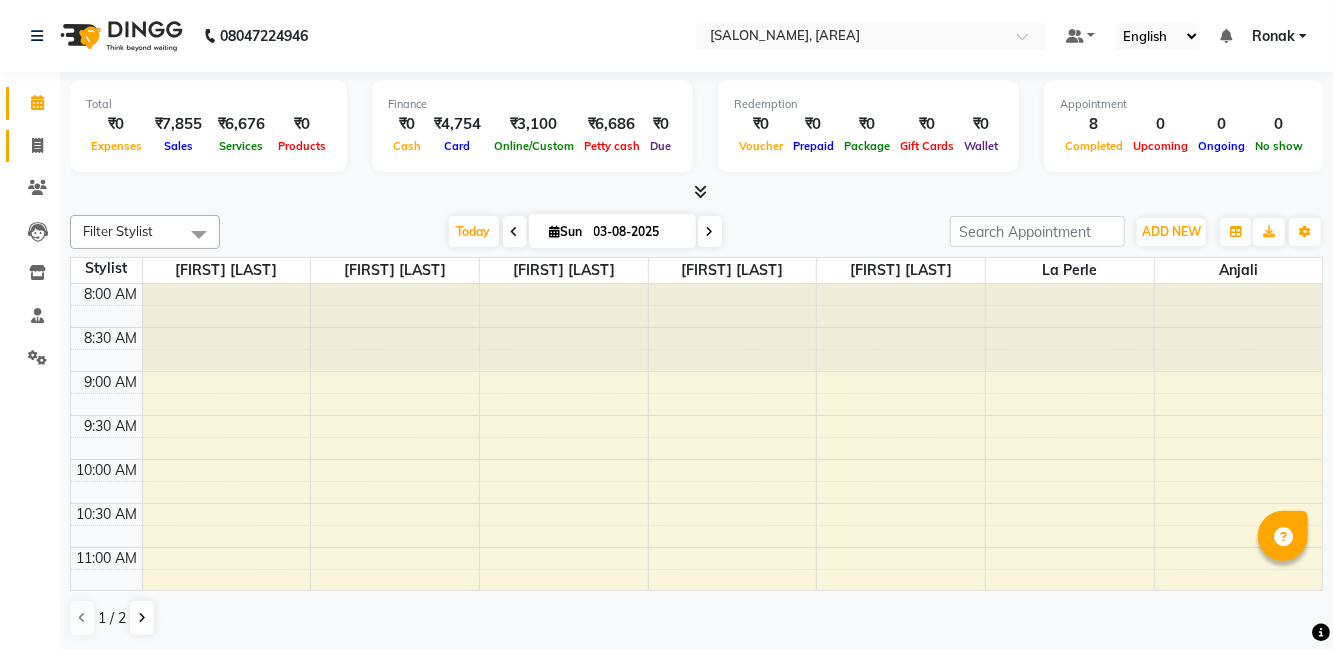 click 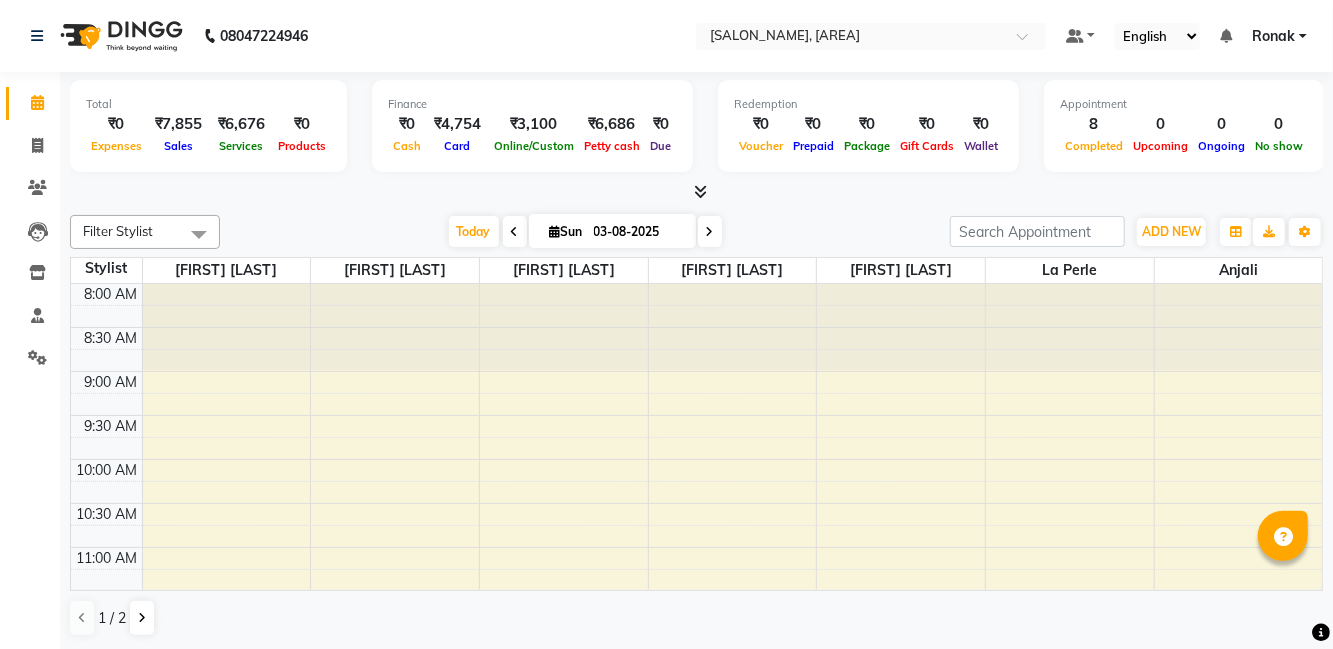 select on "service" 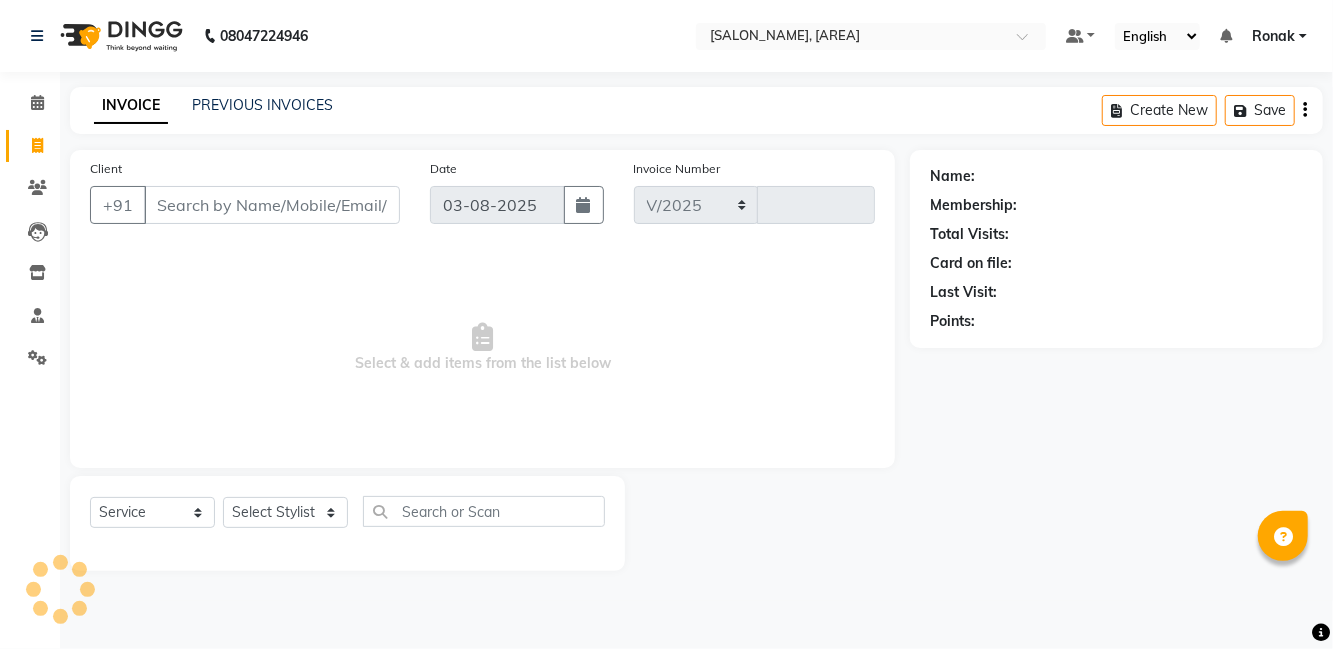 select on "8341" 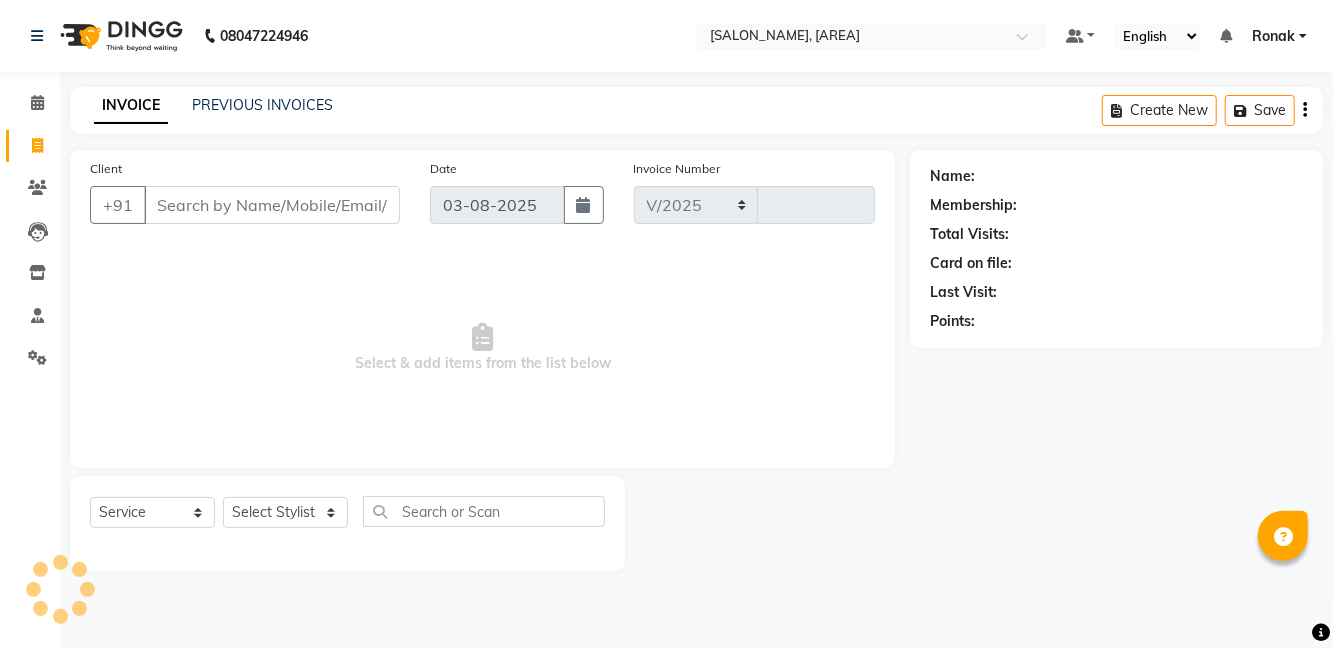 type on "0520" 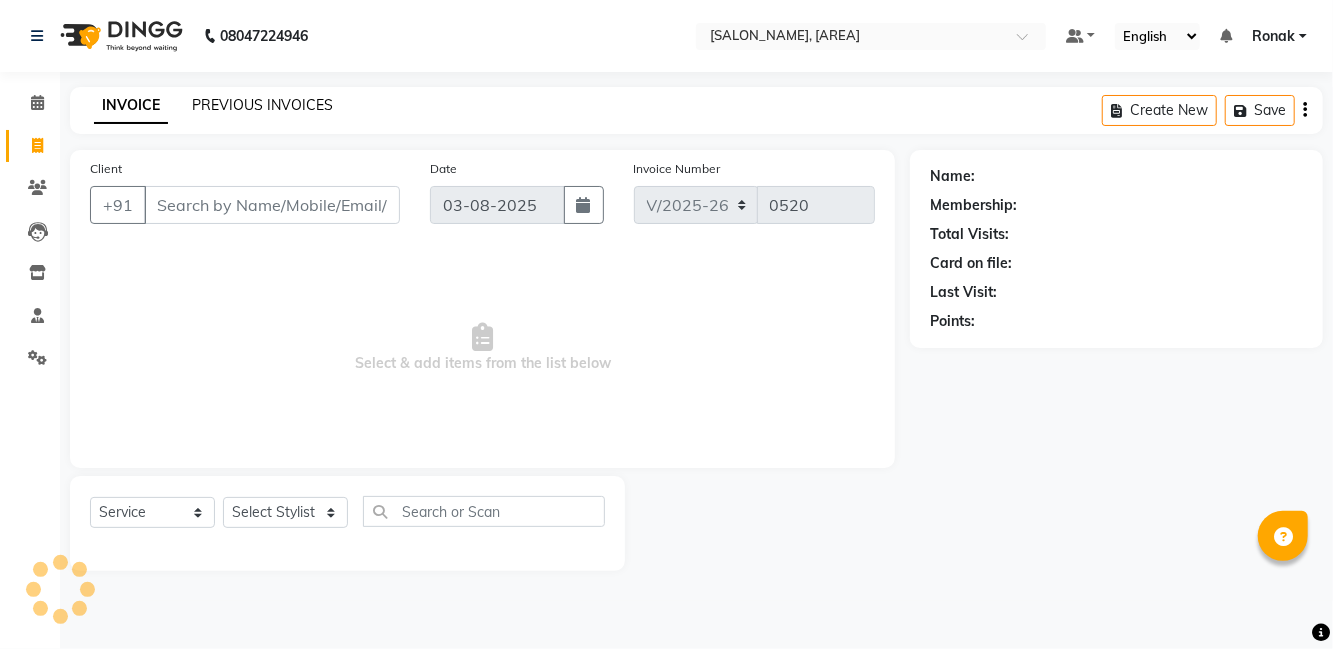 click on "PREVIOUS INVOICES" 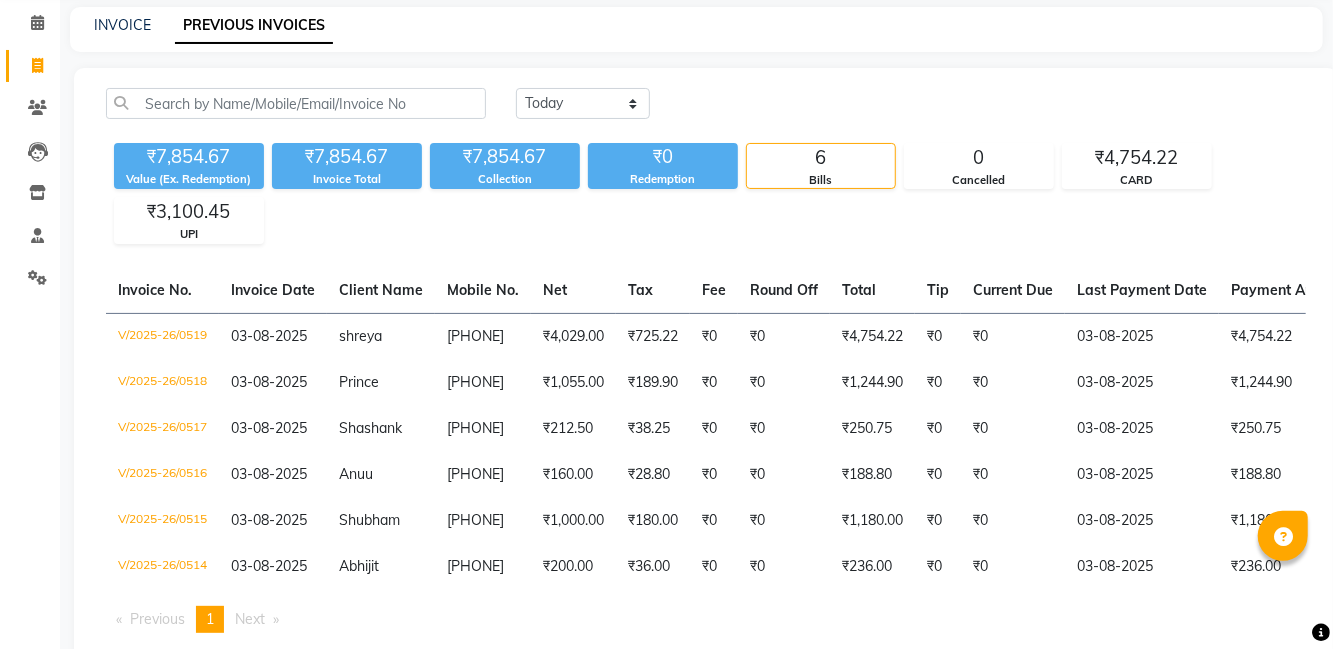 scroll, scrollTop: 122, scrollLeft: 0, axis: vertical 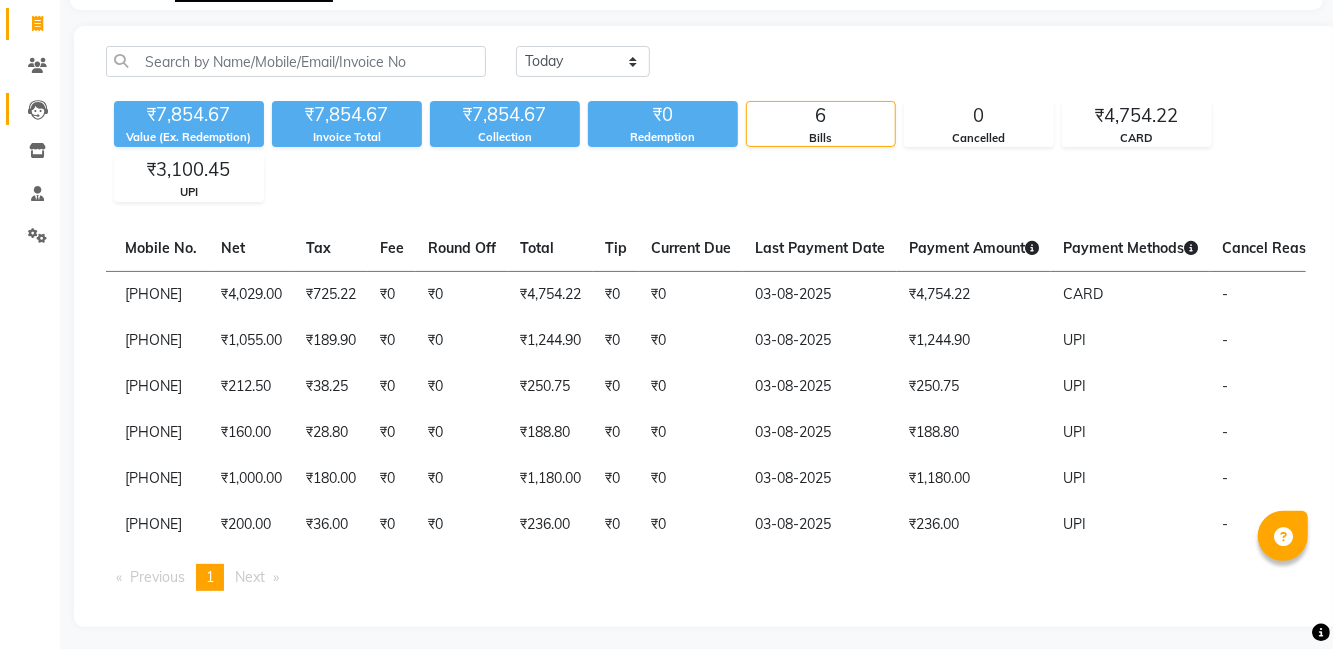 click 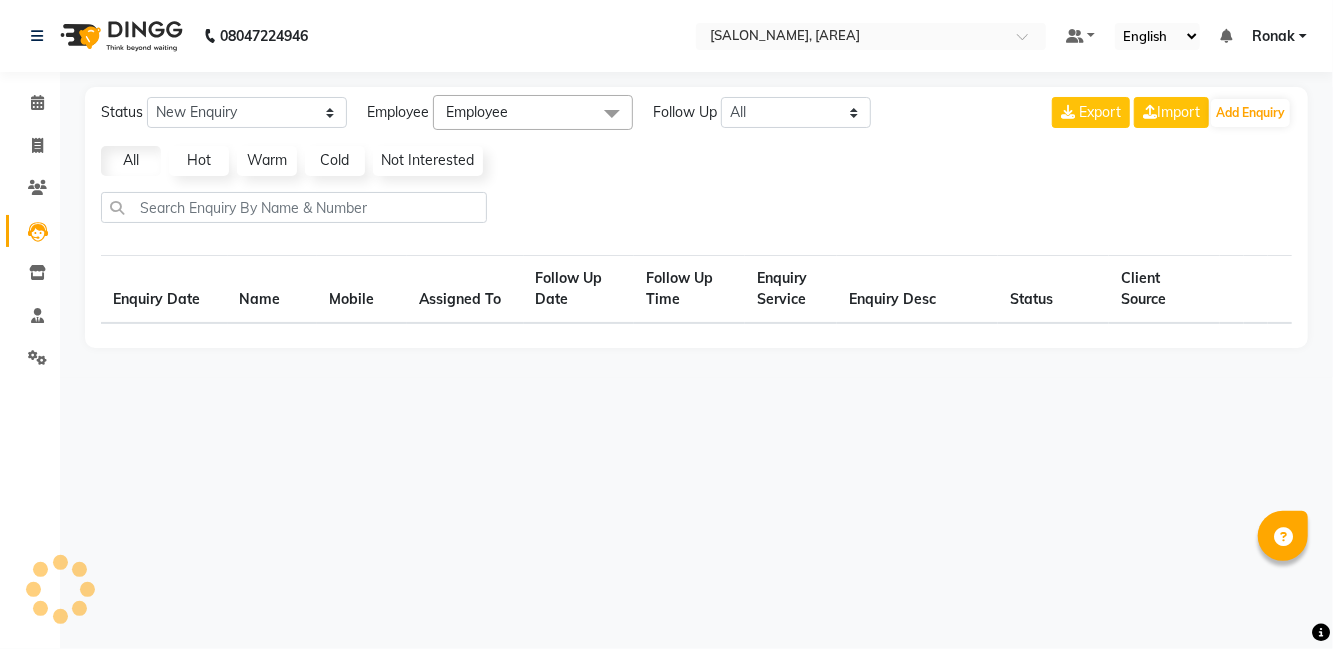 select on "10" 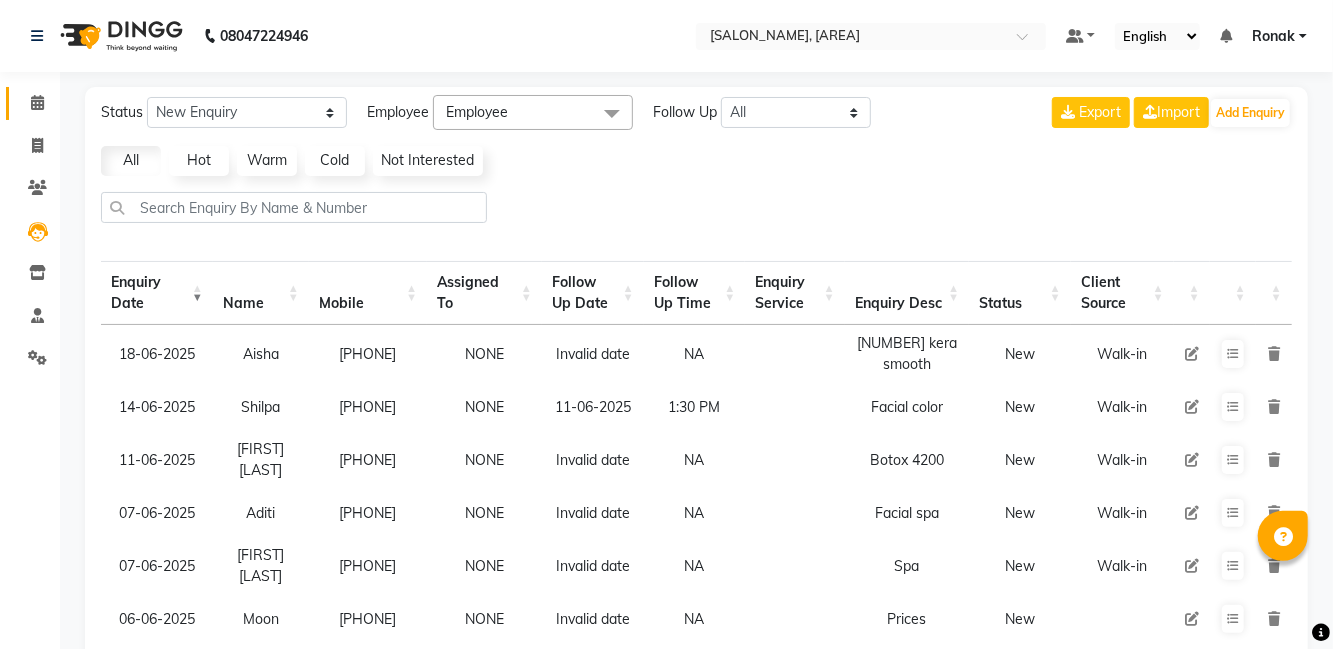 click on "Calendar" 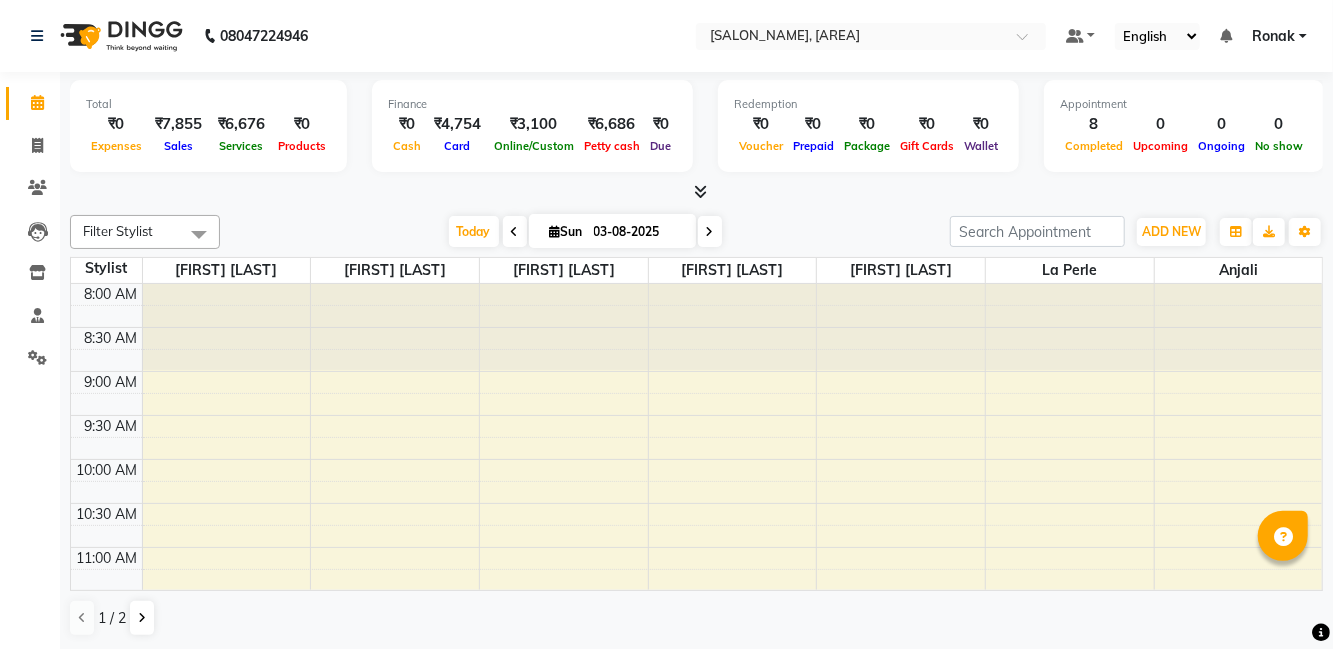 scroll, scrollTop: 0, scrollLeft: 0, axis: both 